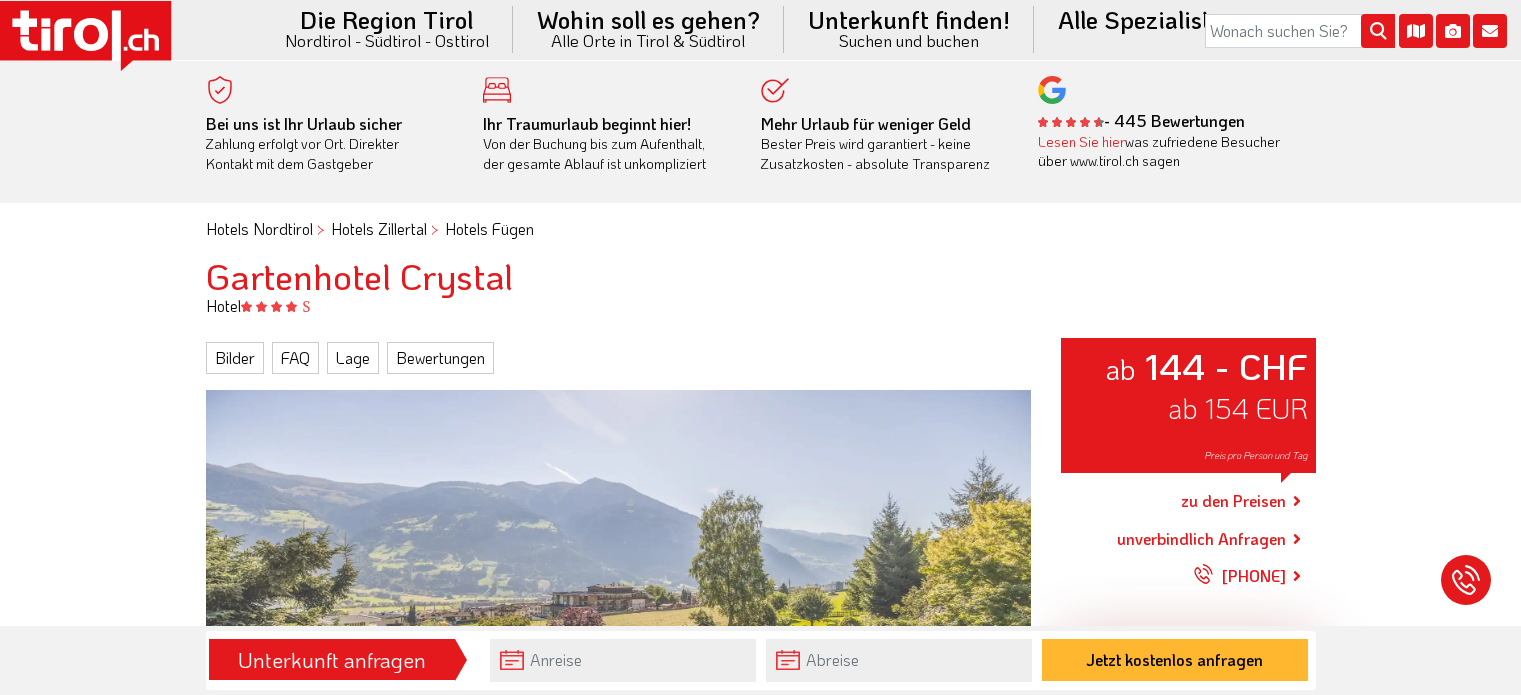 scroll, scrollTop: 0, scrollLeft: 0, axis: both 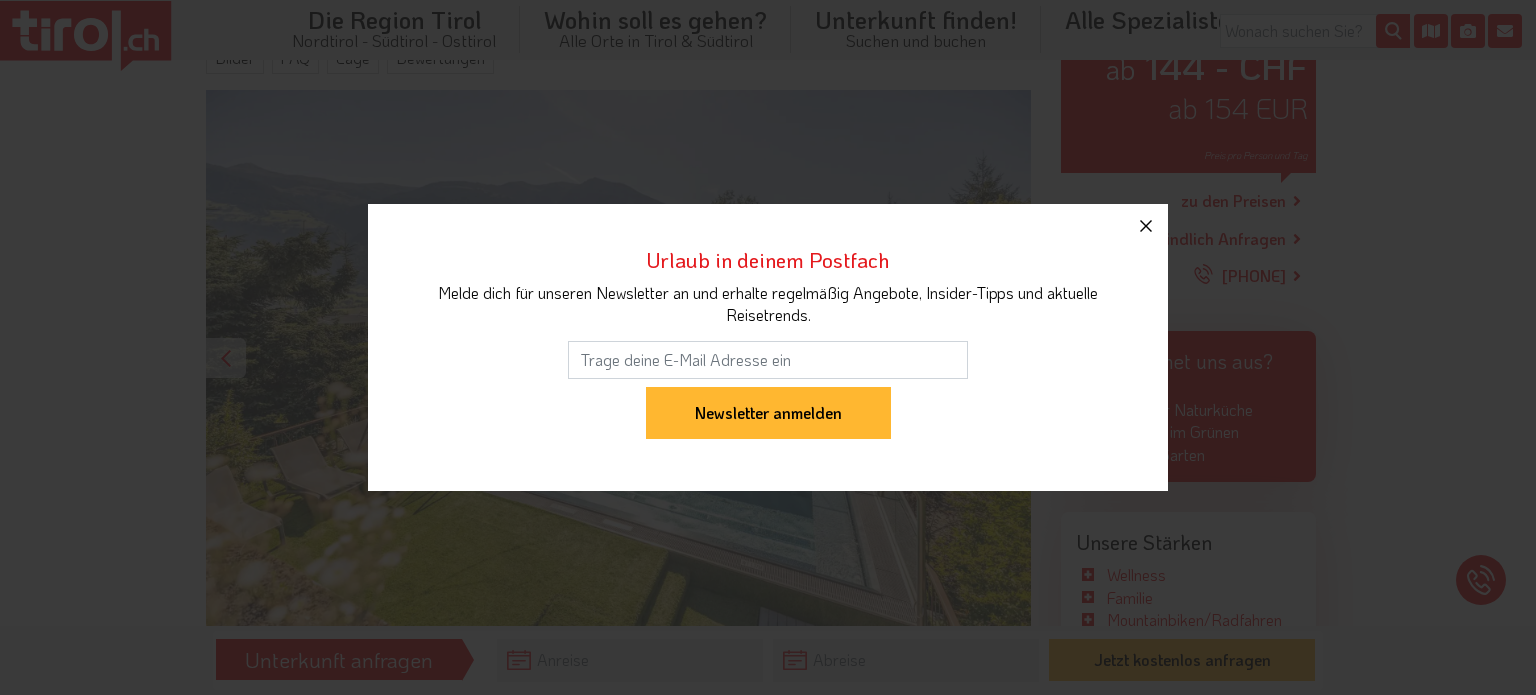 click 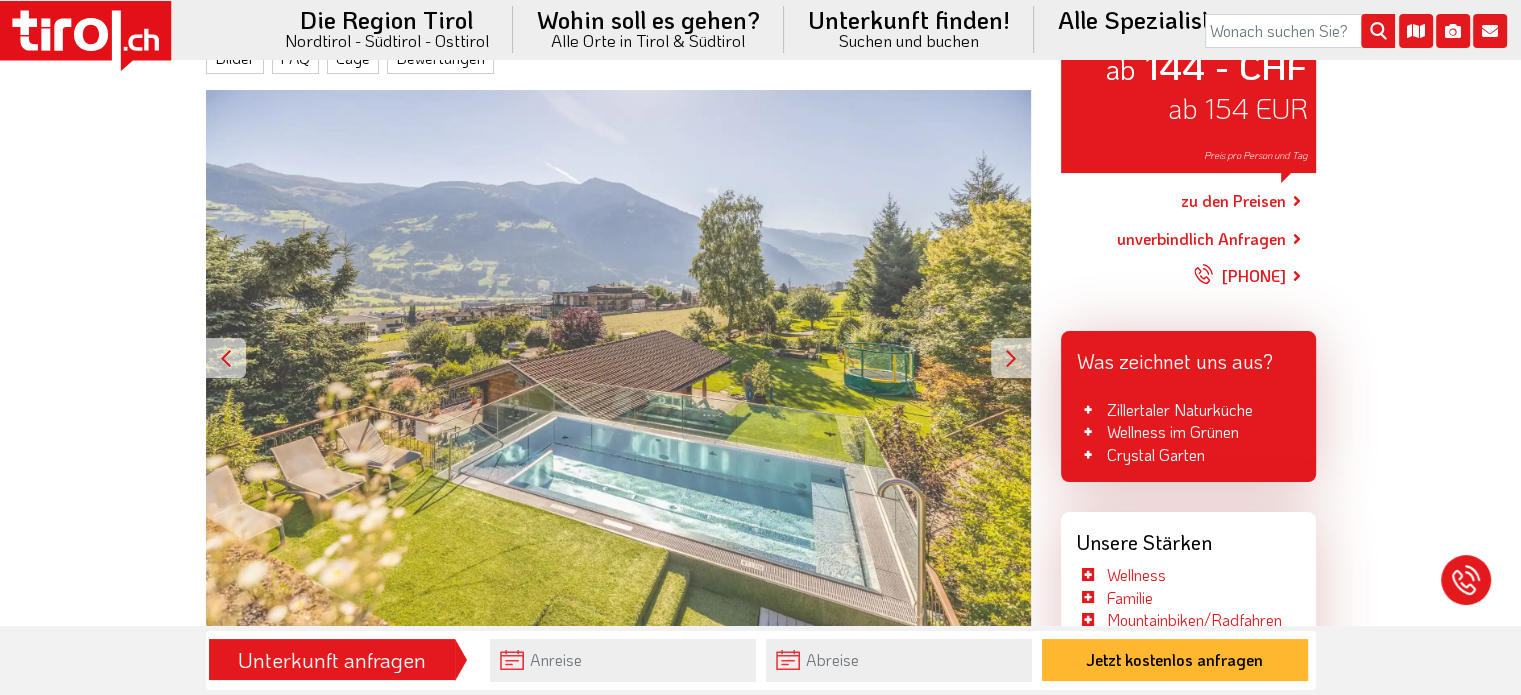 click on "Unterkunft anfragen" at bounding box center [332, 660] 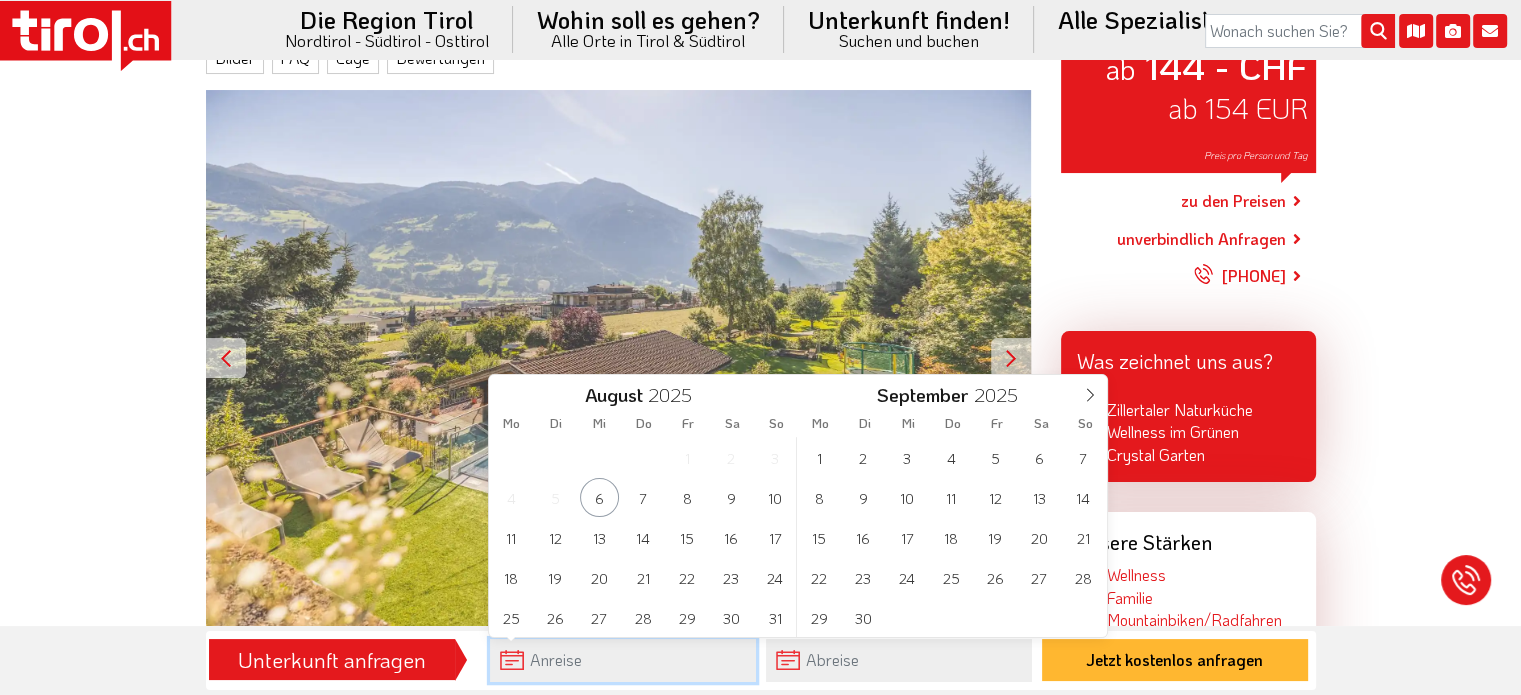 click at bounding box center (623, 660) 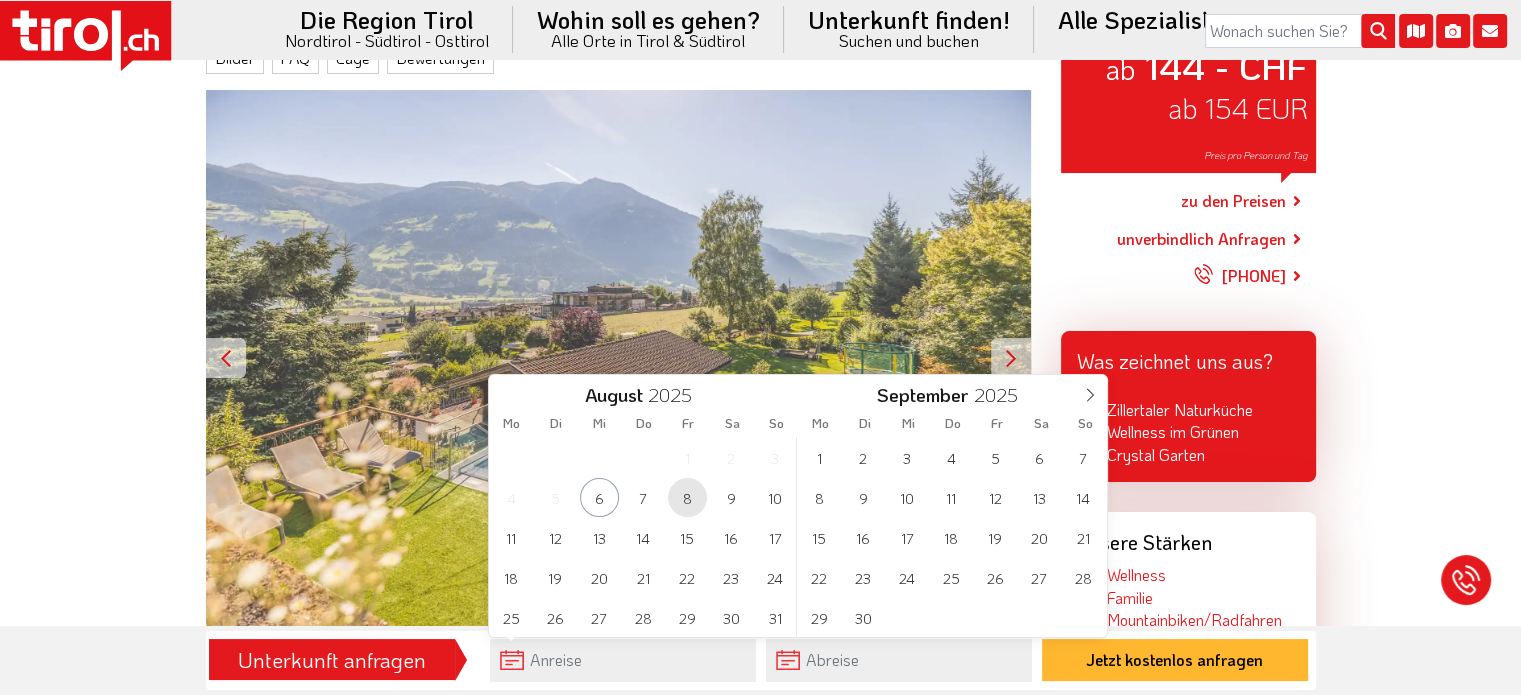 click on "8" at bounding box center (687, 497) 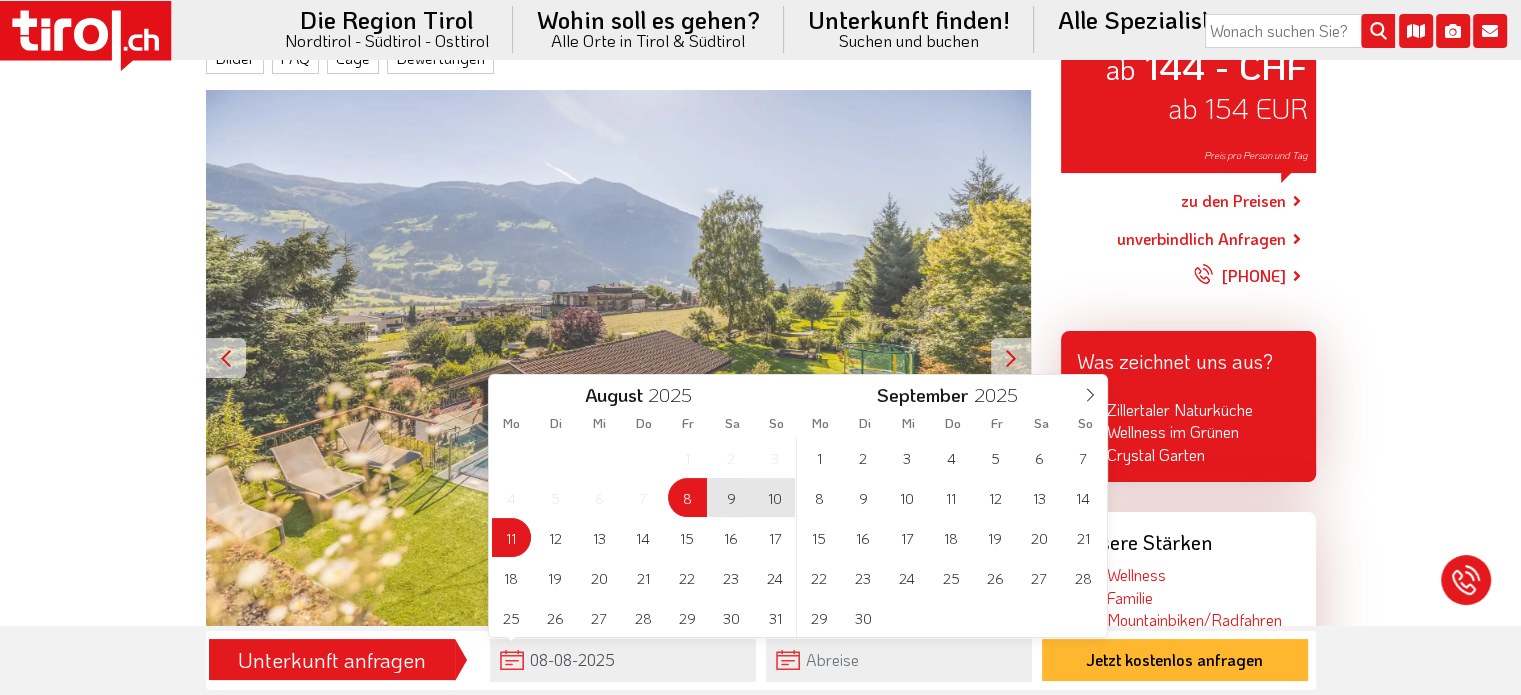 click on "11" at bounding box center (511, 537) 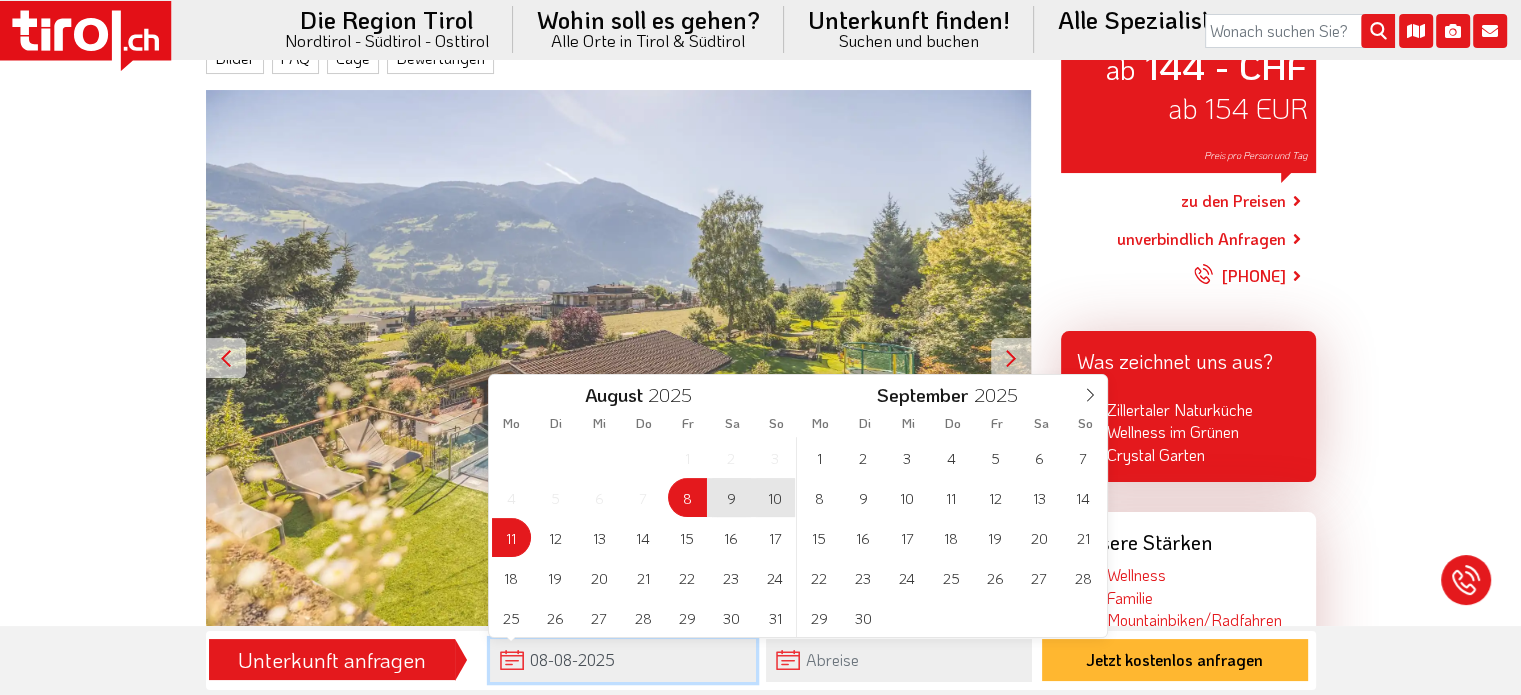 type on "08-08-2025" 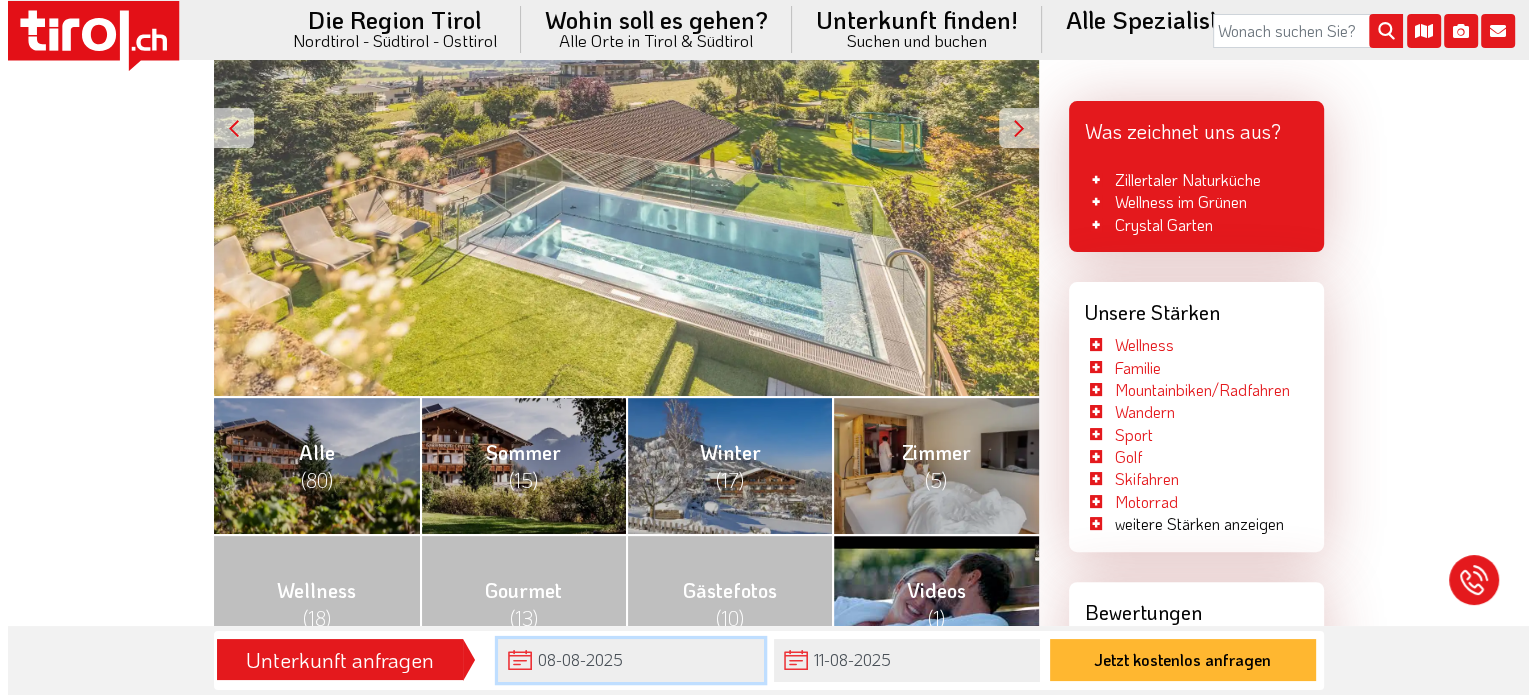 scroll, scrollTop: 500, scrollLeft: 0, axis: vertical 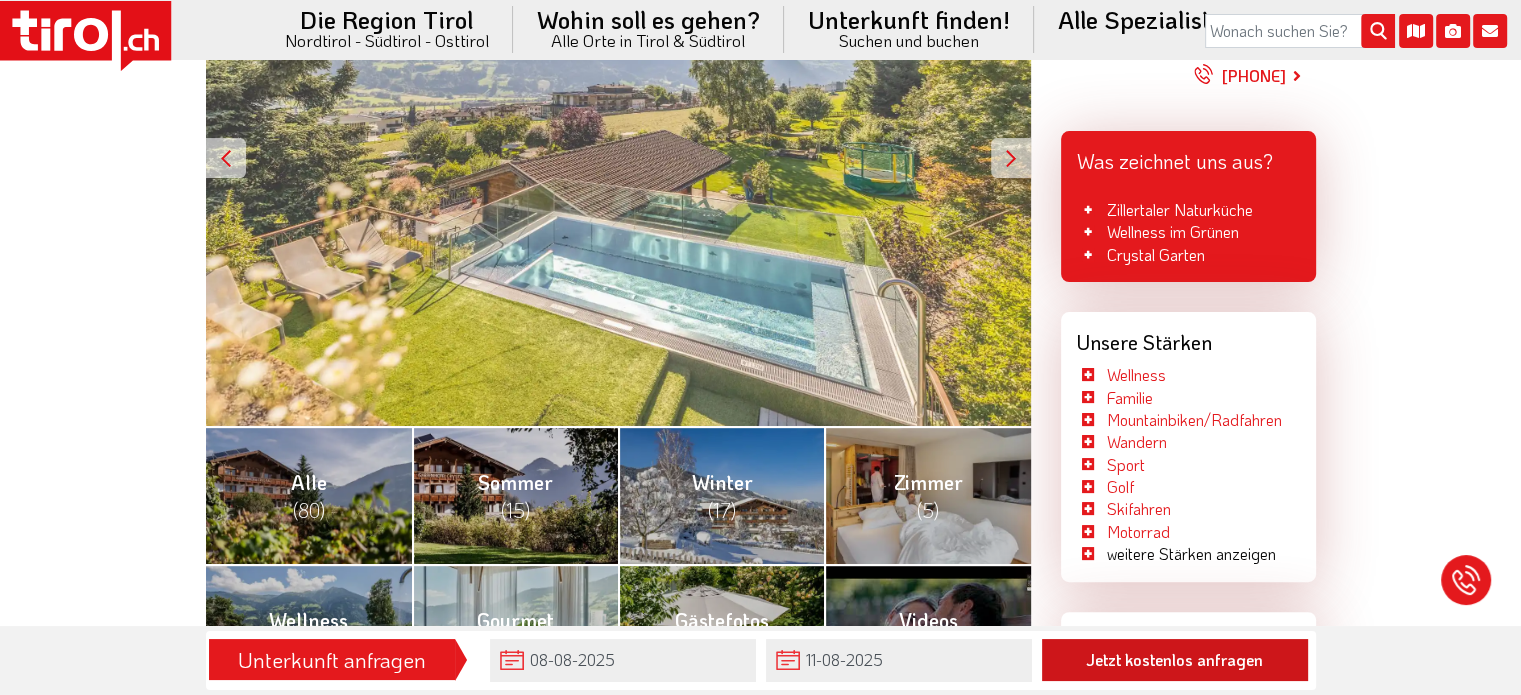 click on "Jetzt kostenlos anfragen" at bounding box center [1175, 660] 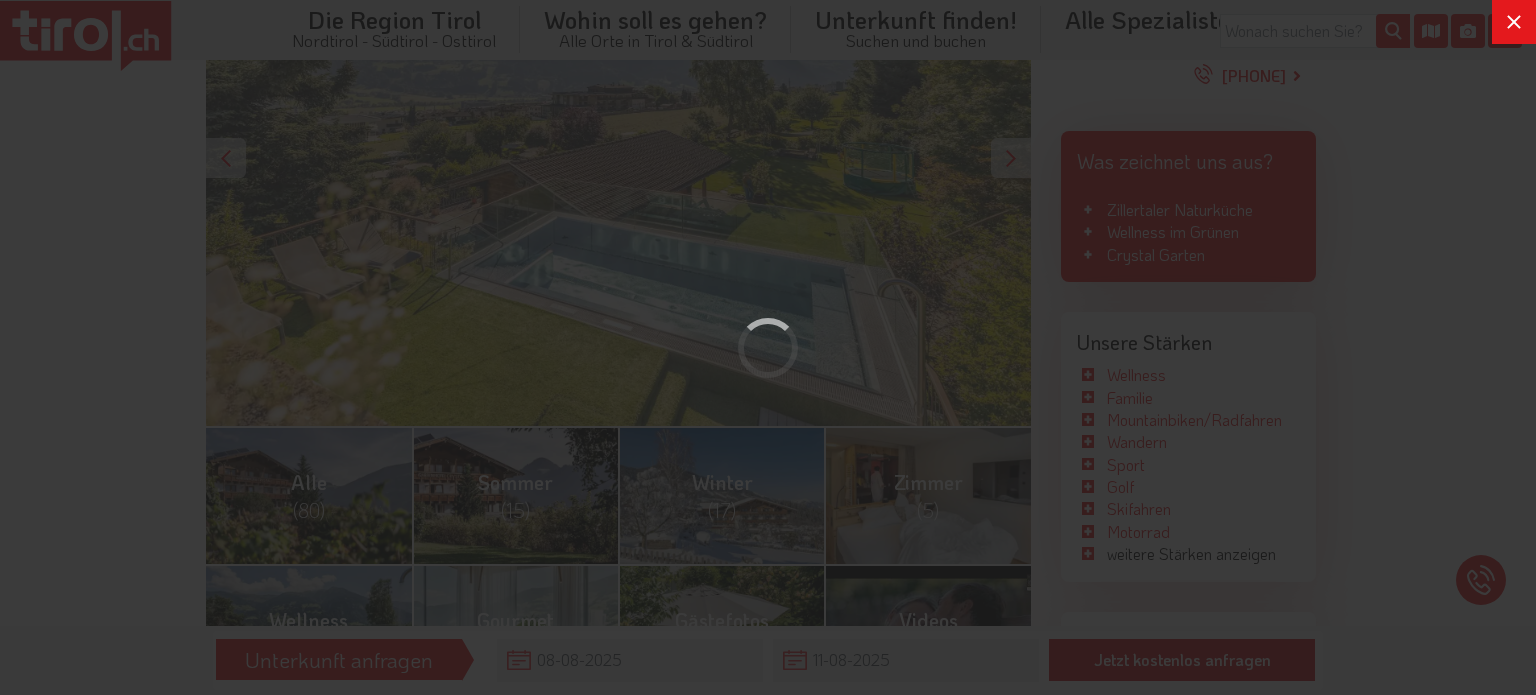 type on "08-08-2025" 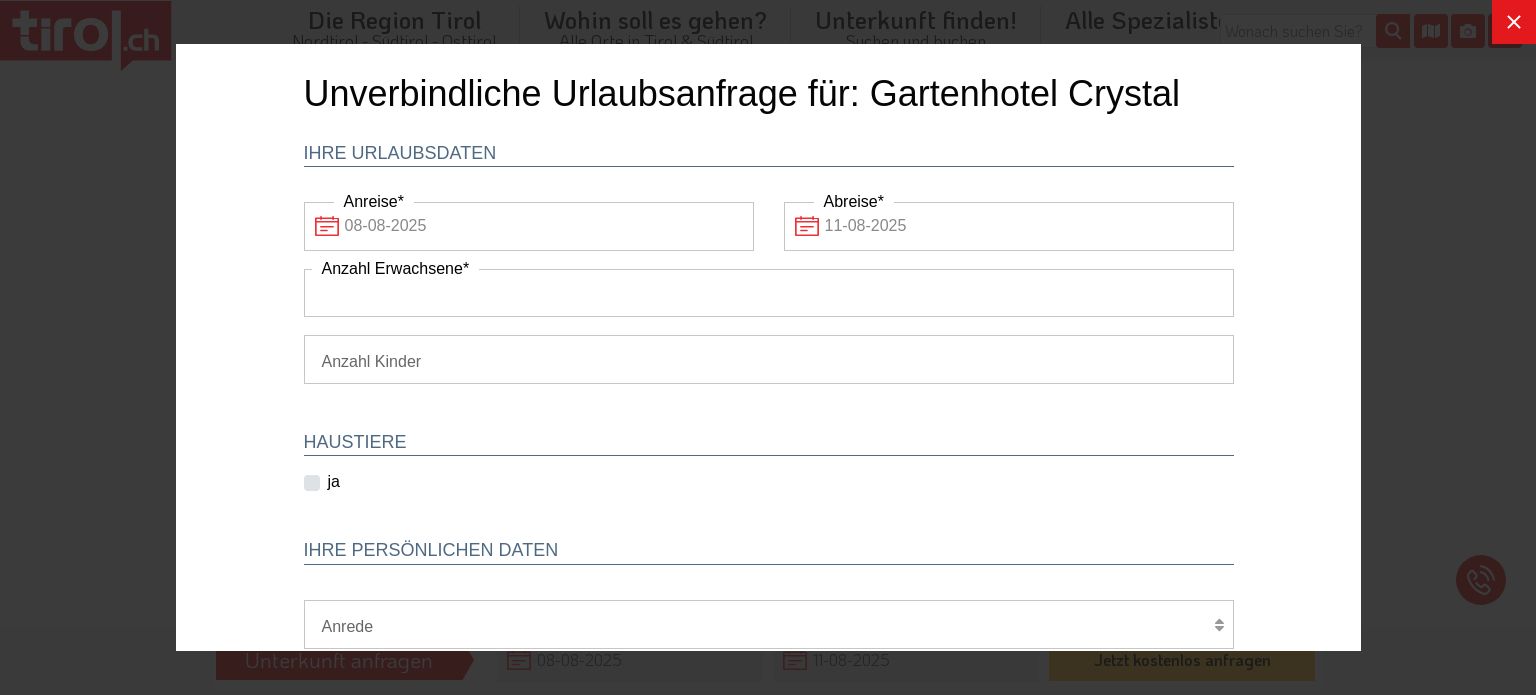 click on "Anzahl Erwachsene" at bounding box center [768, 293] 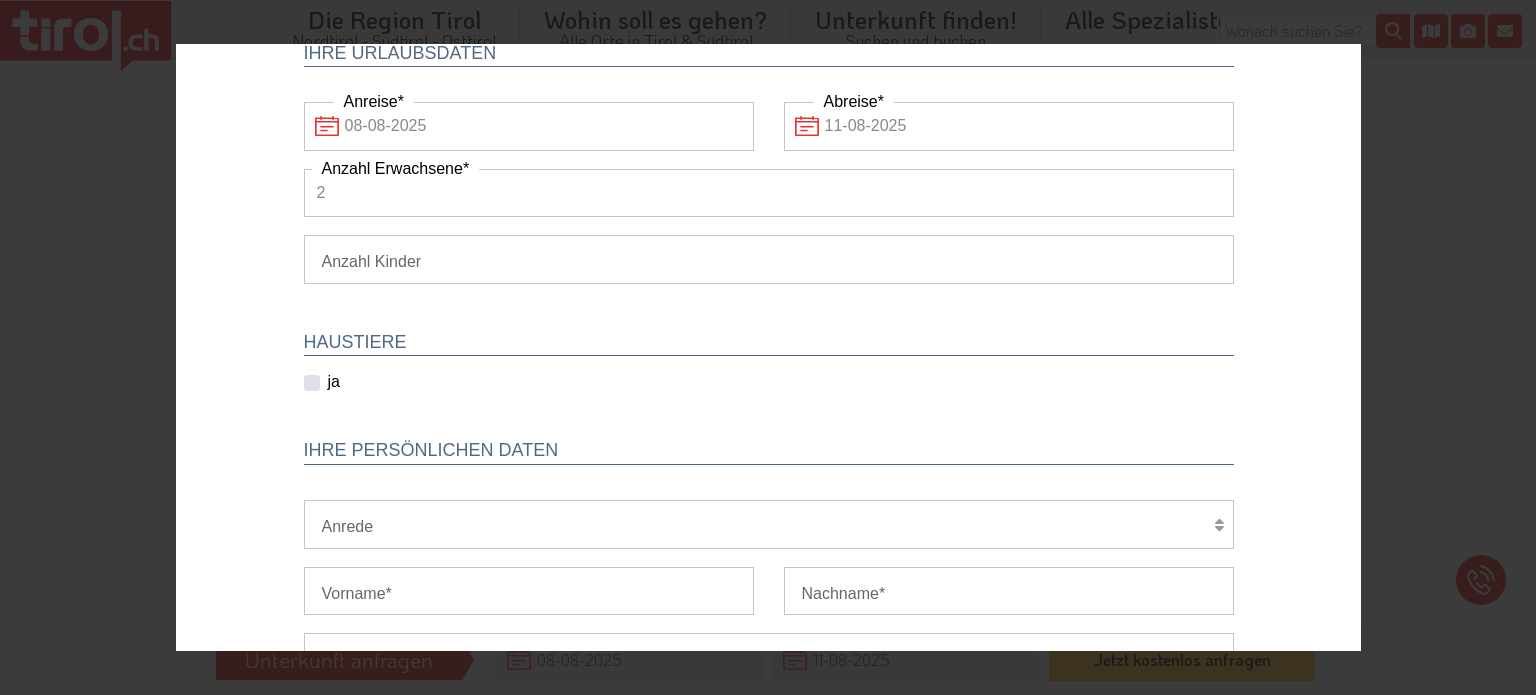scroll, scrollTop: 200, scrollLeft: 0, axis: vertical 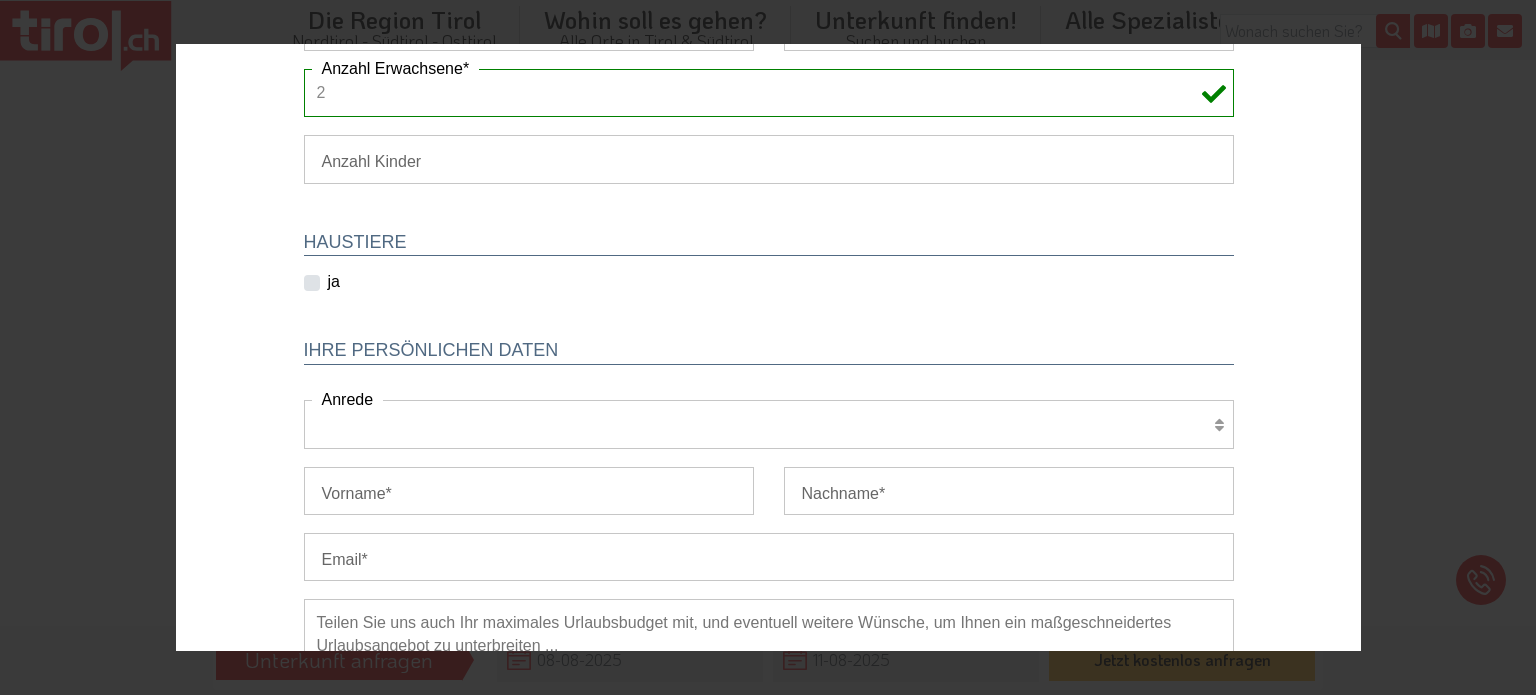 click on "Herr Frau Familie" at bounding box center (768, 424) 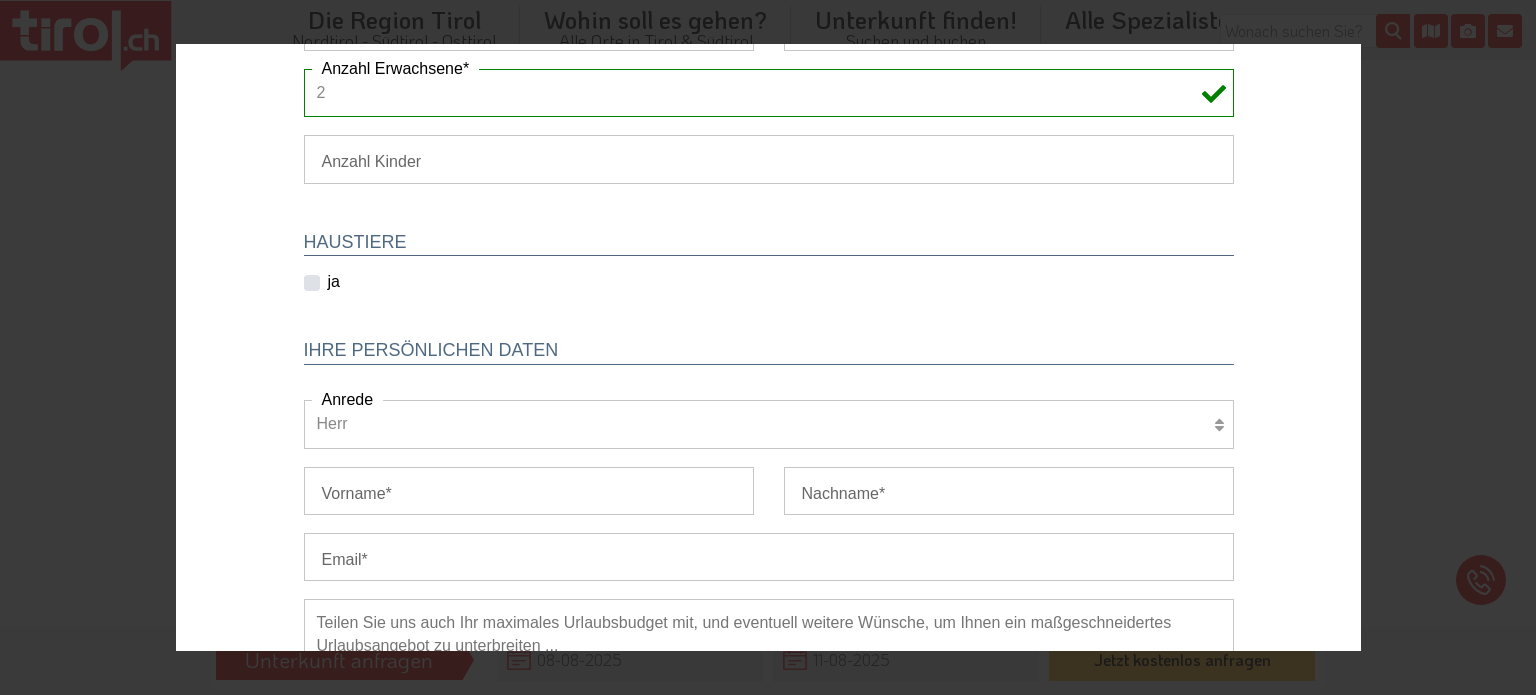 click on "Herr Frau Familie" at bounding box center (768, 424) 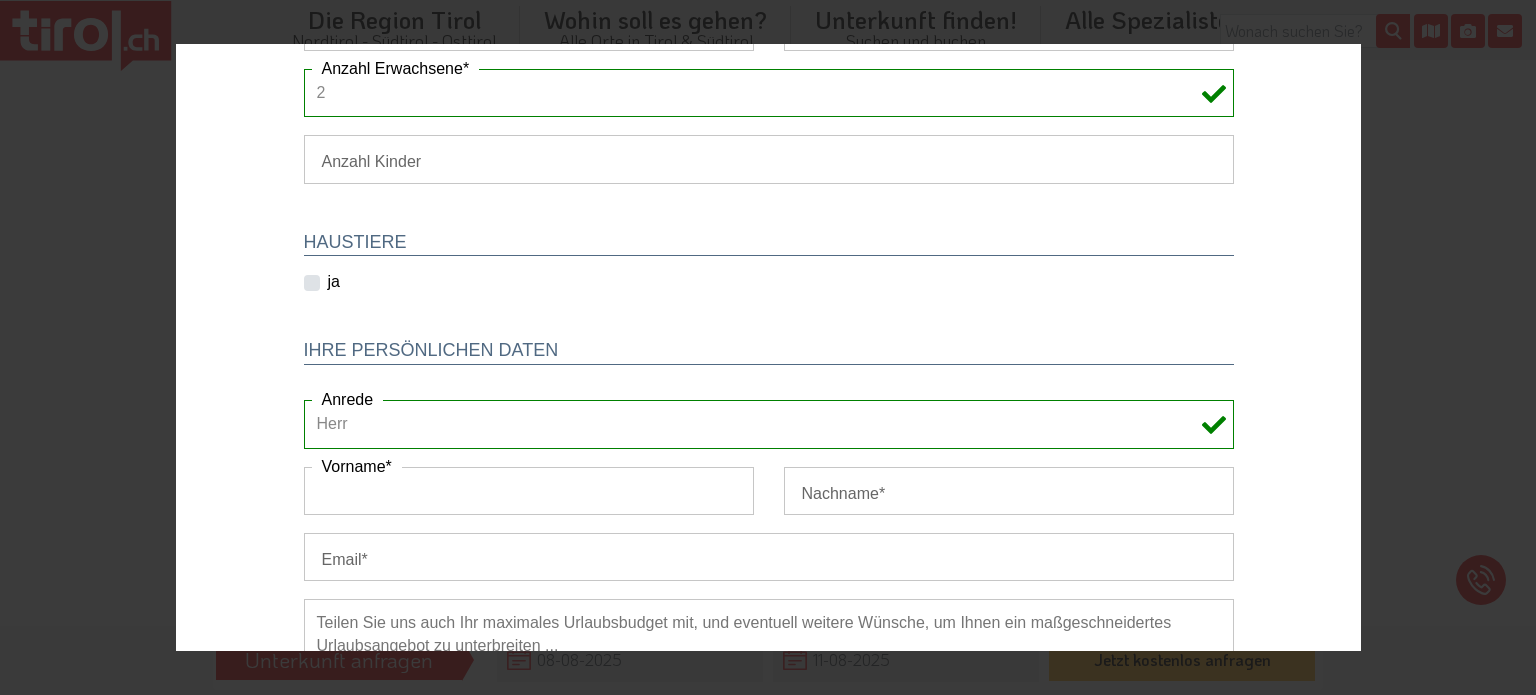 click on "Vorname" at bounding box center [528, 491] 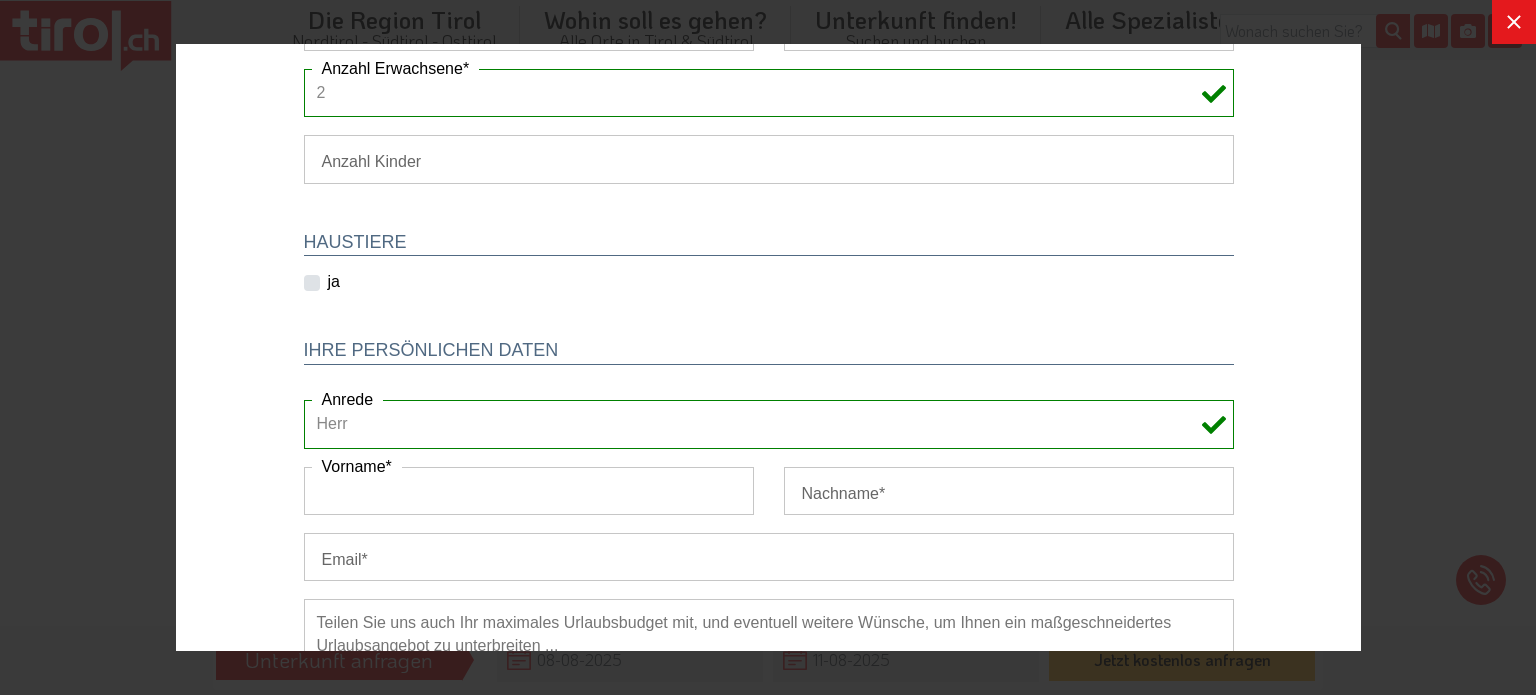 type on "[FIRST]" 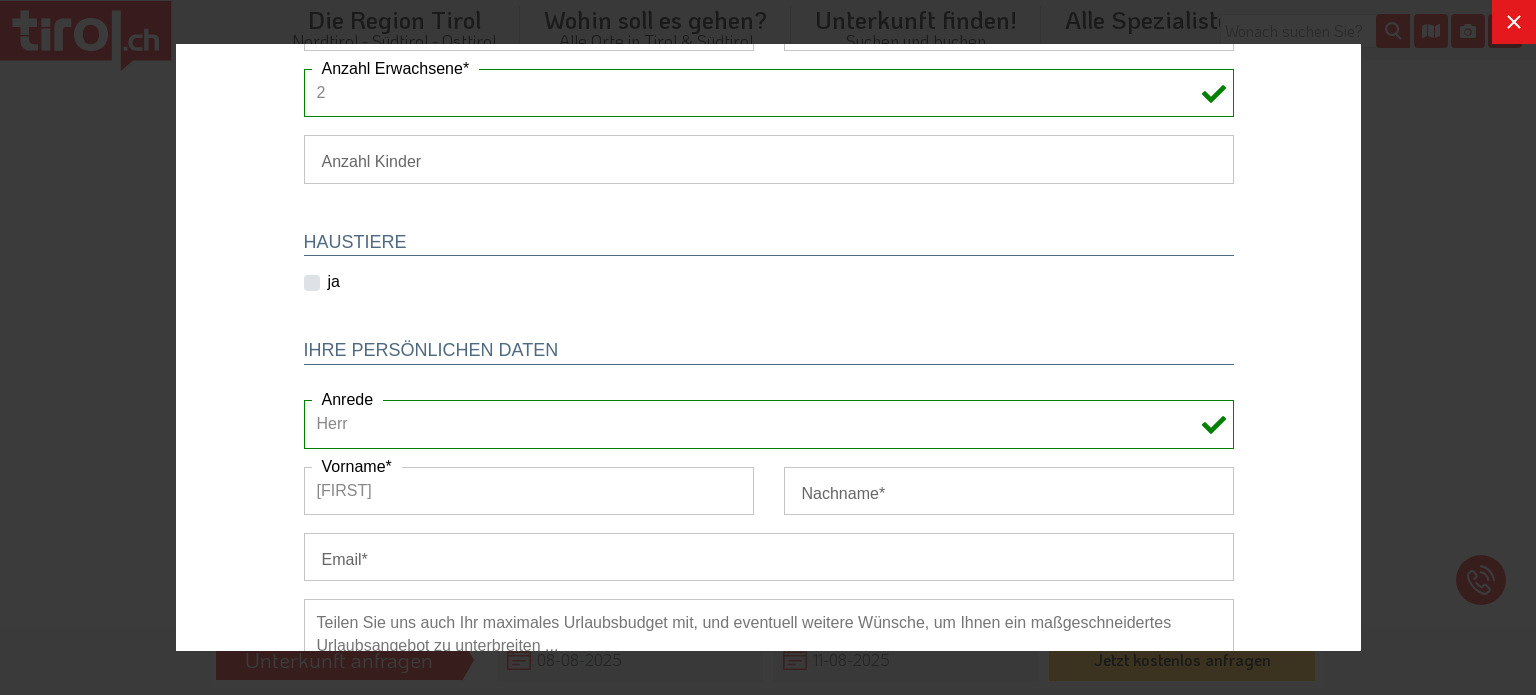 type on "[LAST]" 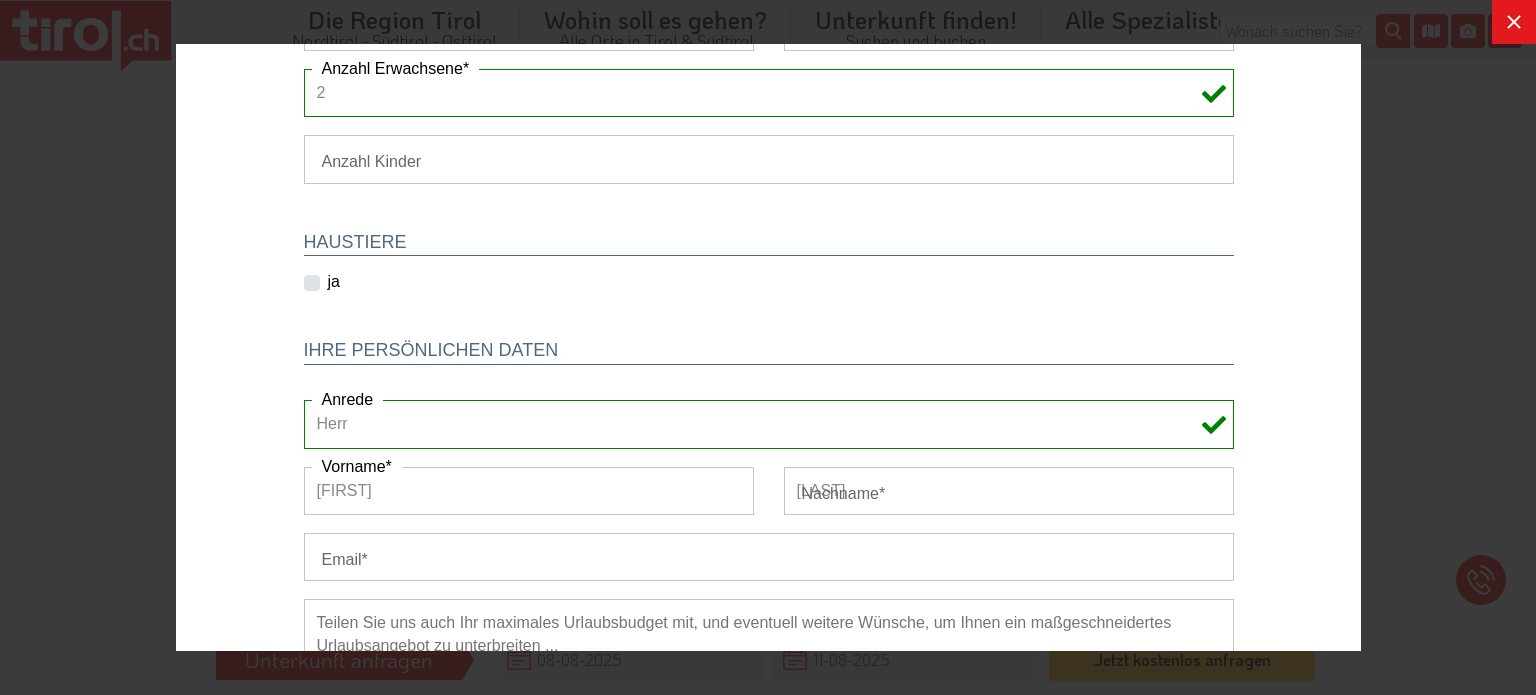 type on "kurt.hafner@[EMAIL]" 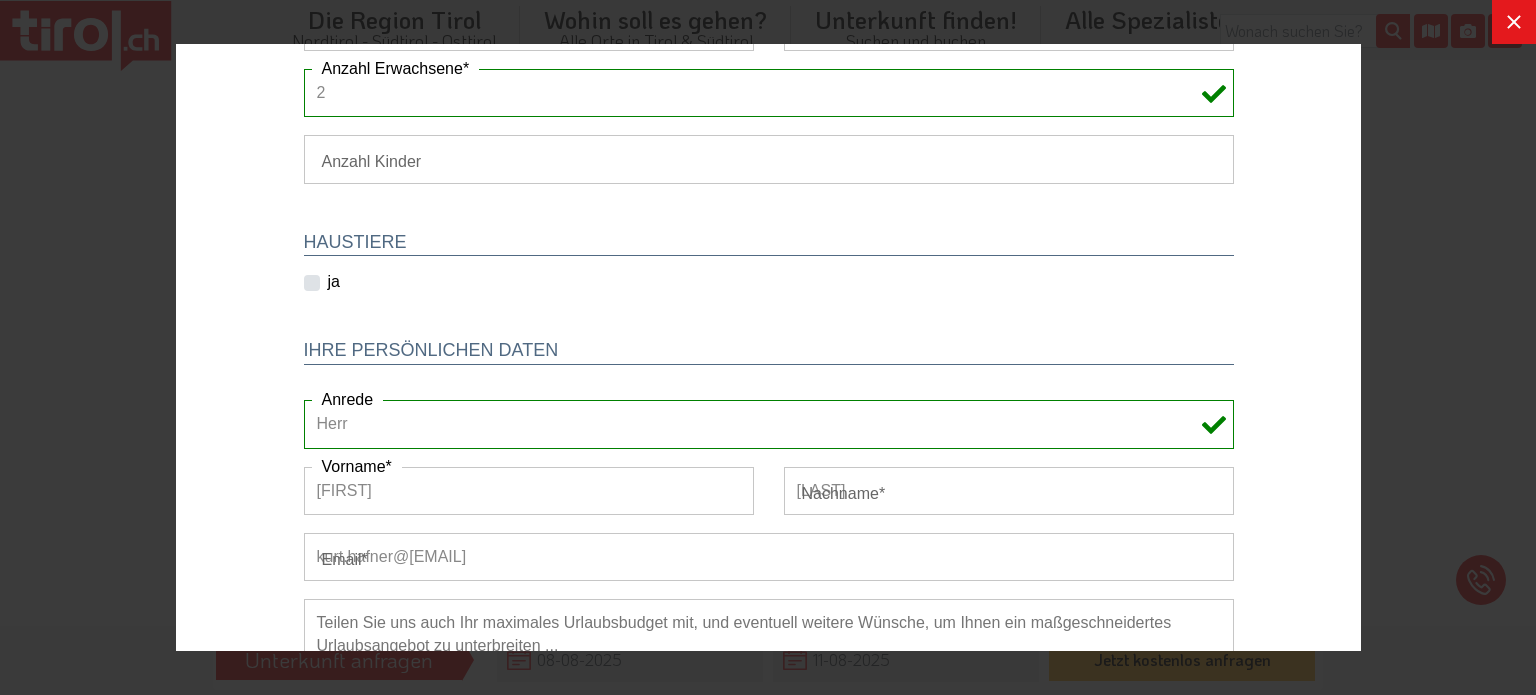 type on "[PHONE]" 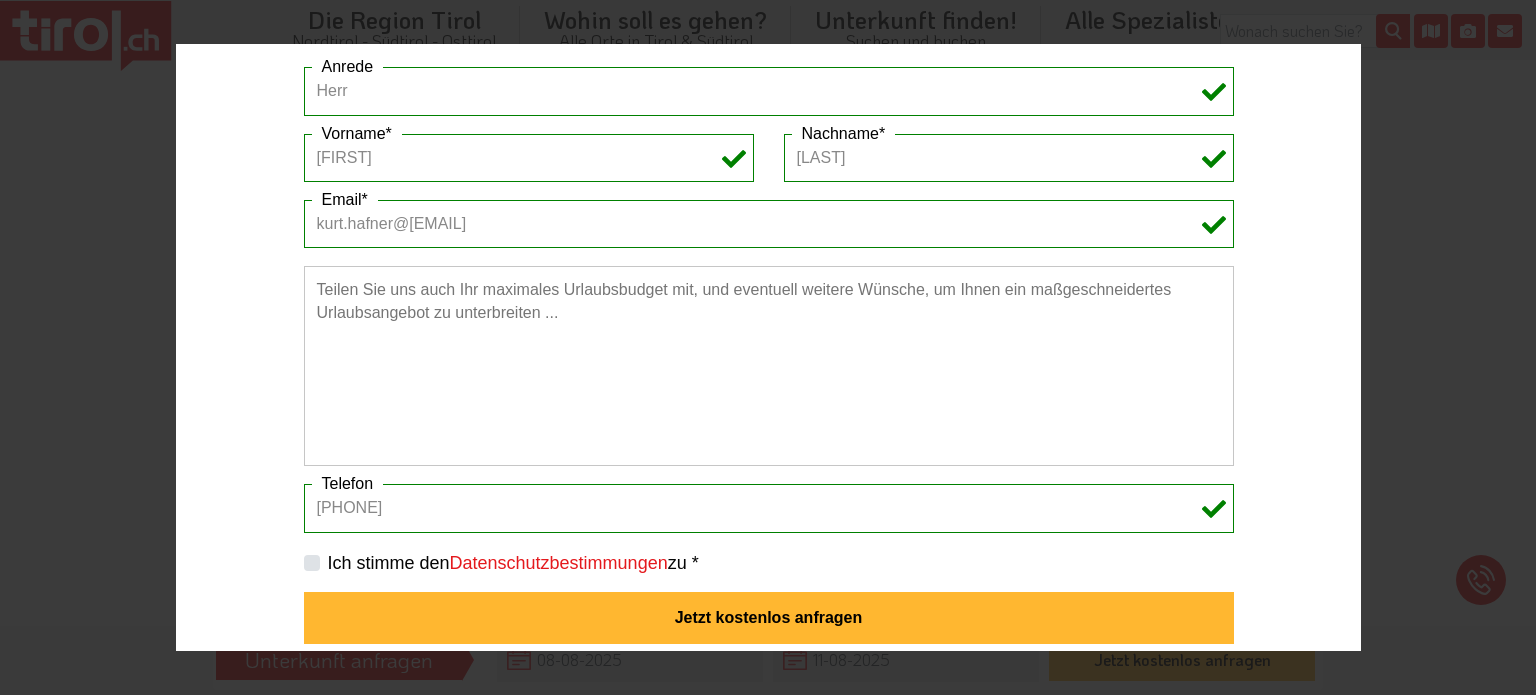 scroll, scrollTop: 544, scrollLeft: 0, axis: vertical 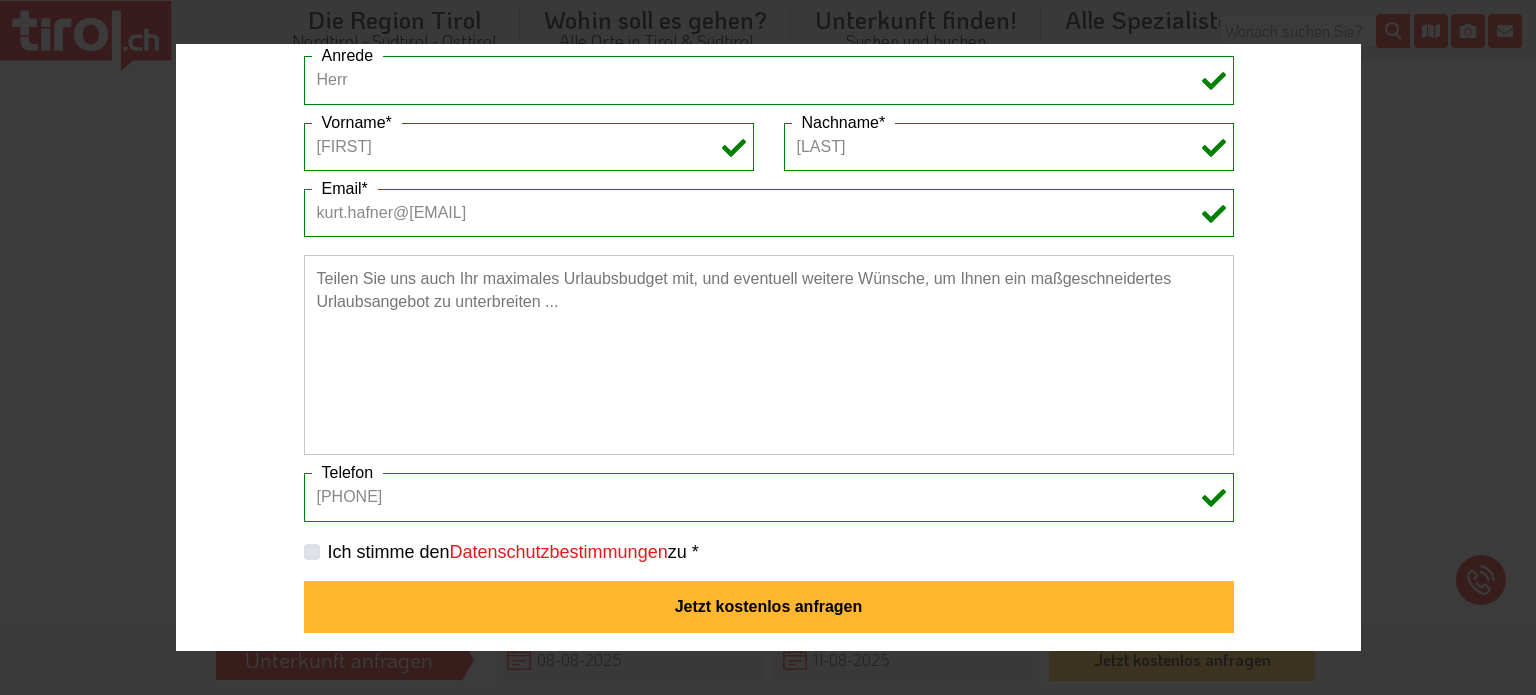 click on "Ich stimme den  Datenschutzbestimmungen  zu *" at bounding box center [512, 552] 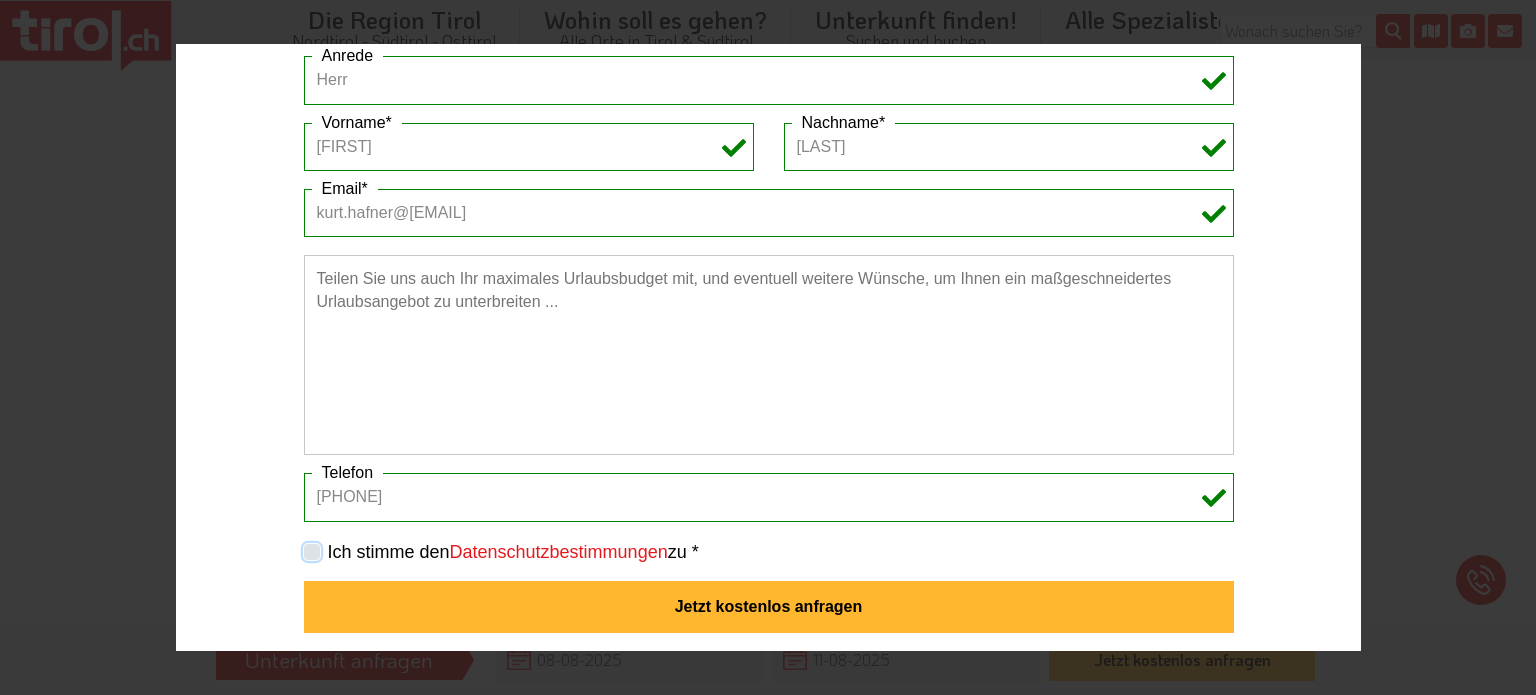 click on "Ich stimme den  Datenschutzbestimmungen  zu *" at bounding box center [772, 551] 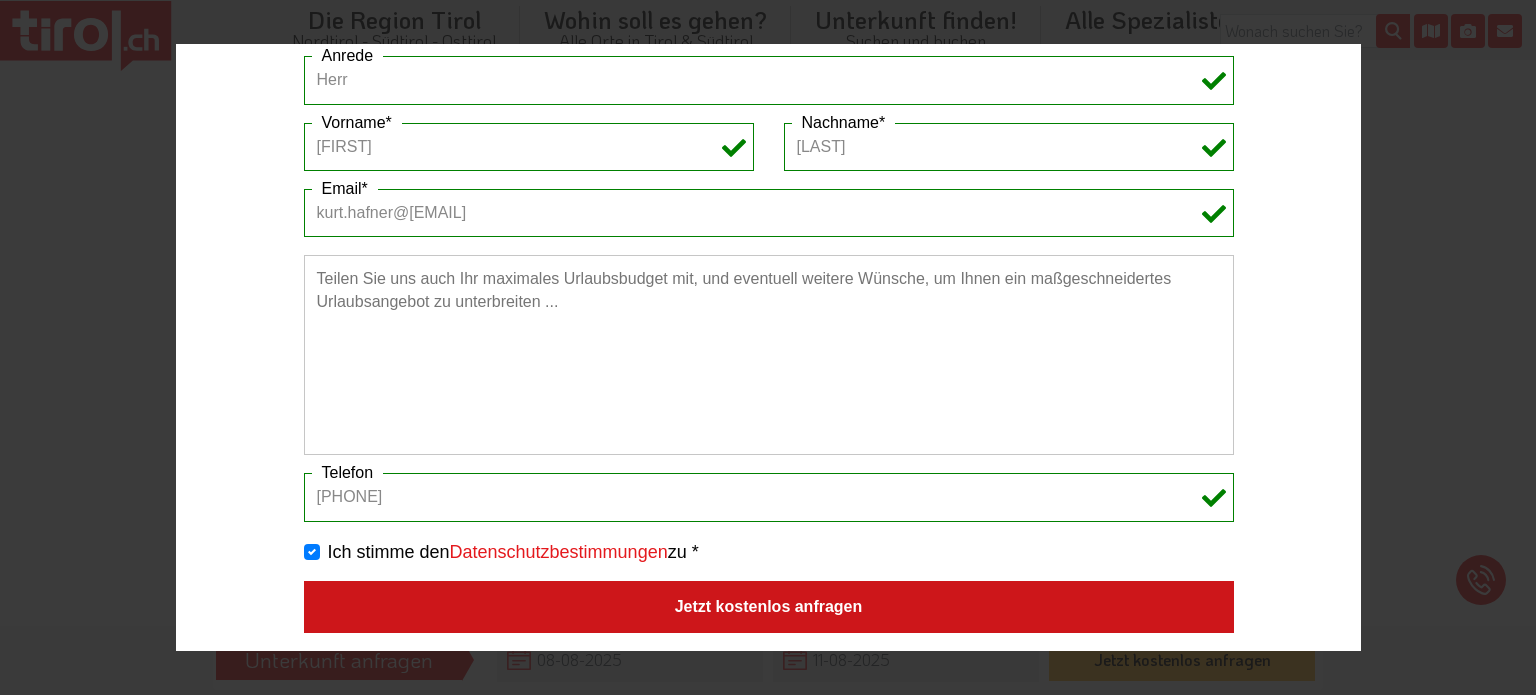 click on "Jetzt kostenlos anfragen" at bounding box center [768, 607] 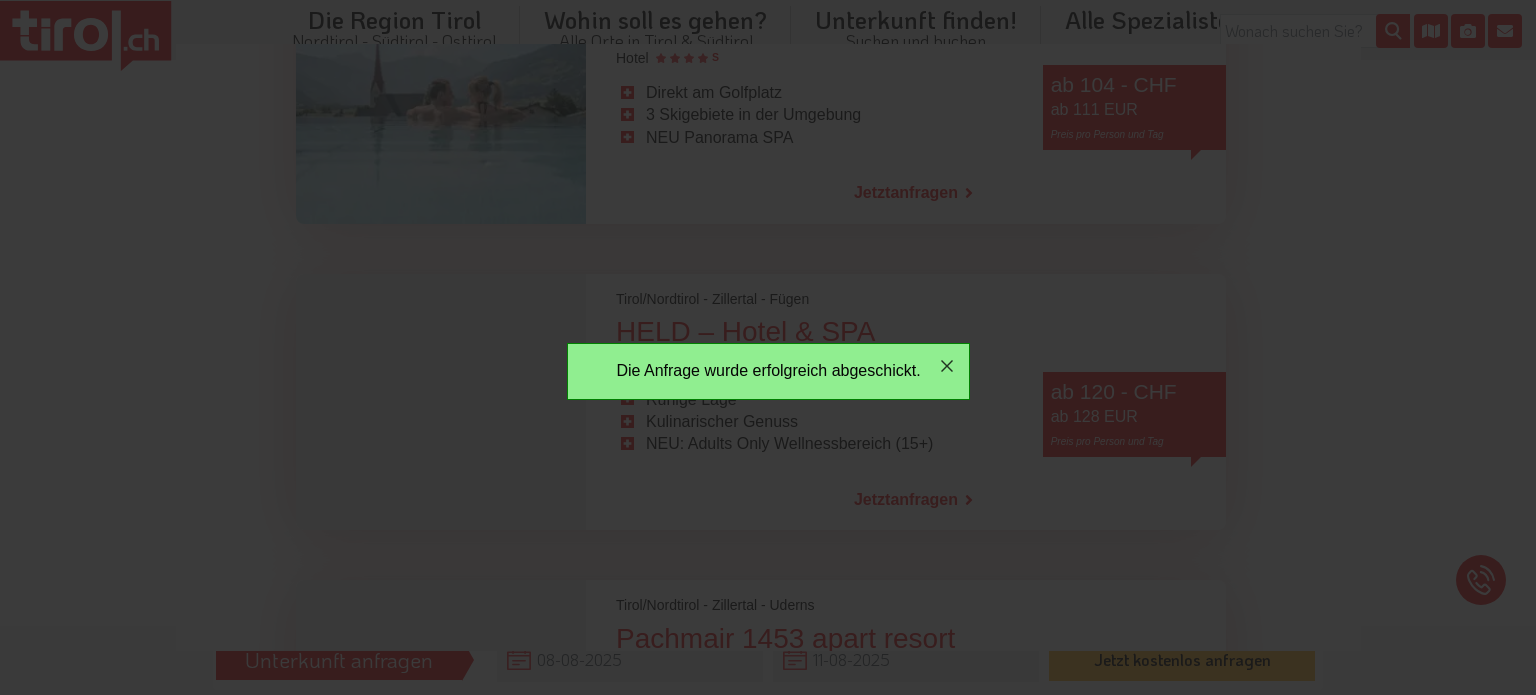 scroll, scrollTop: 0, scrollLeft: 0, axis: both 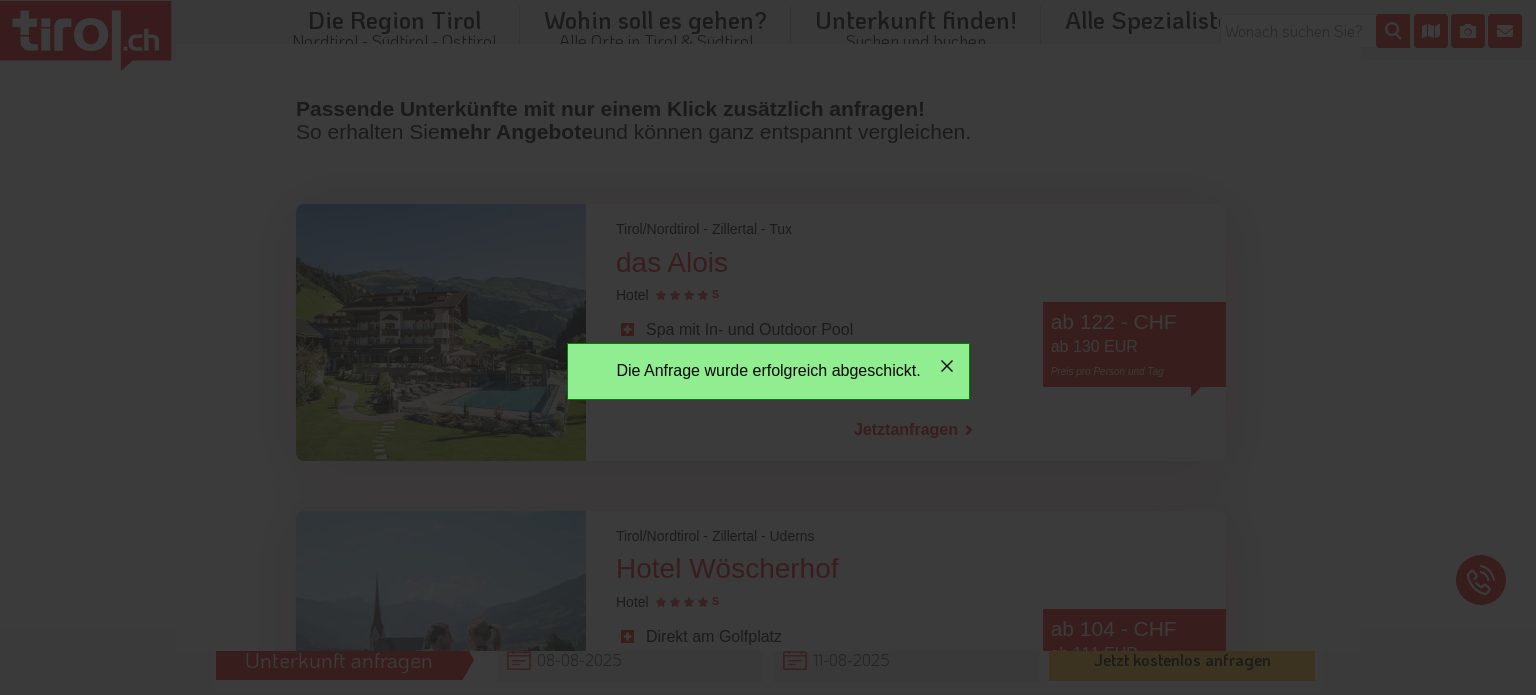 click 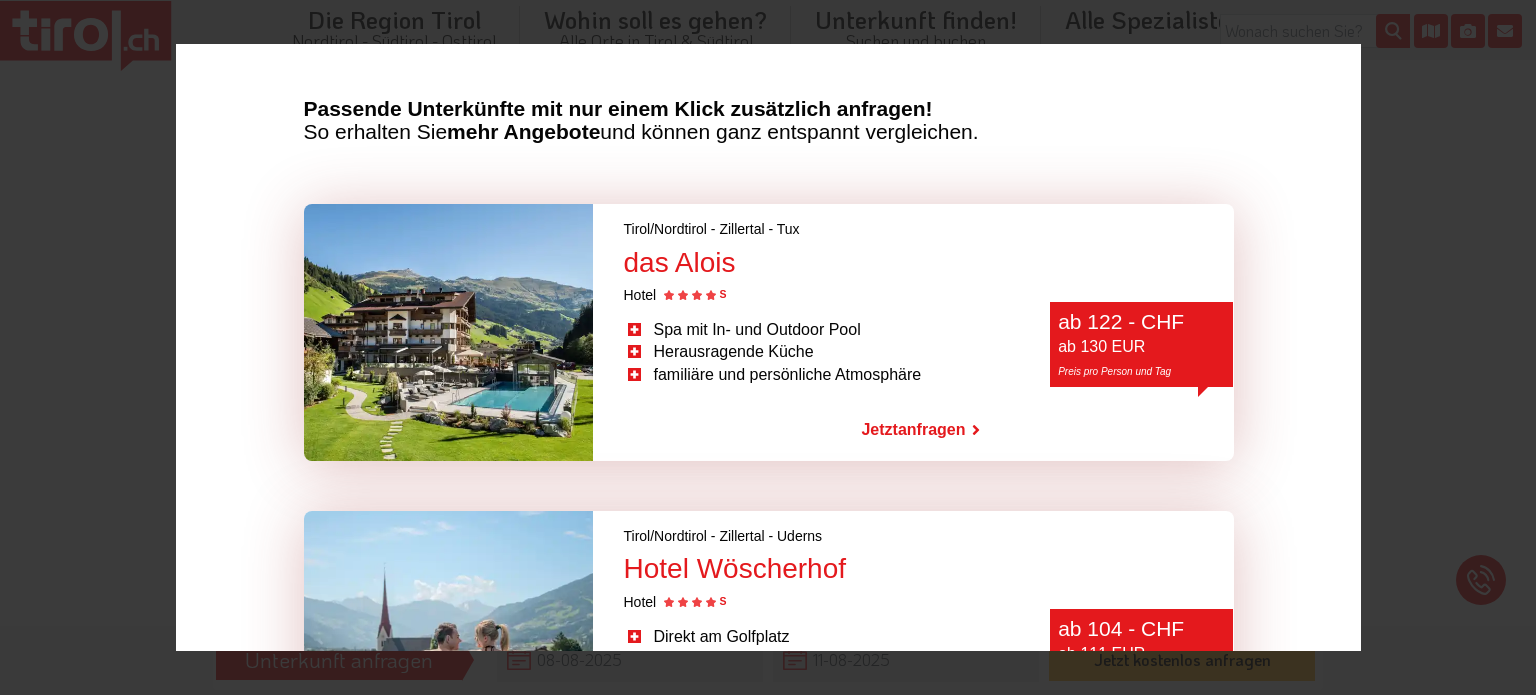 click at bounding box center [448, 332] 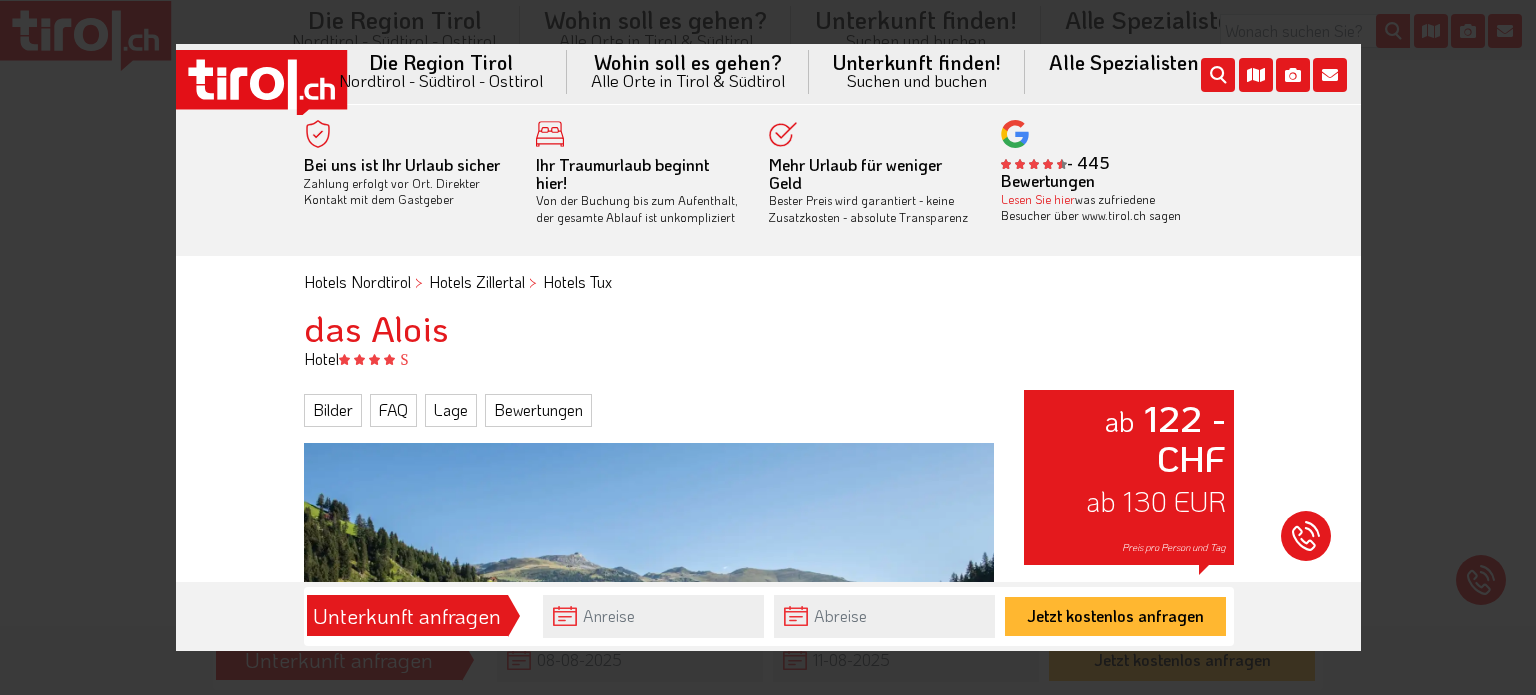 scroll, scrollTop: 0, scrollLeft: 0, axis: both 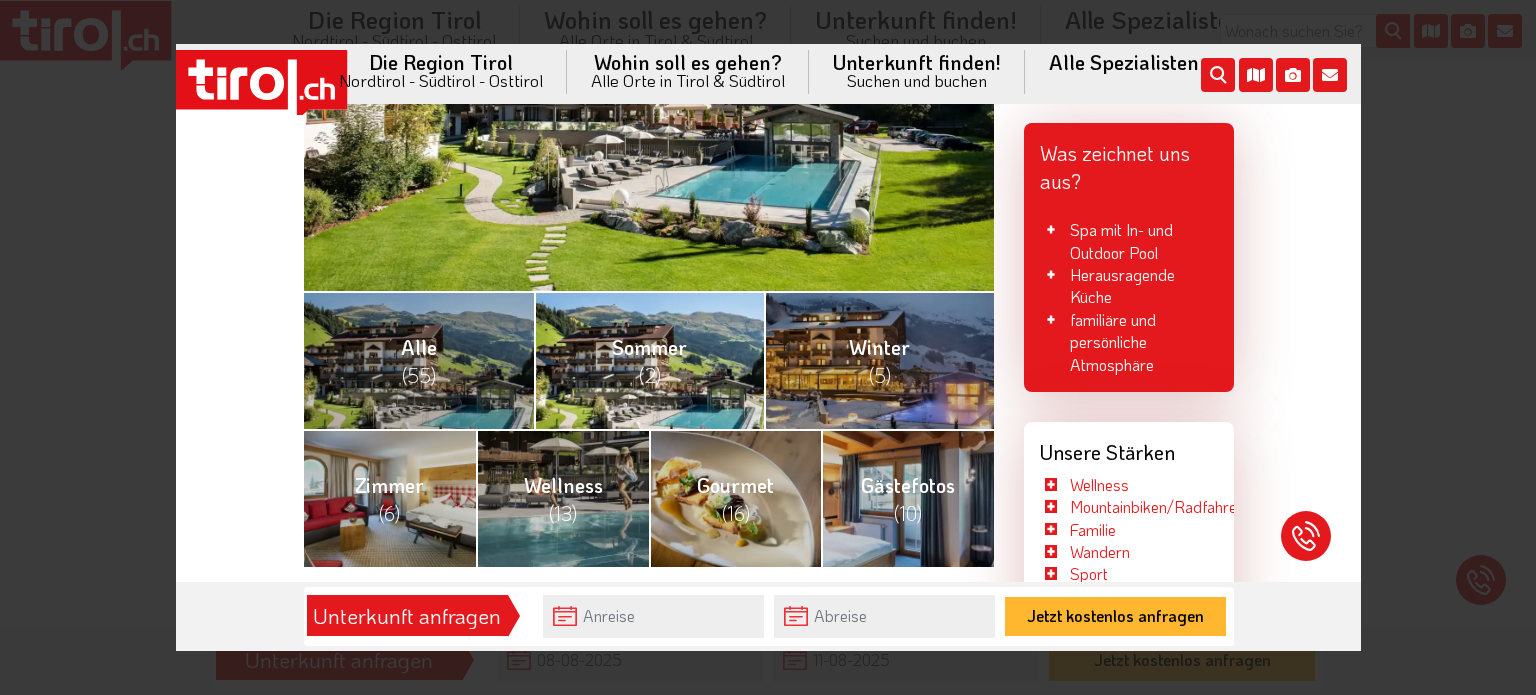 click on "Sommer   (2)" at bounding box center [648, 360] 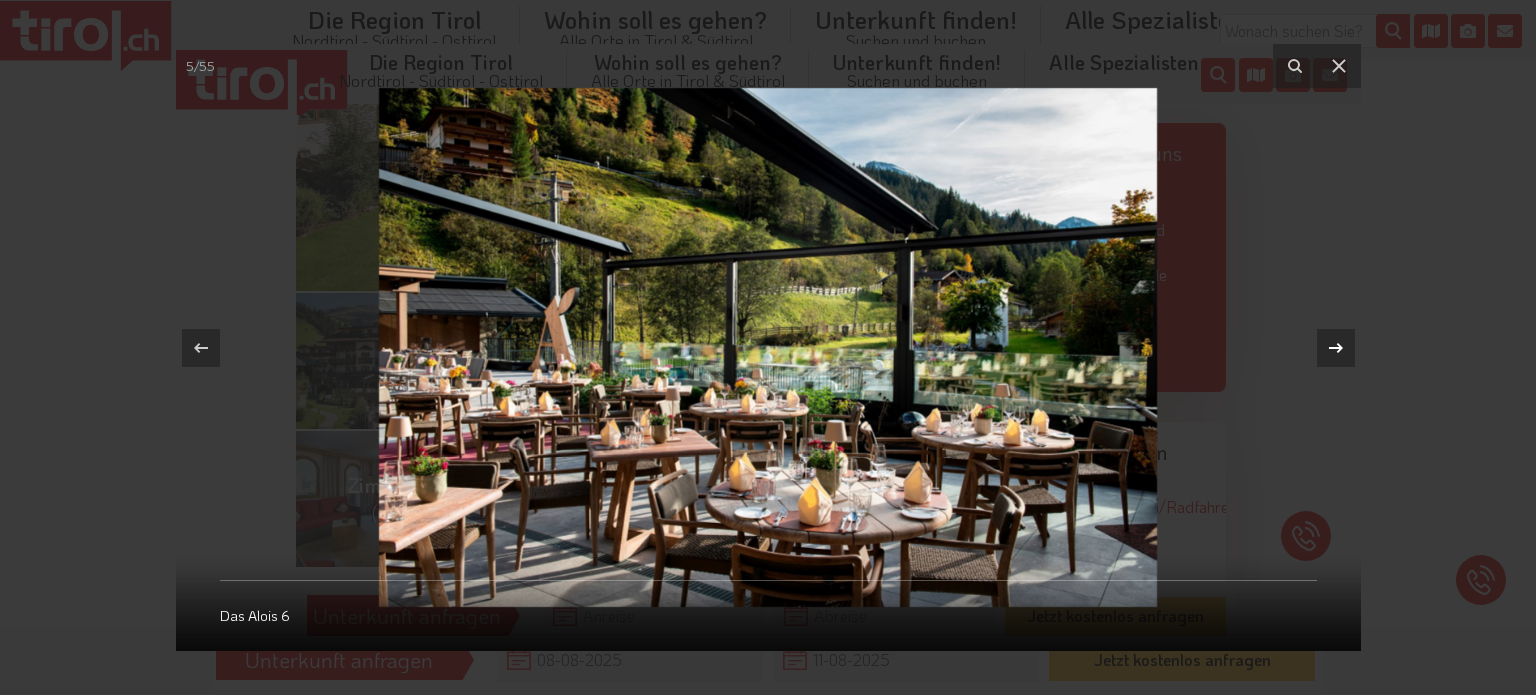 click 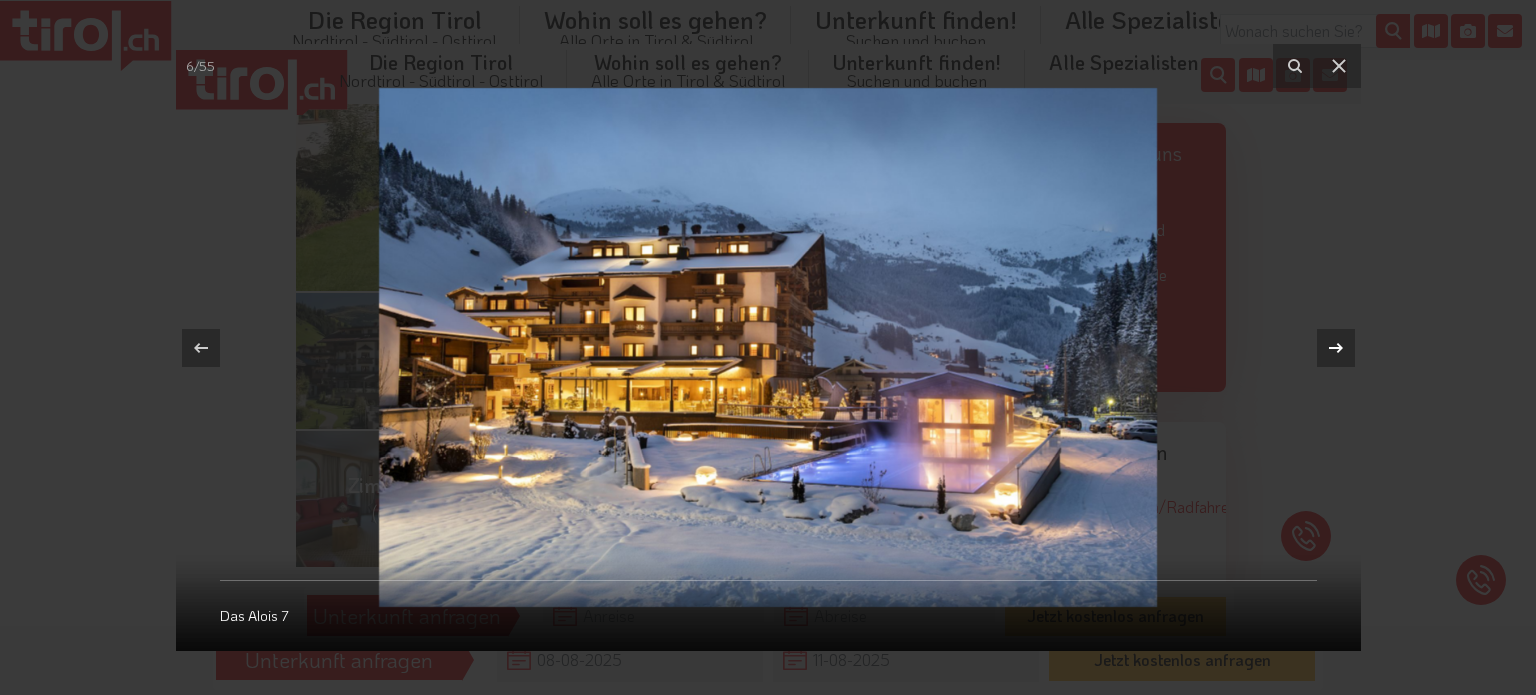 click 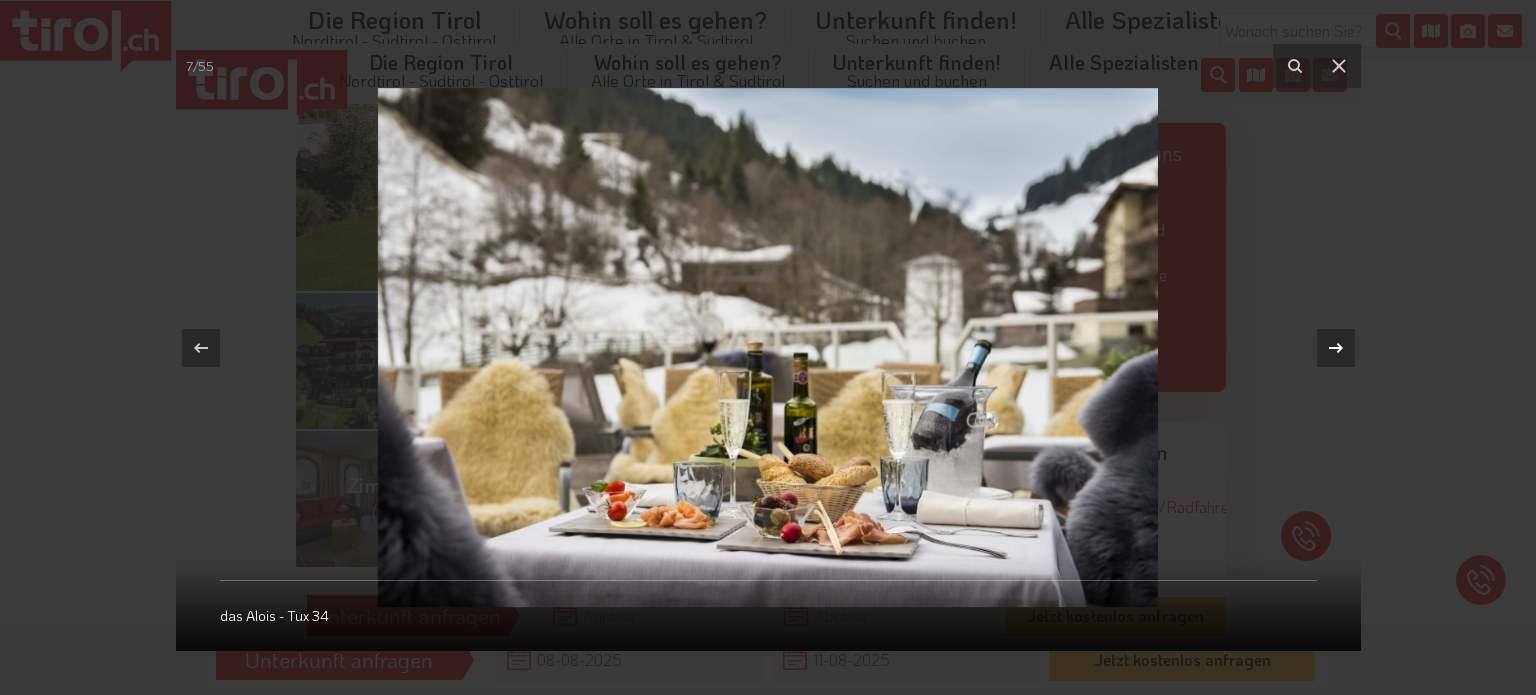click 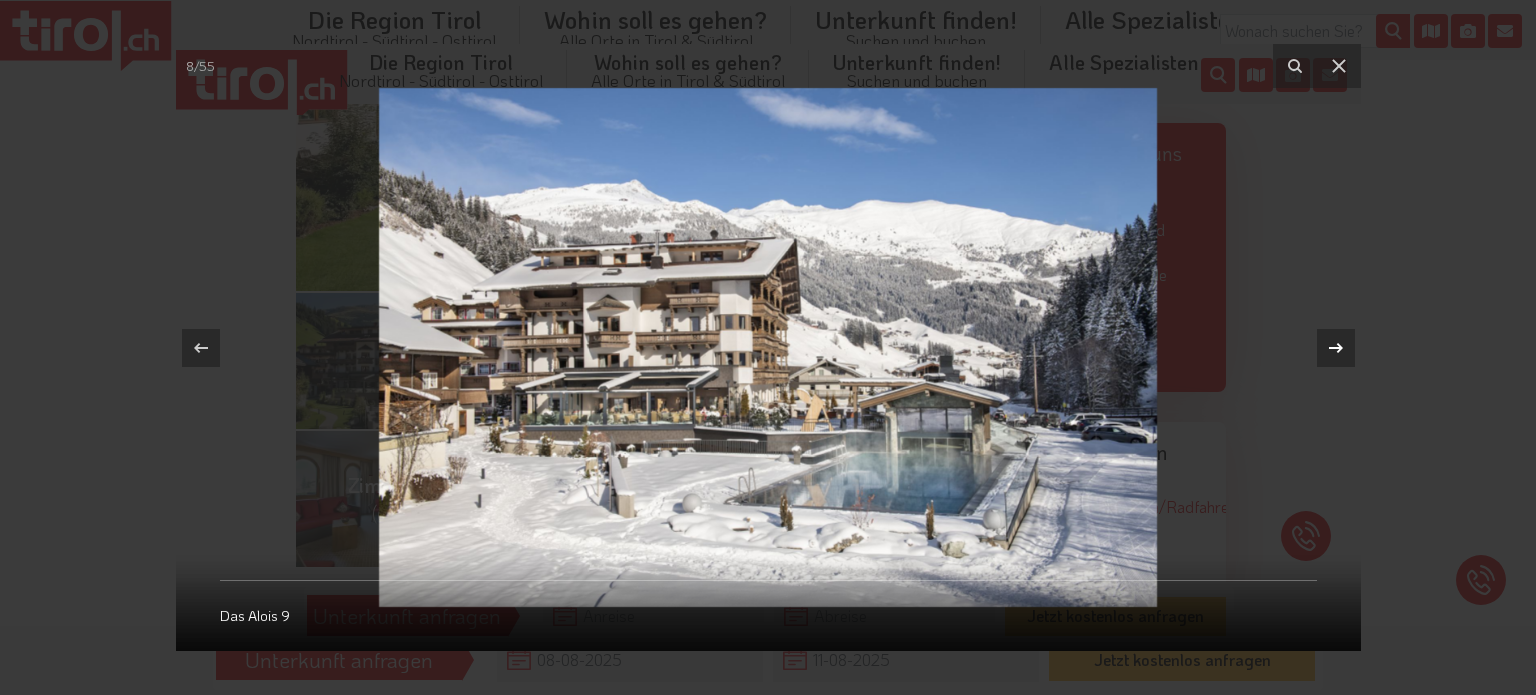click 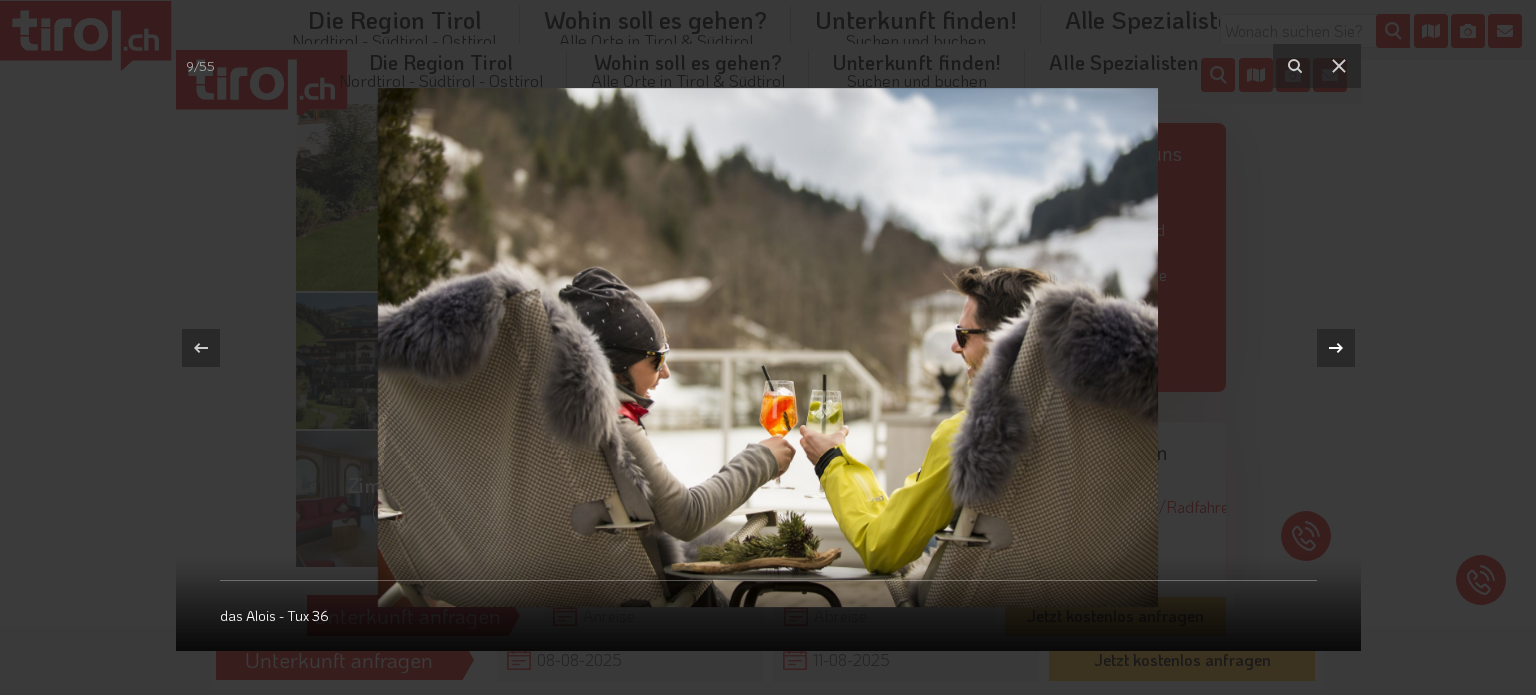 click 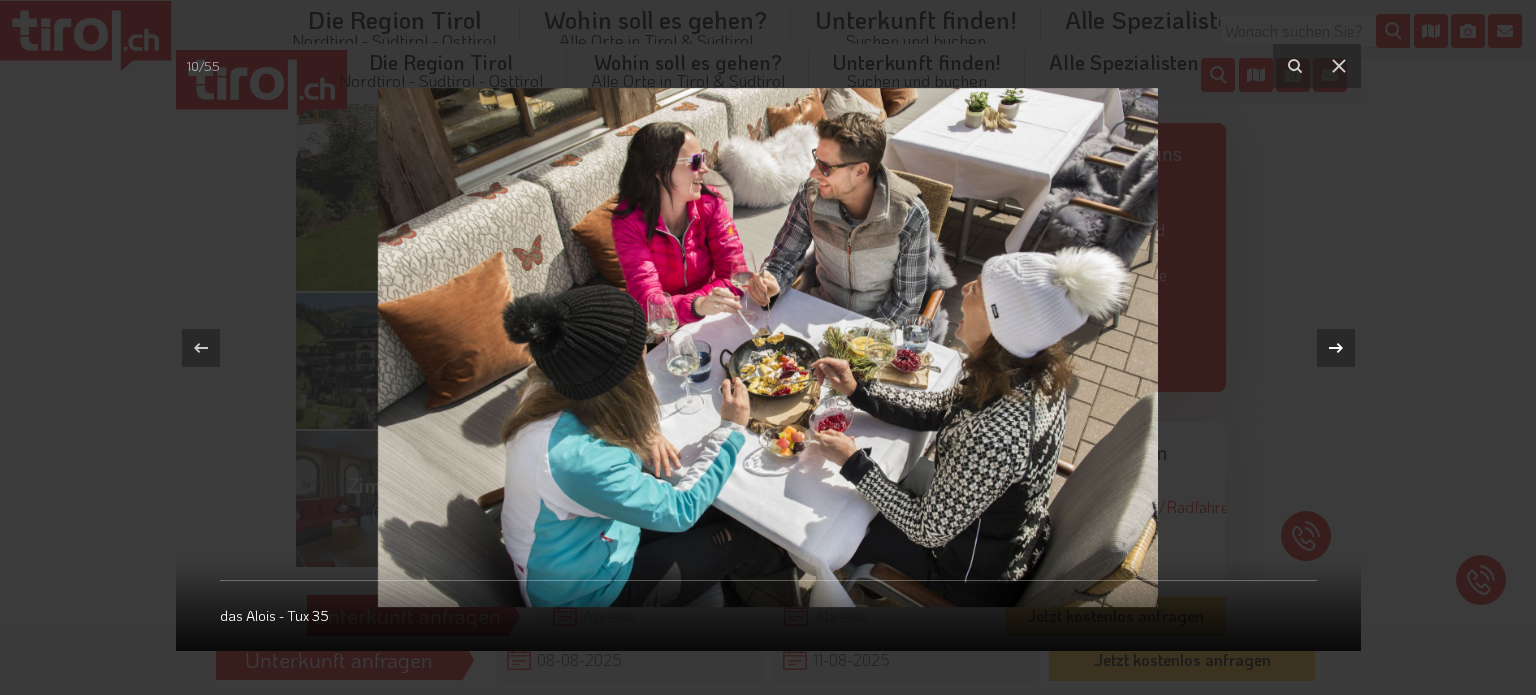 click 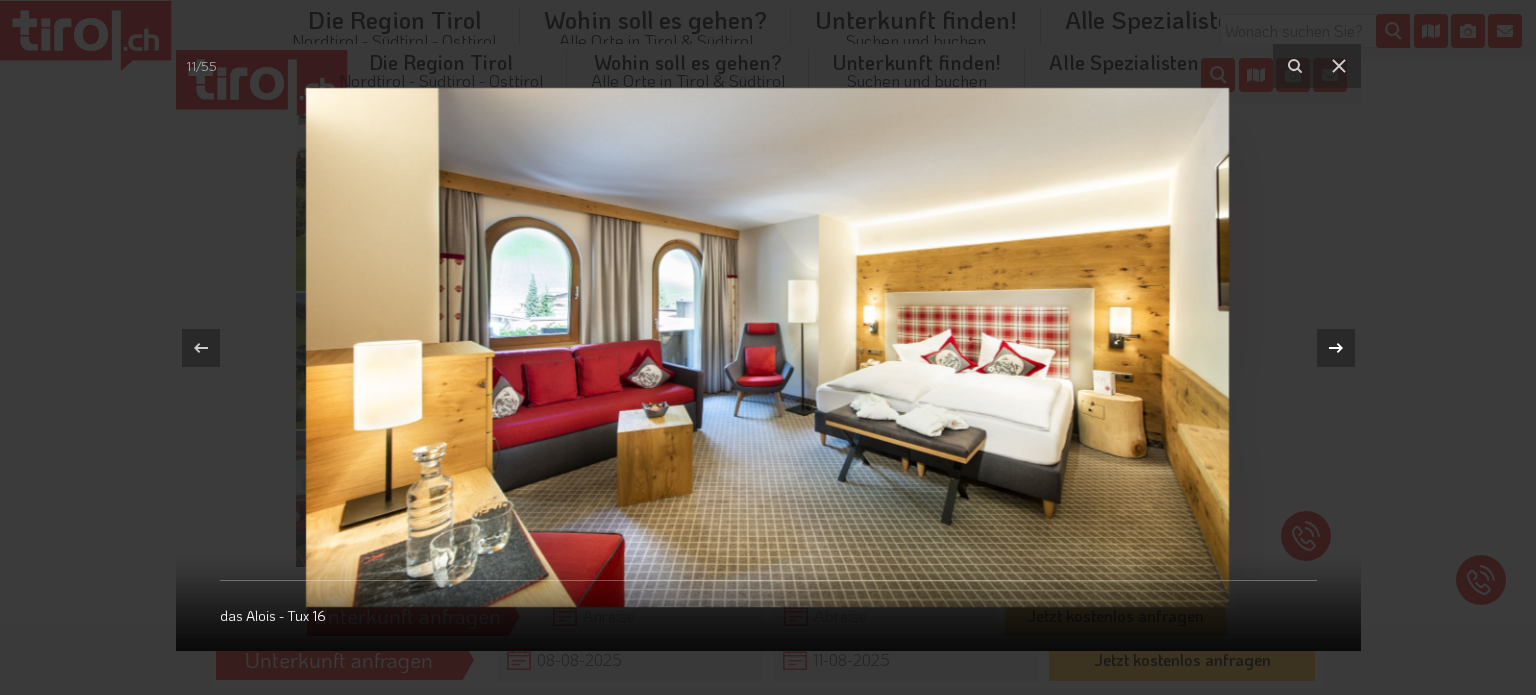 click 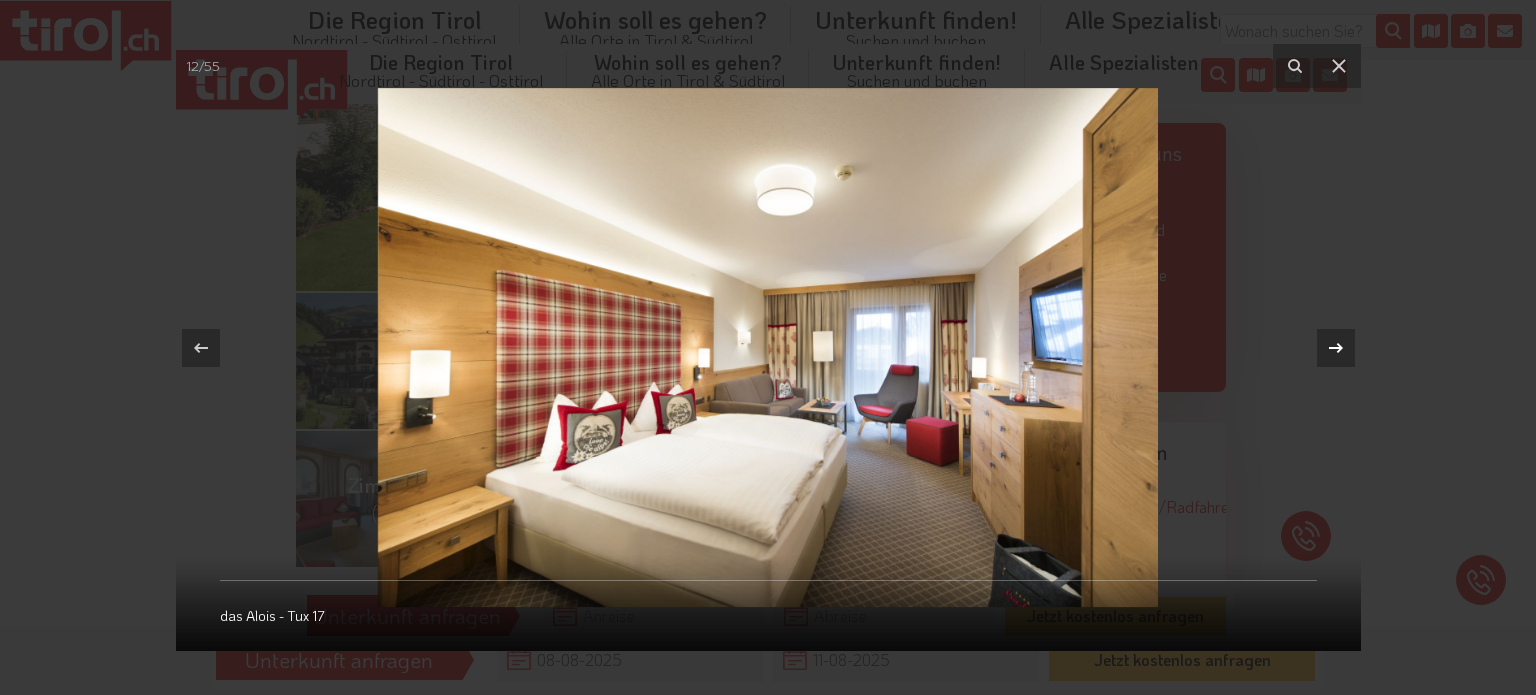 click 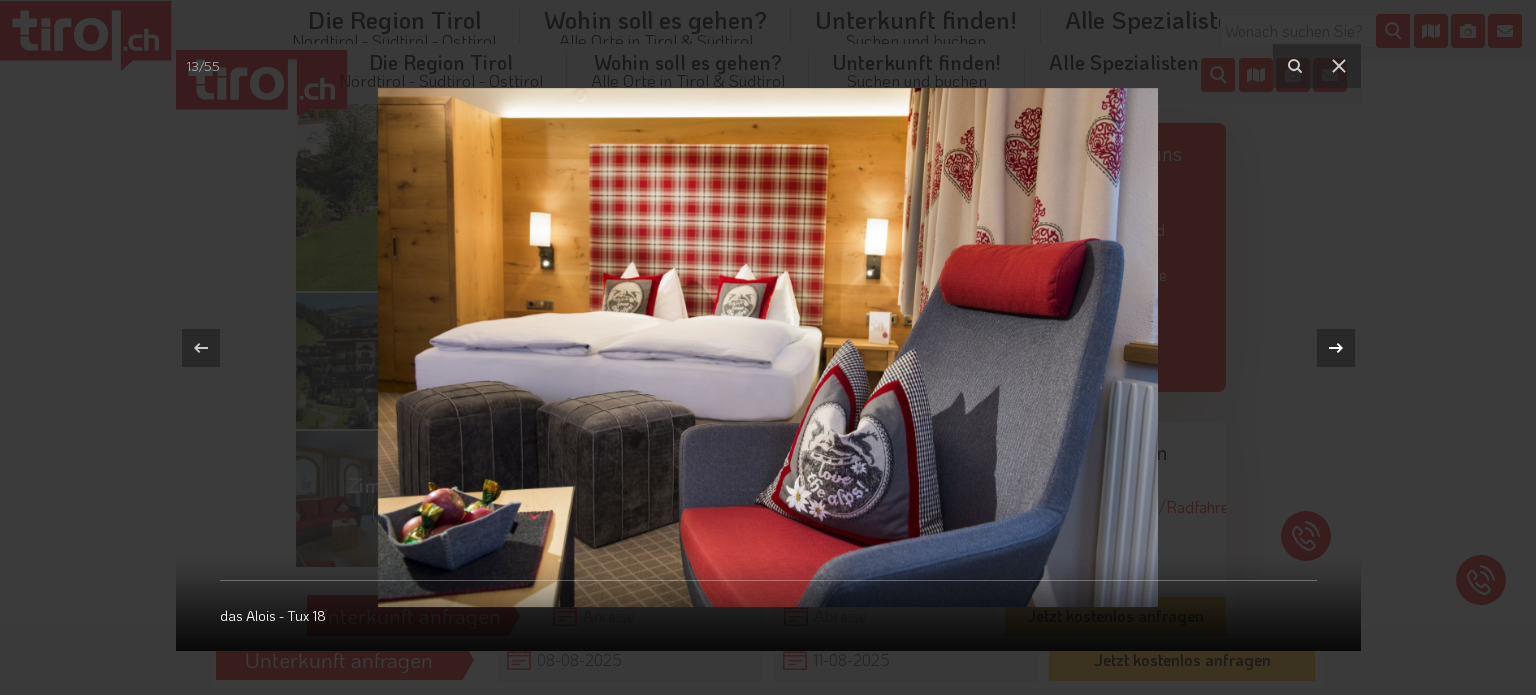 click 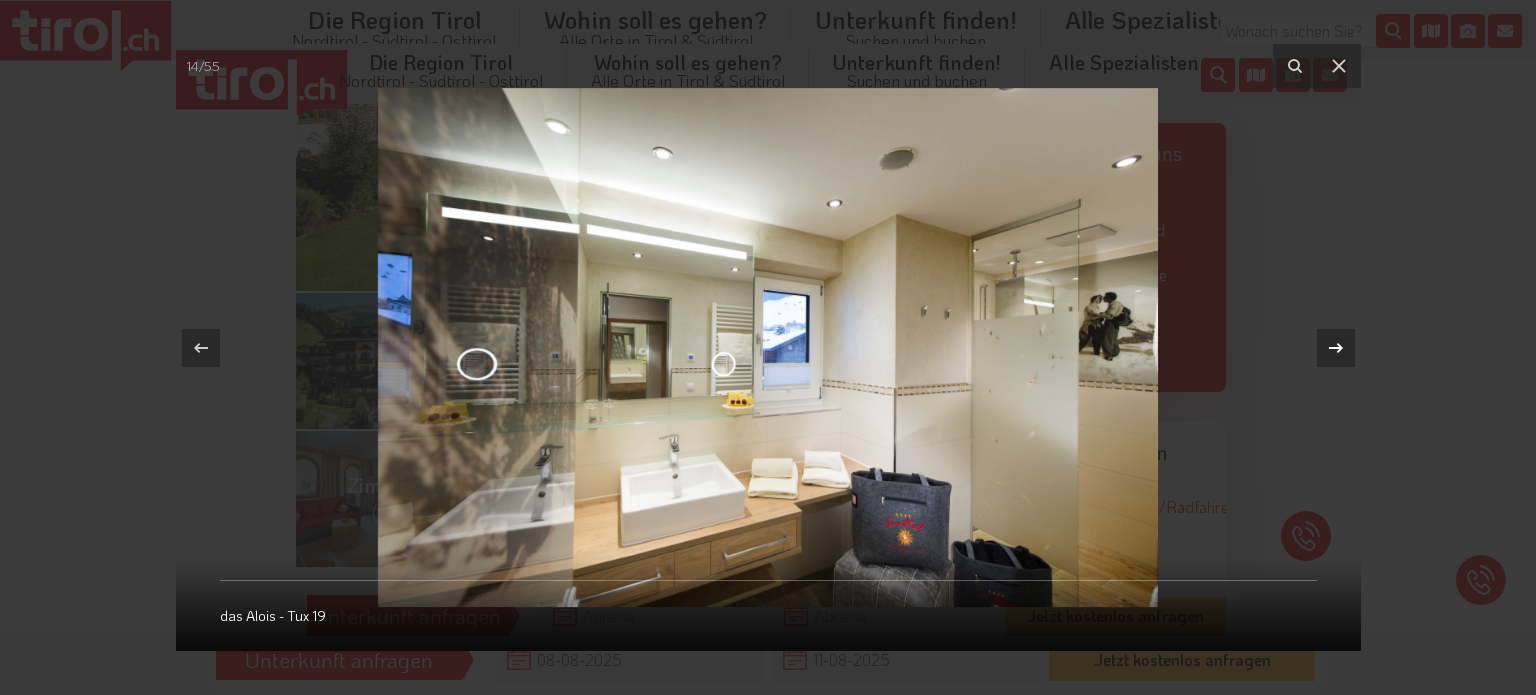 click 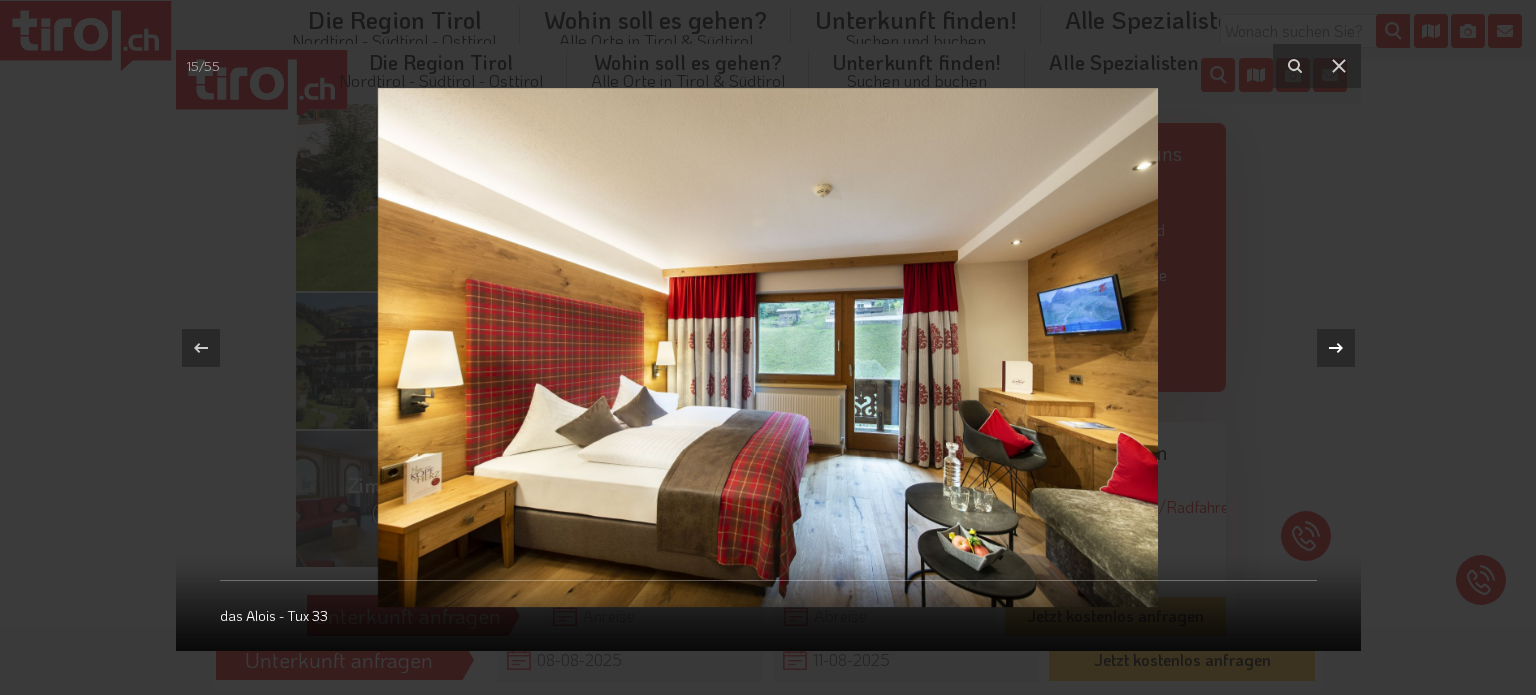 click 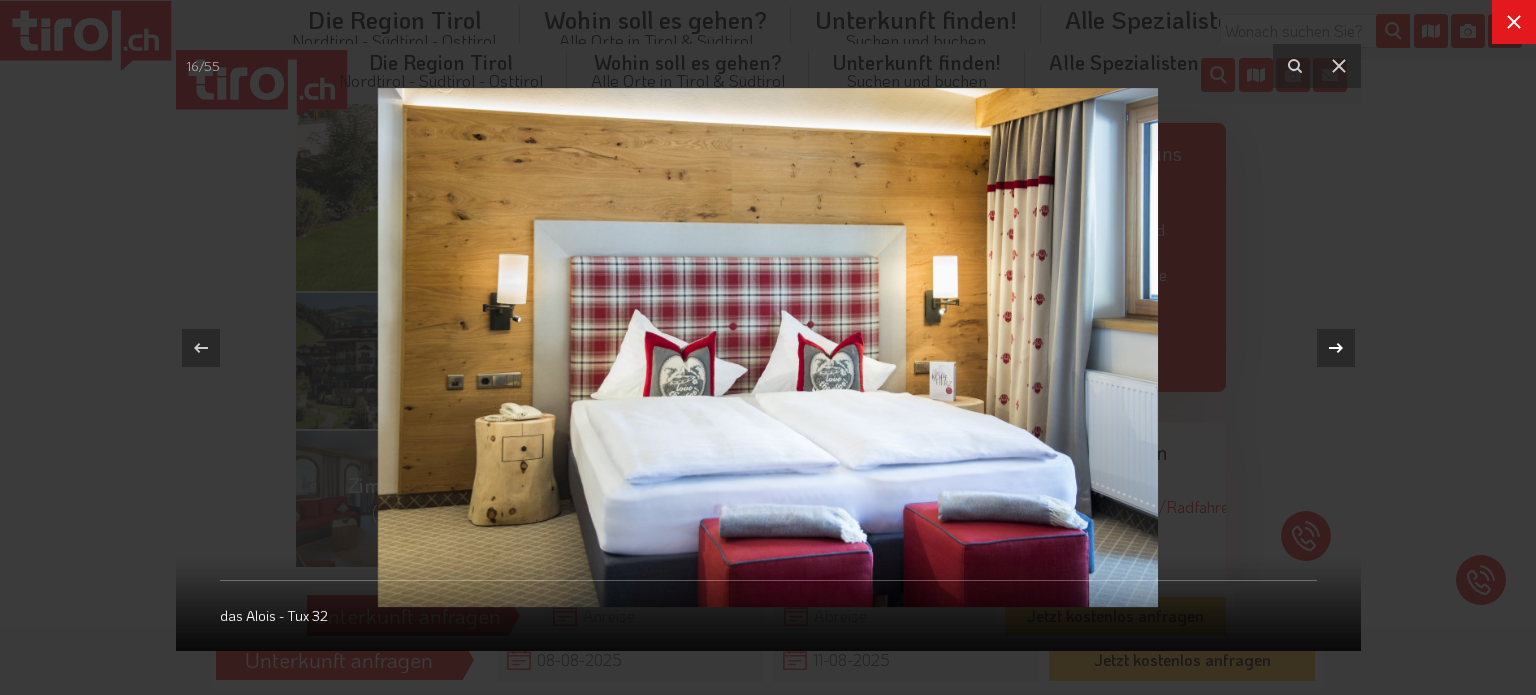 click 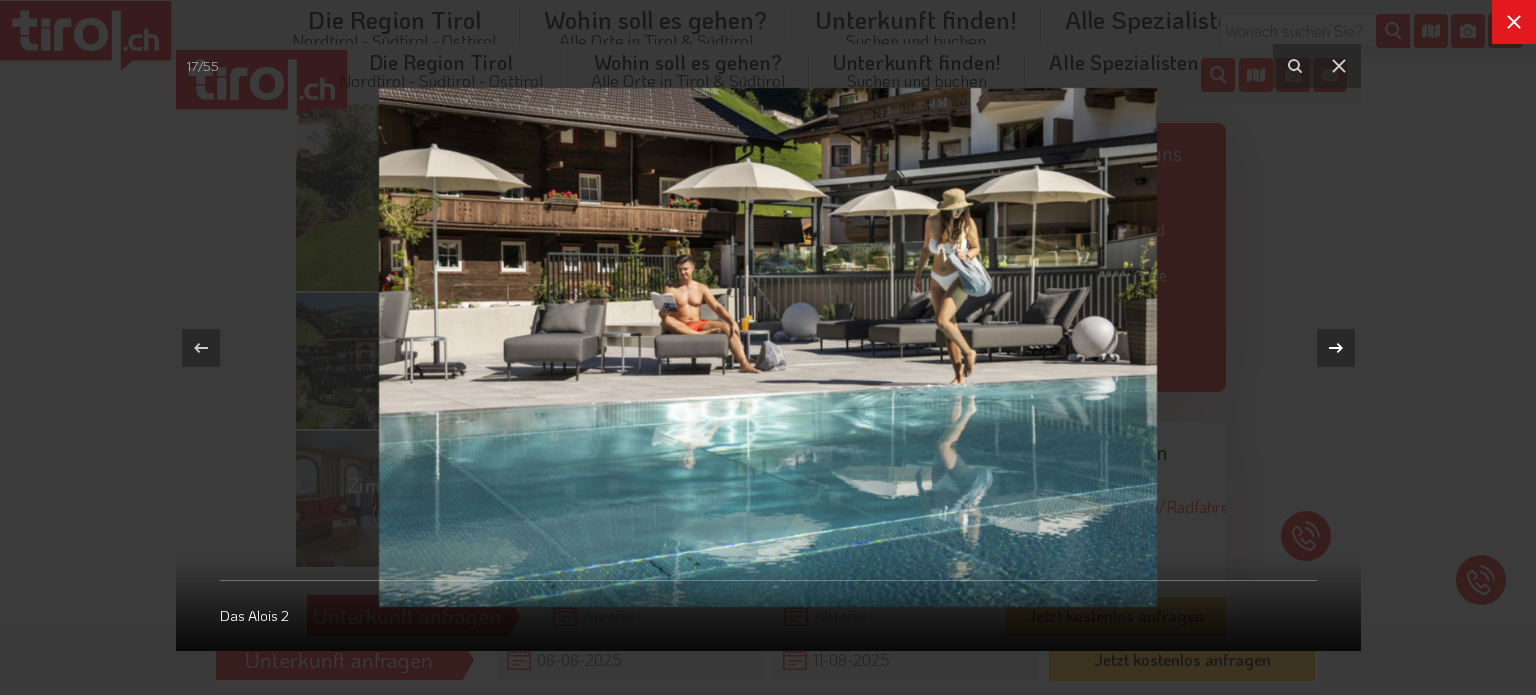 click 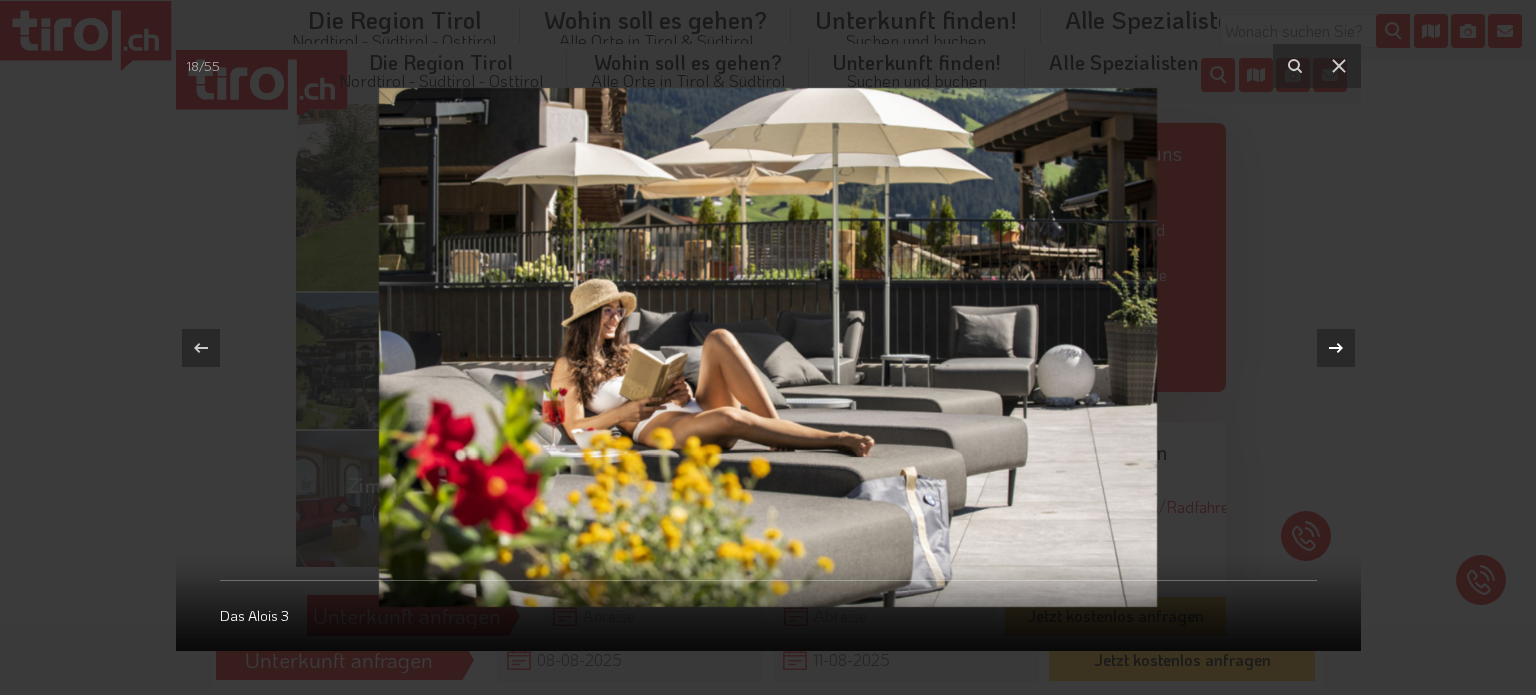 click 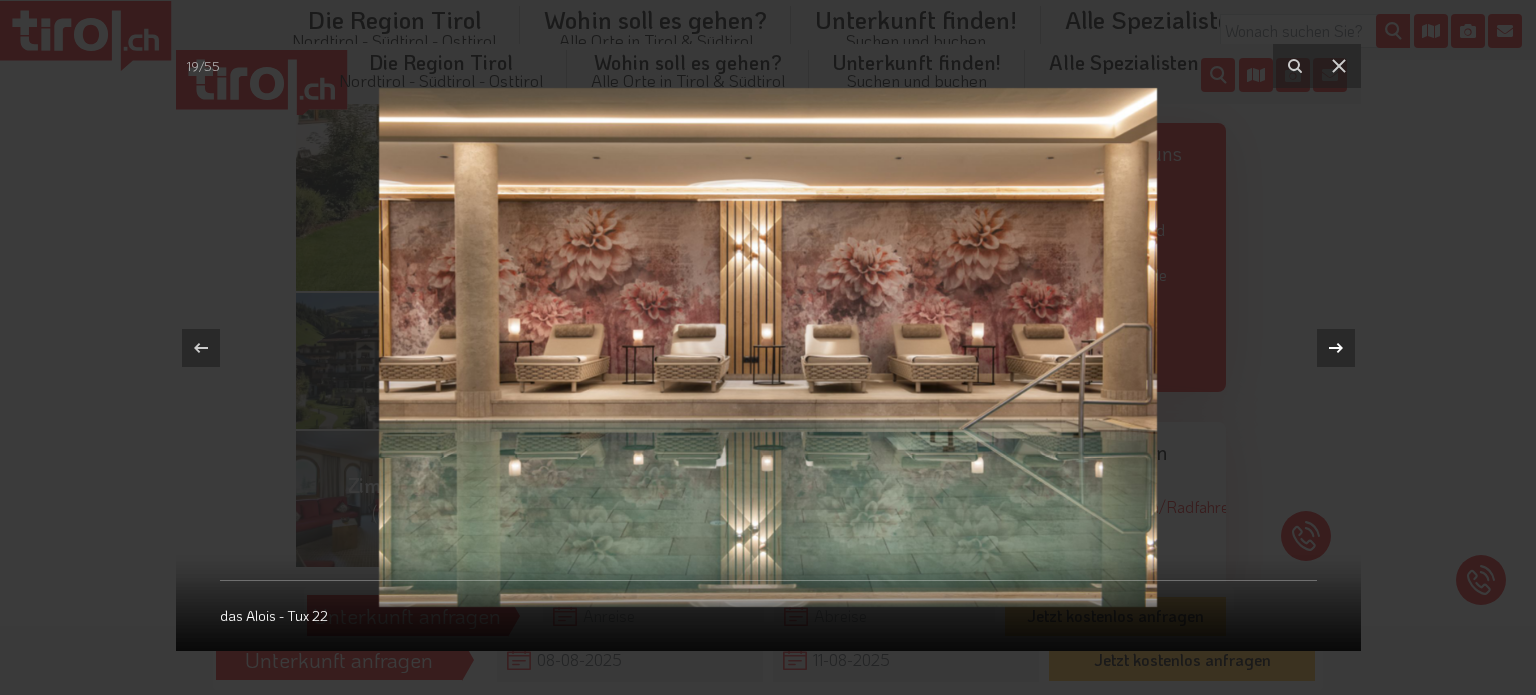 click 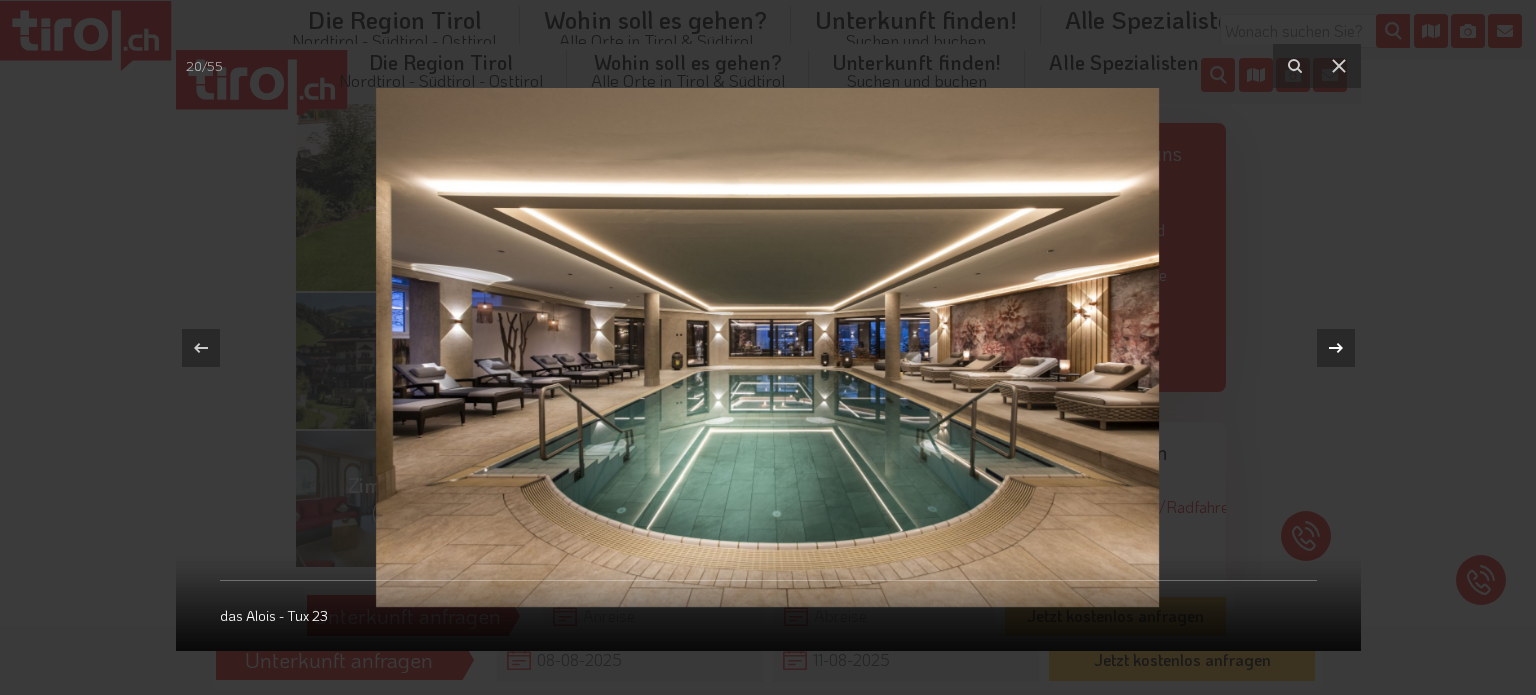 click 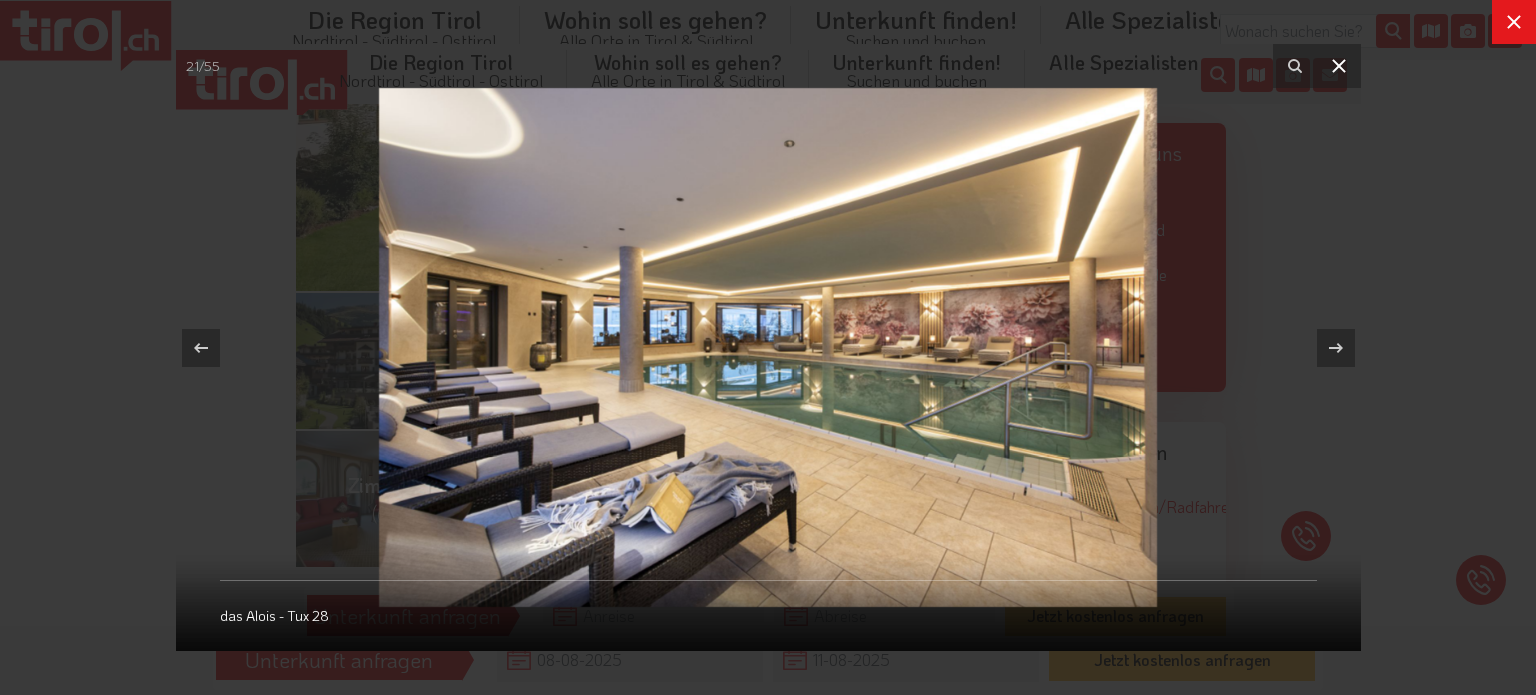 click 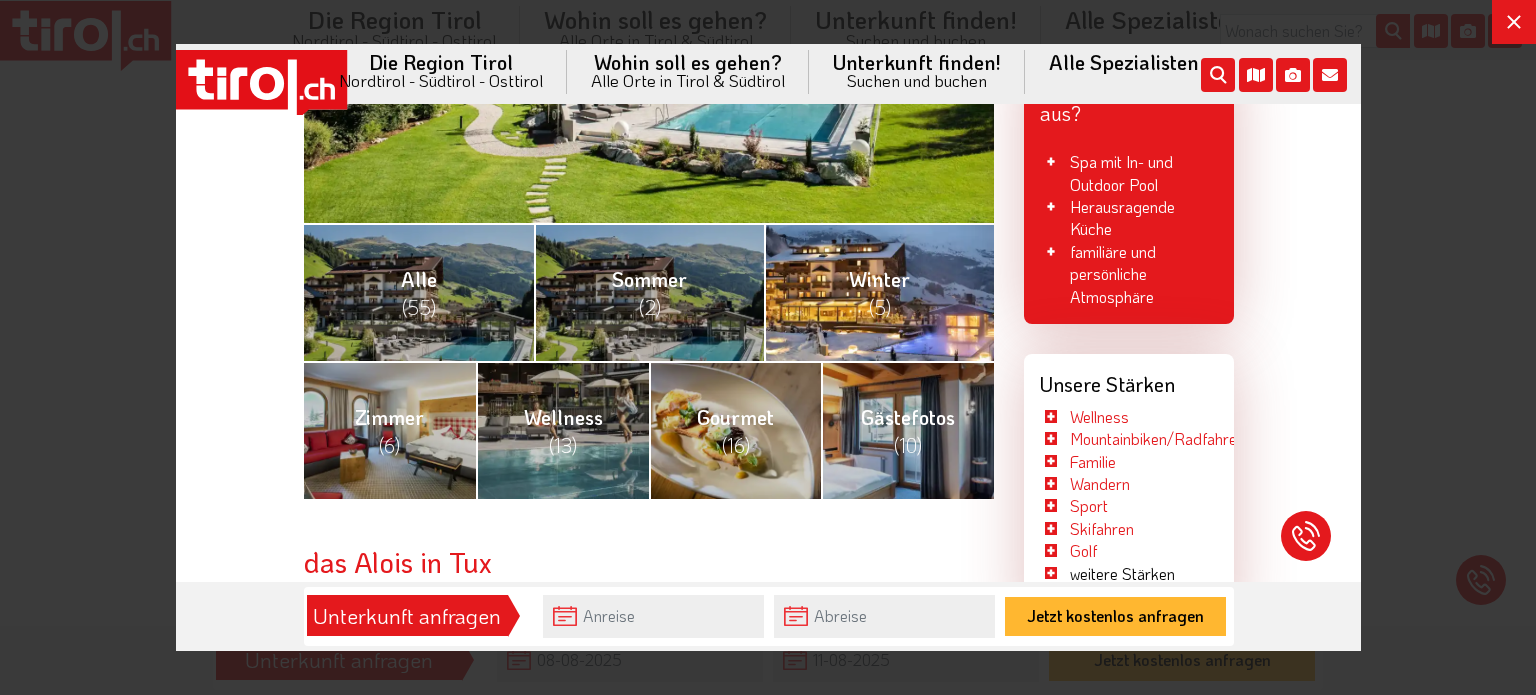 scroll, scrollTop: 700, scrollLeft: 0, axis: vertical 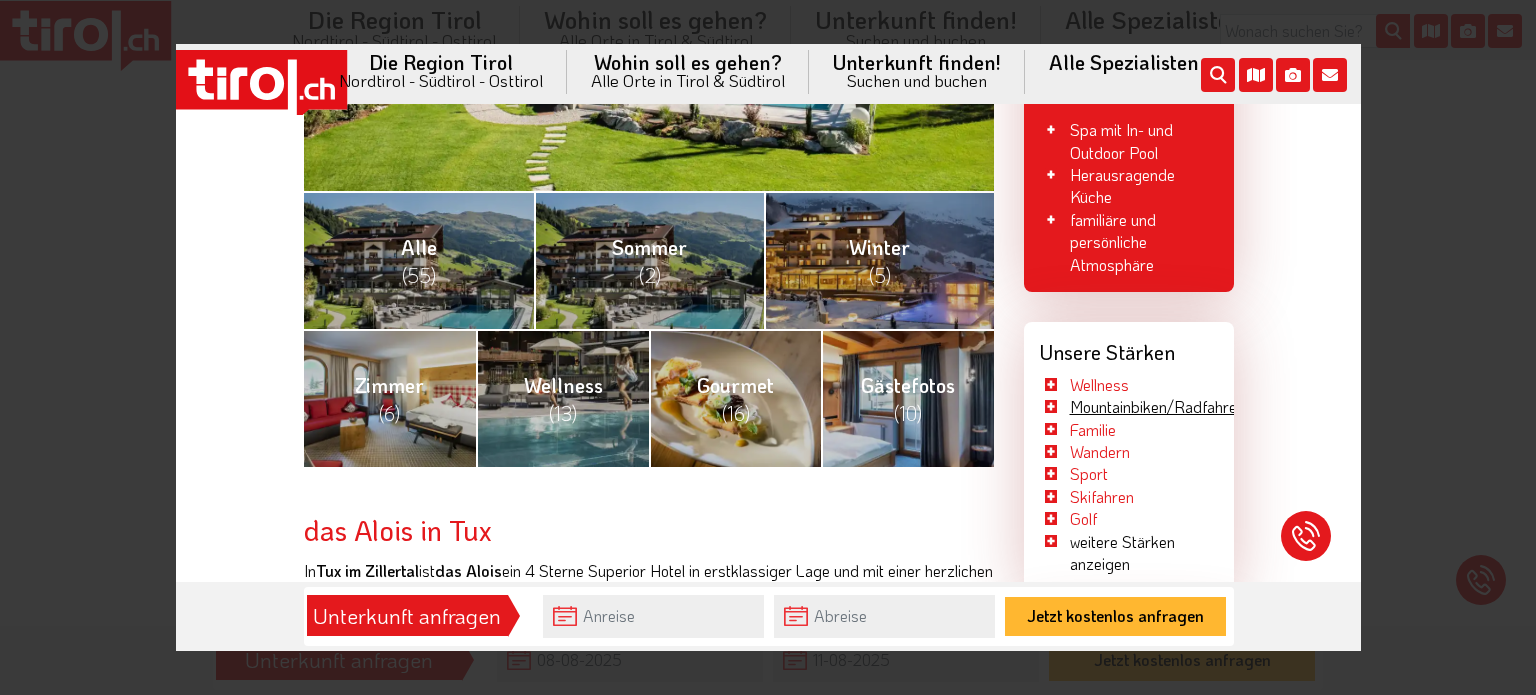 click on "Mountainbiken/Radfahren" at bounding box center [1156, 406] 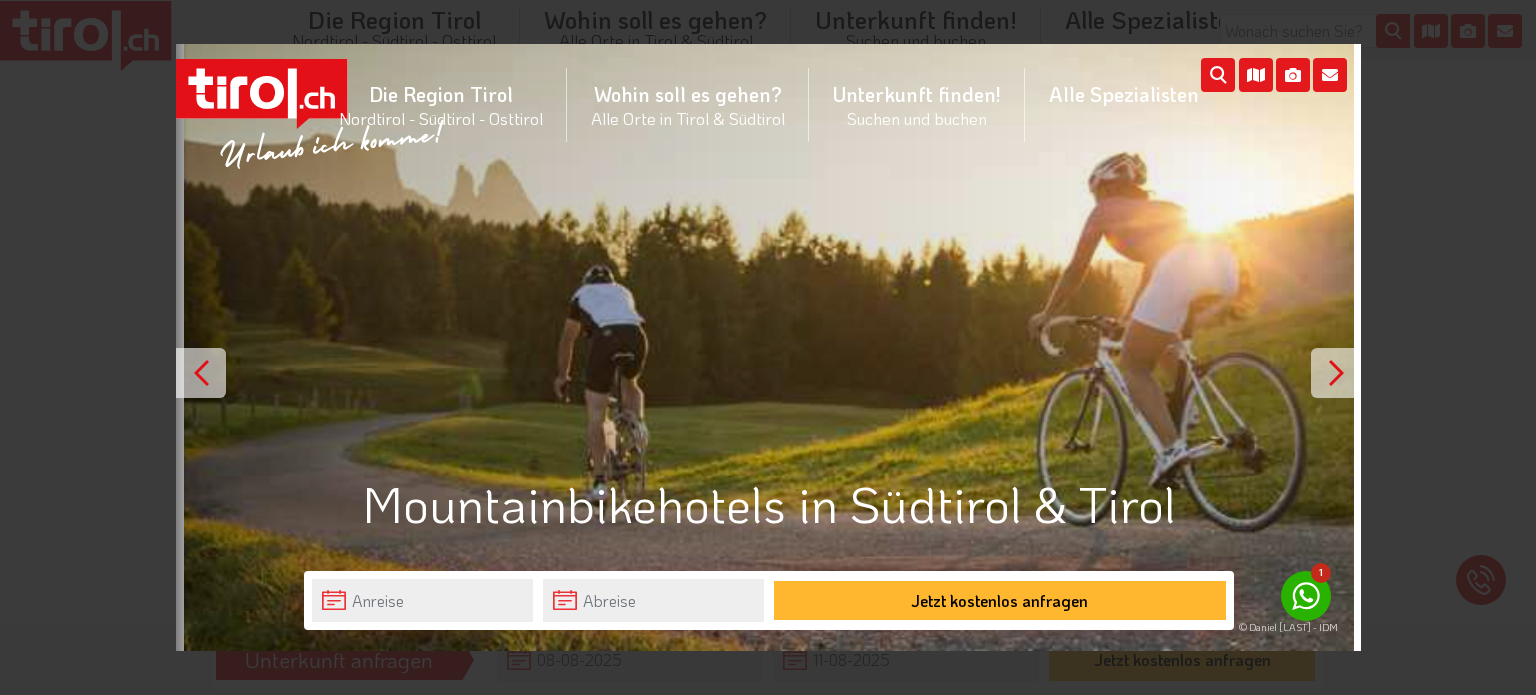 scroll, scrollTop: 0, scrollLeft: 0, axis: both 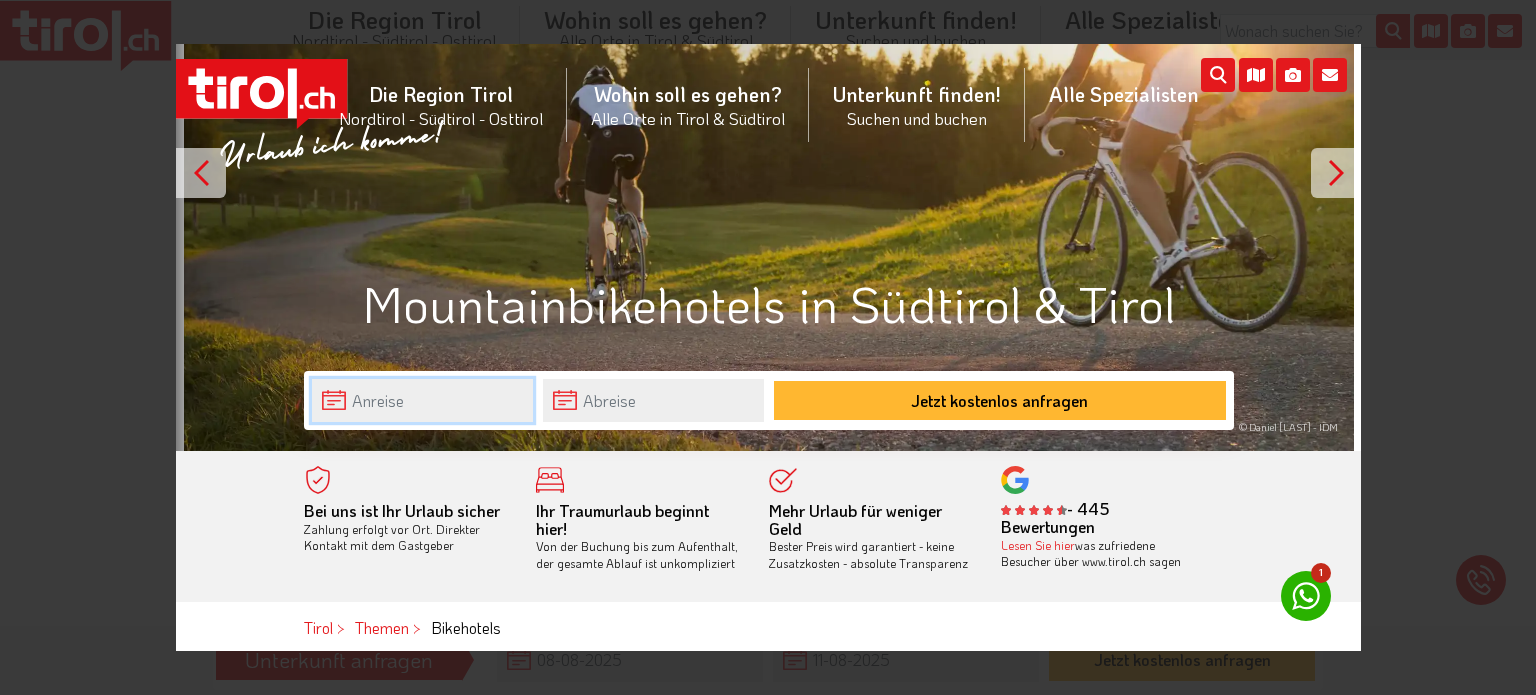 click at bounding box center (421, 400) 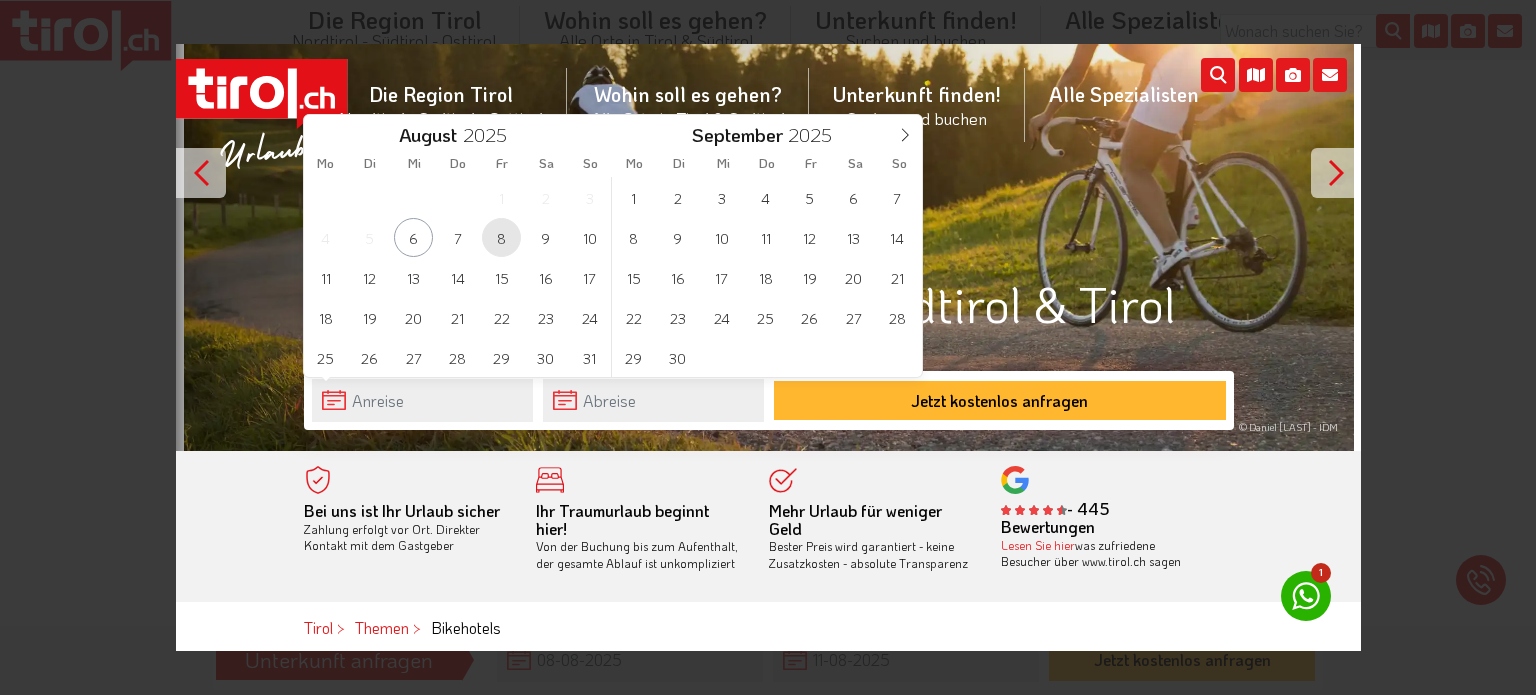 click on "8" at bounding box center (500, 237) 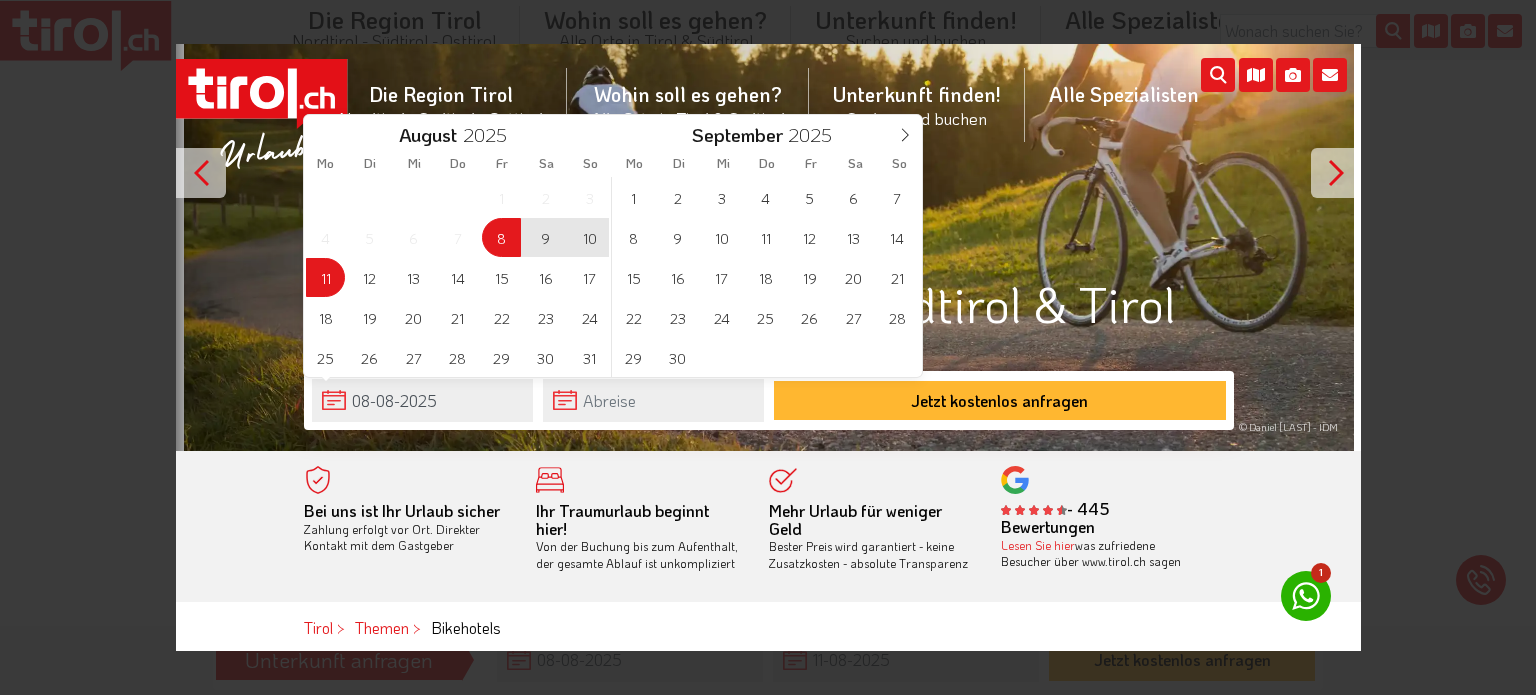 click on "11" at bounding box center [324, 277] 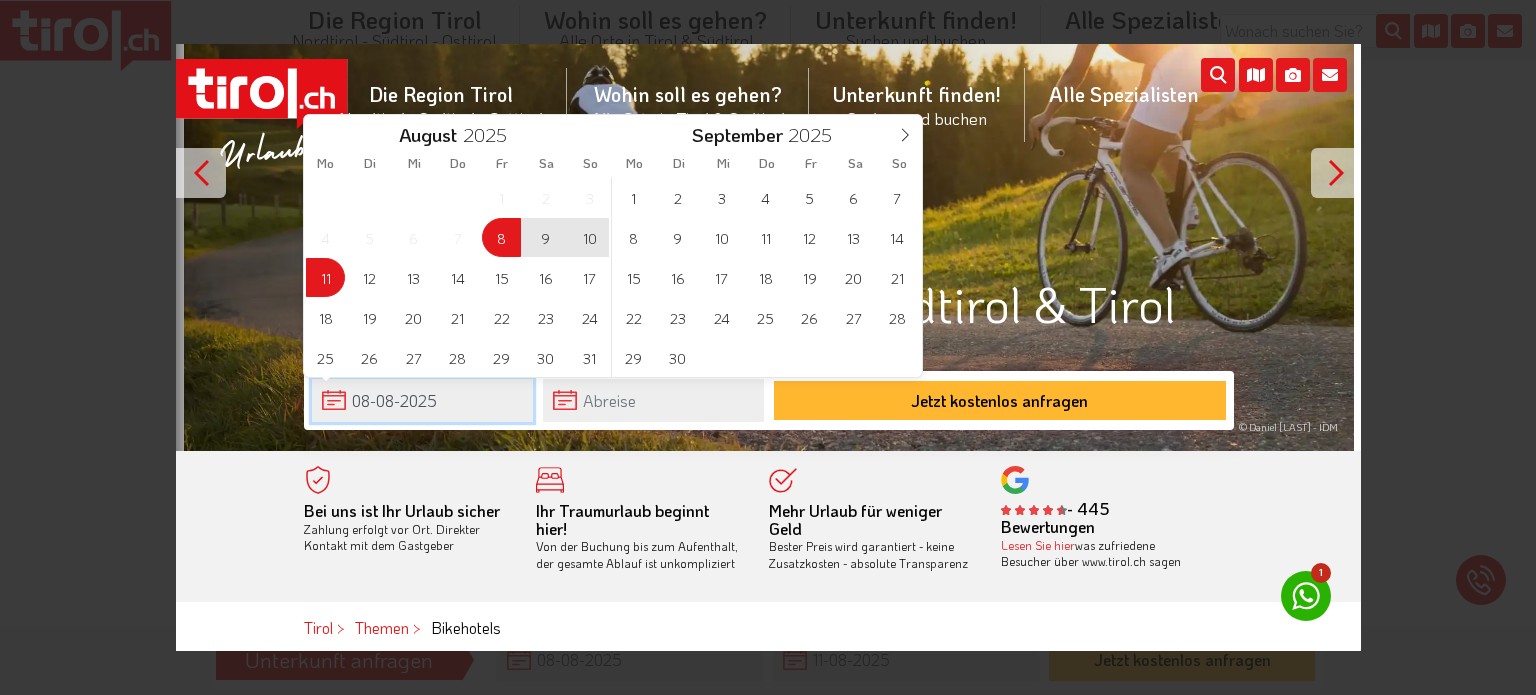 type on "08-08-2025" 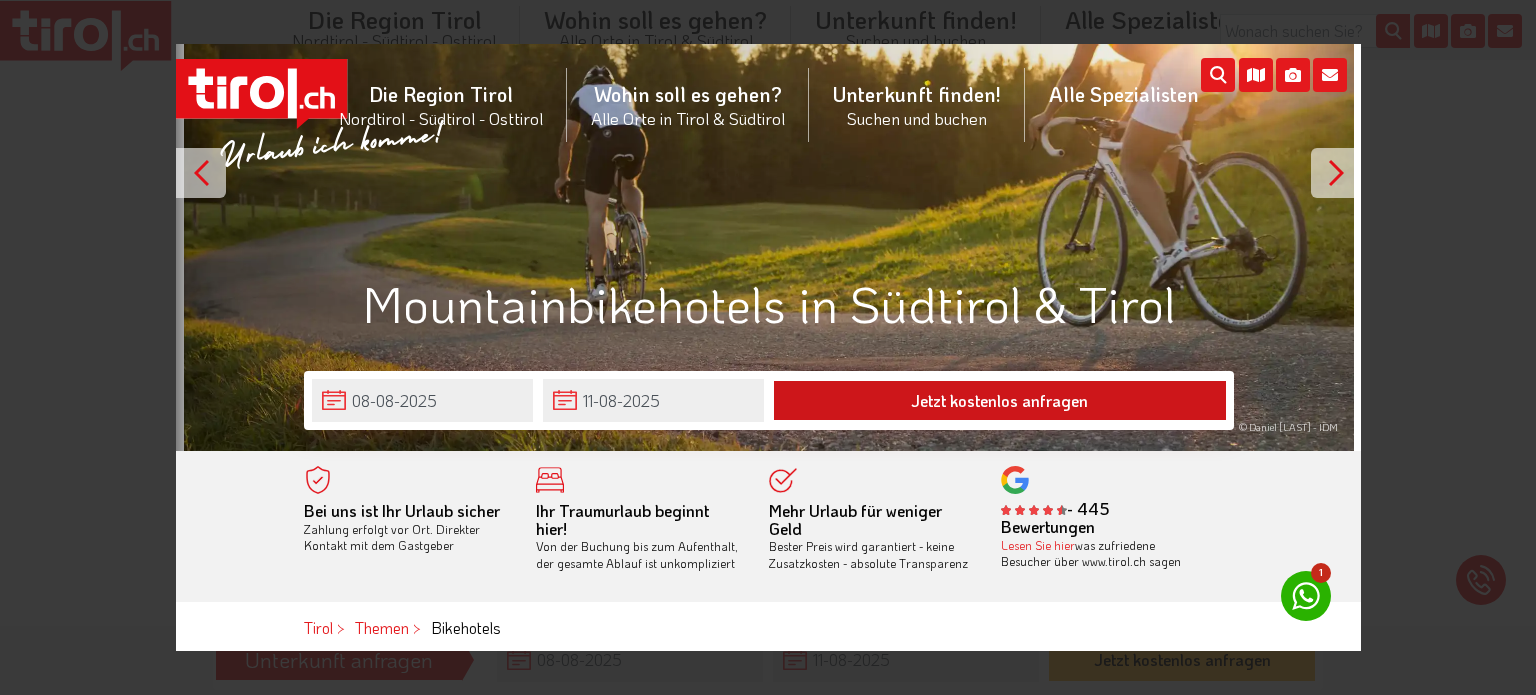 click on "Jetzt kostenlos anfragen" at bounding box center [999, 400] 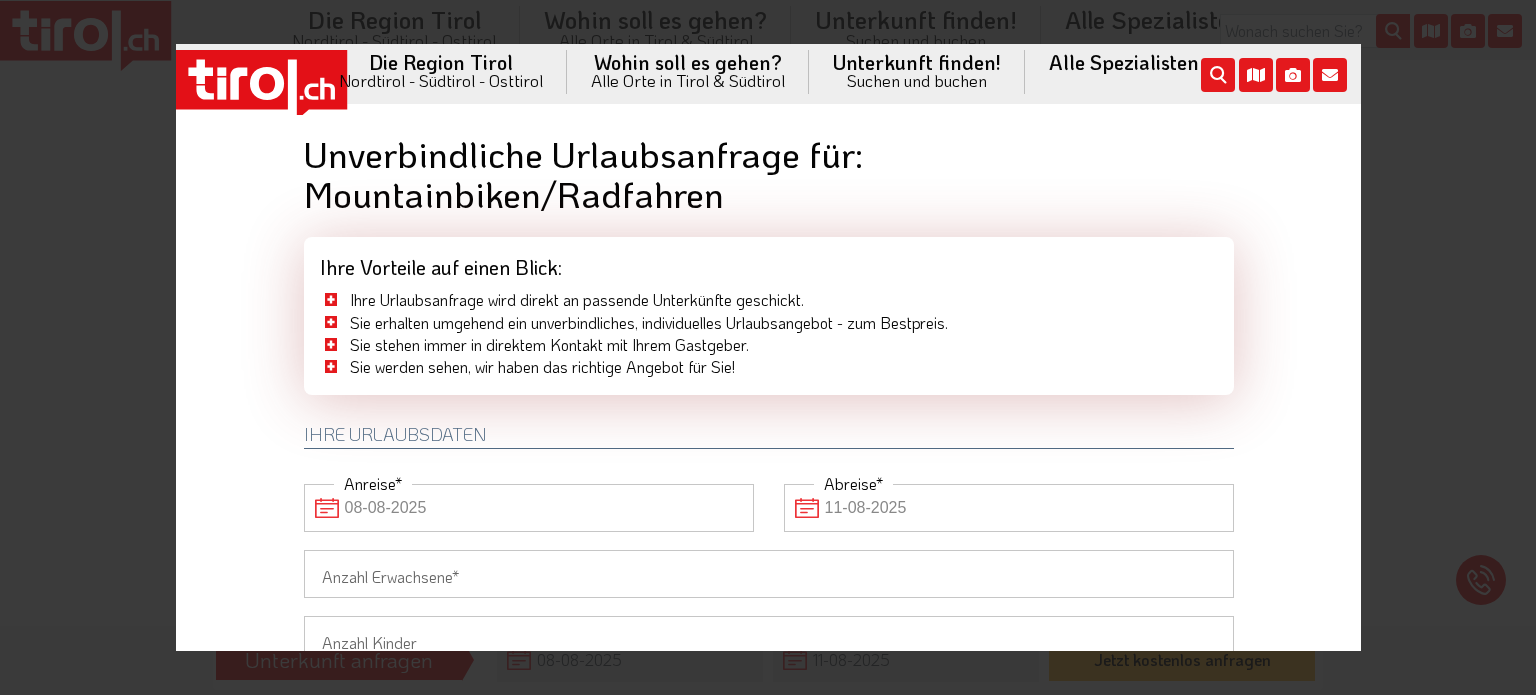 scroll, scrollTop: 0, scrollLeft: 0, axis: both 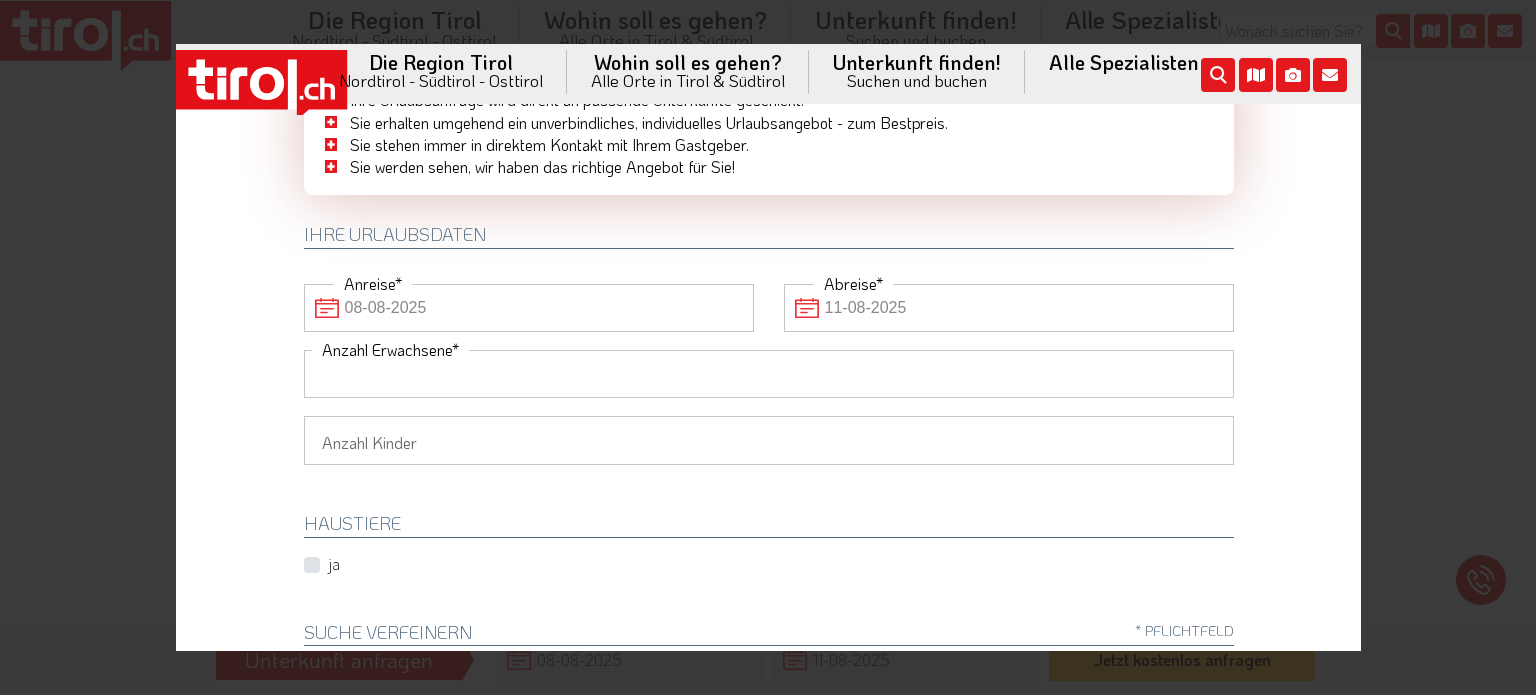 click on "Anzahl Erwachsene" at bounding box center (768, 374) 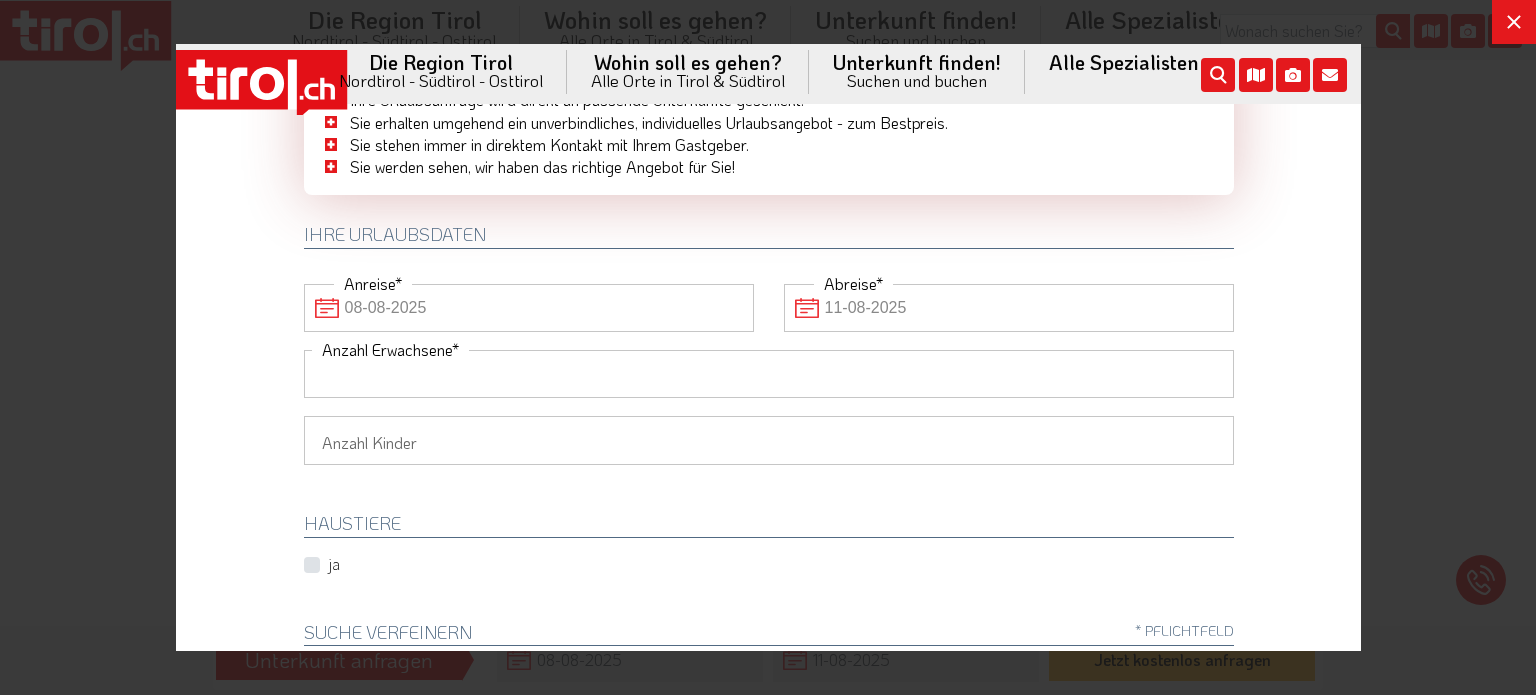 type on "2" 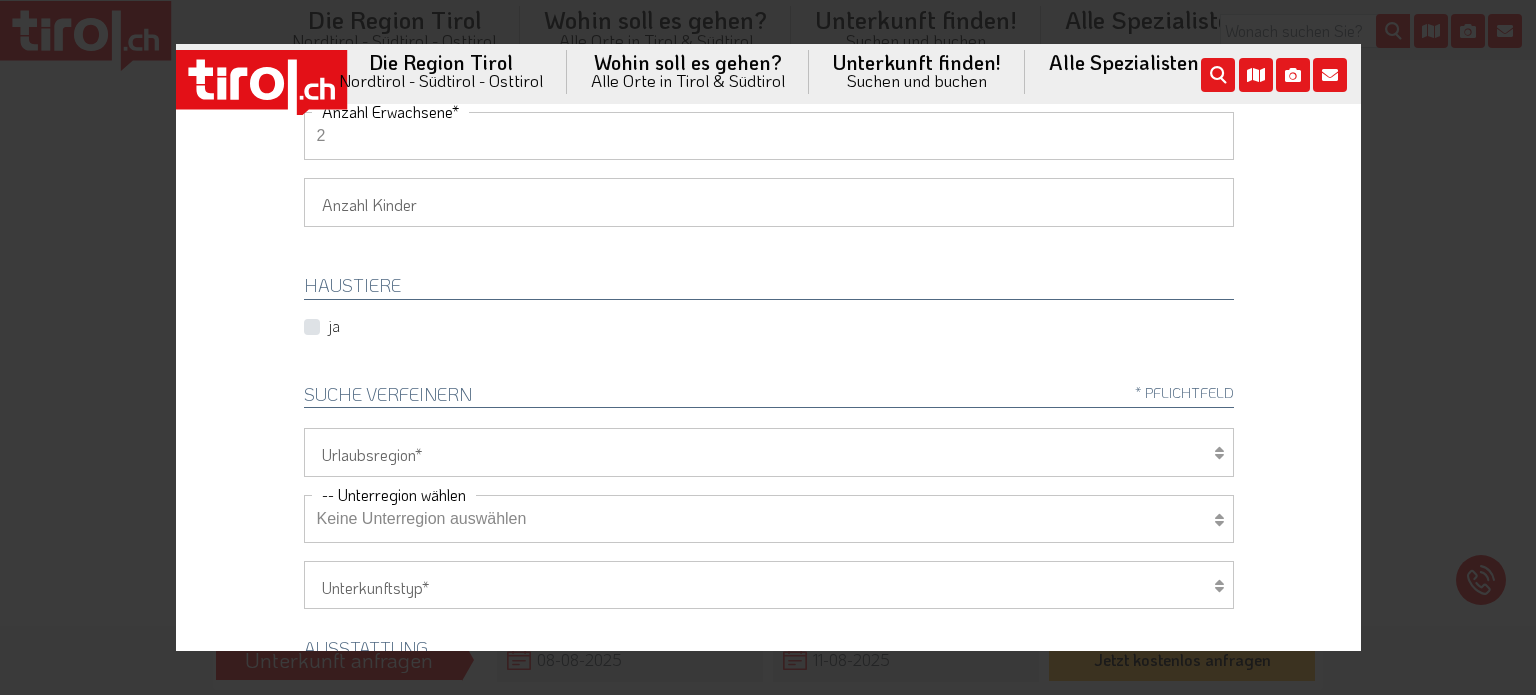 scroll, scrollTop: 500, scrollLeft: 0, axis: vertical 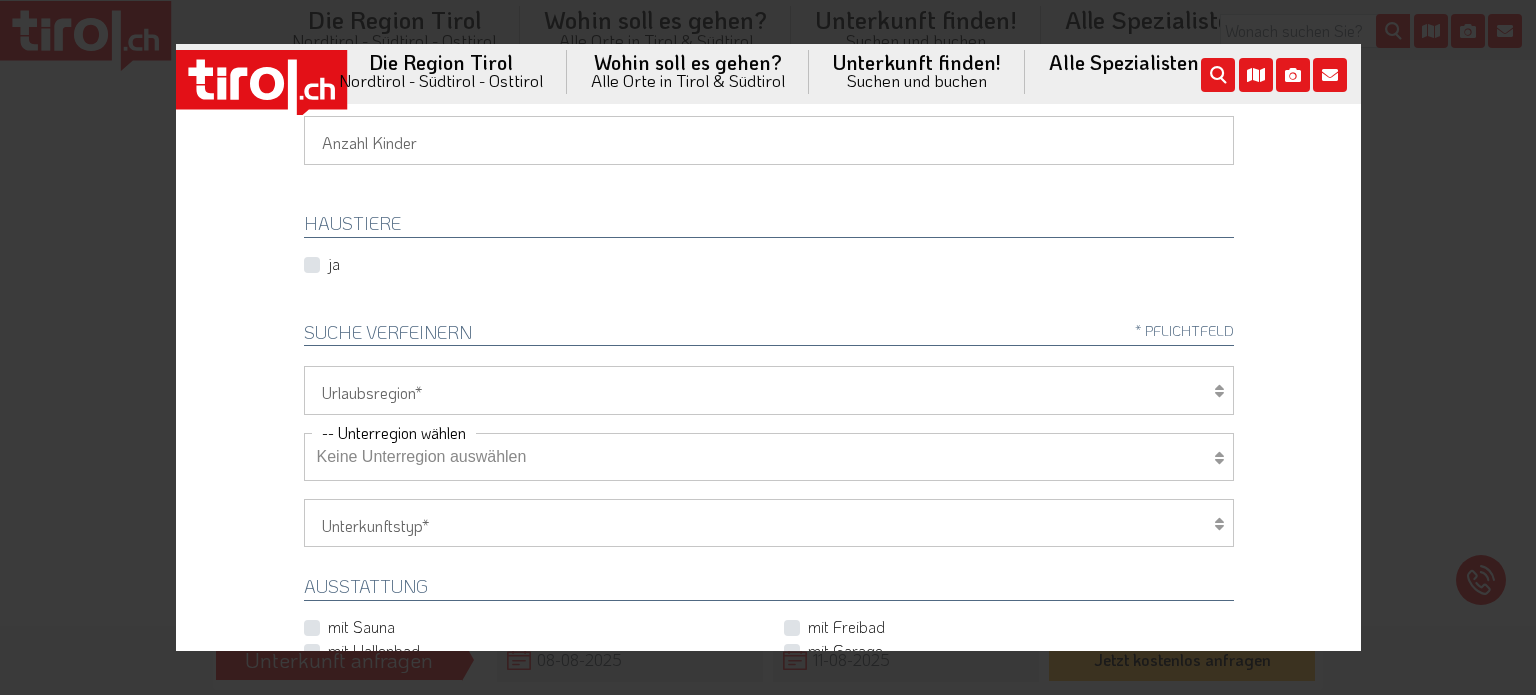 click on "Tirol/Nordtirol
Osttirol
Südtirol
Tirols Nachbarn" at bounding box center (768, 390) 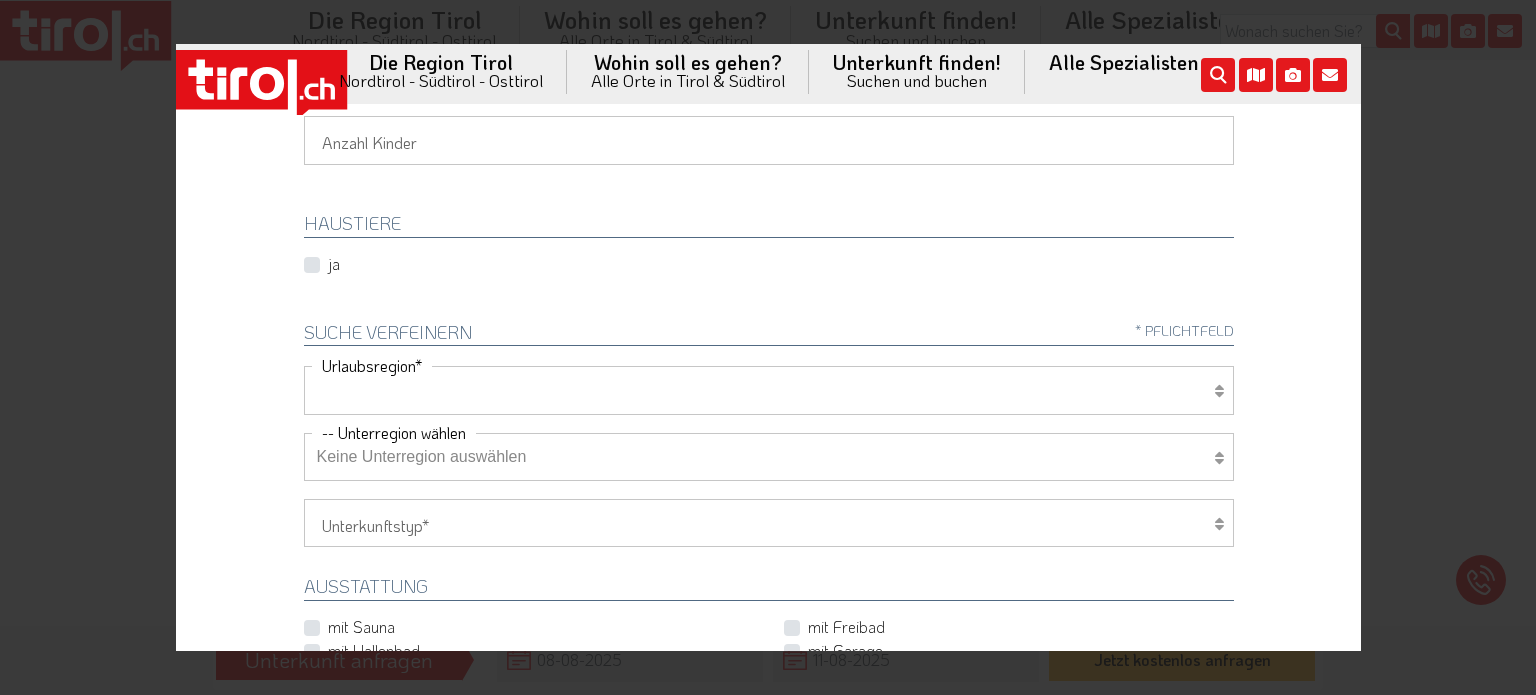 select on "7094" 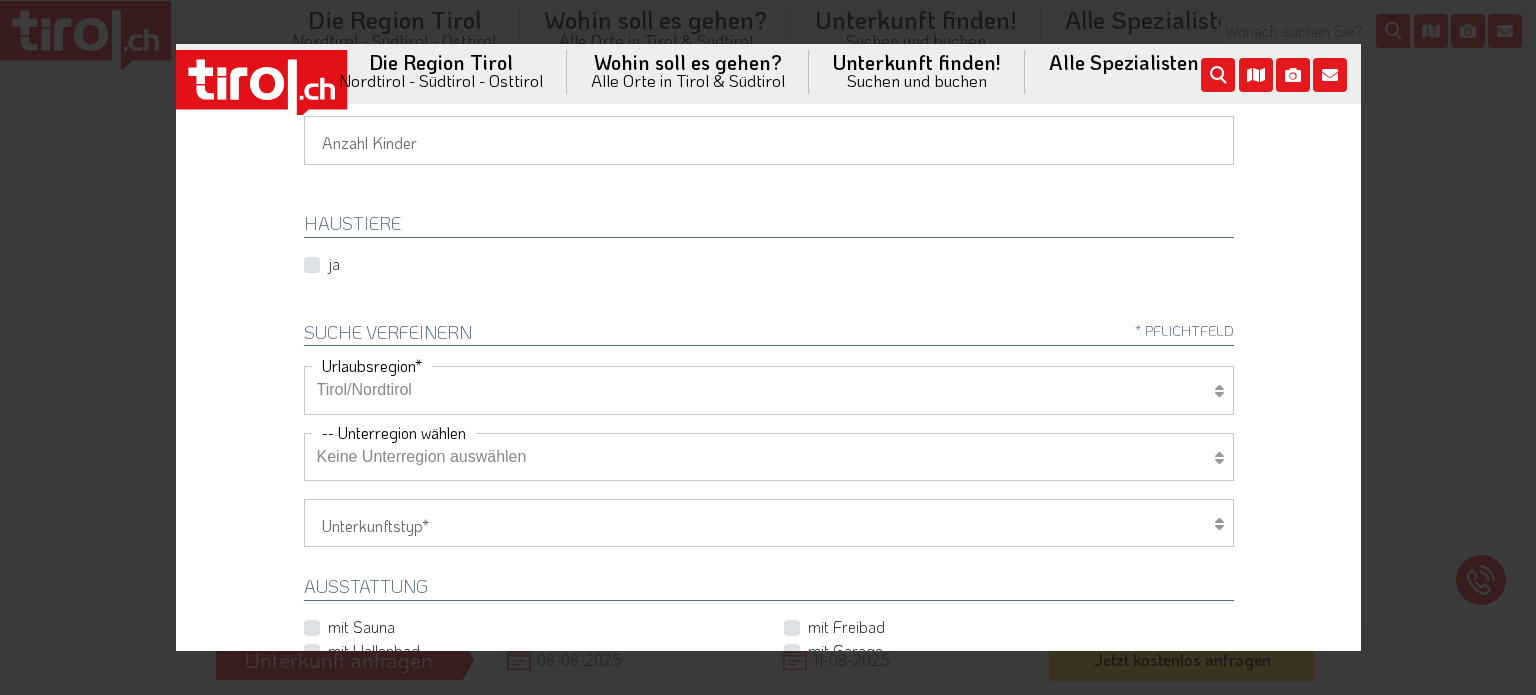 click on "Tirol/Nordtirol
Osttirol
Südtirol
Tirols Nachbarn" at bounding box center (768, 390) 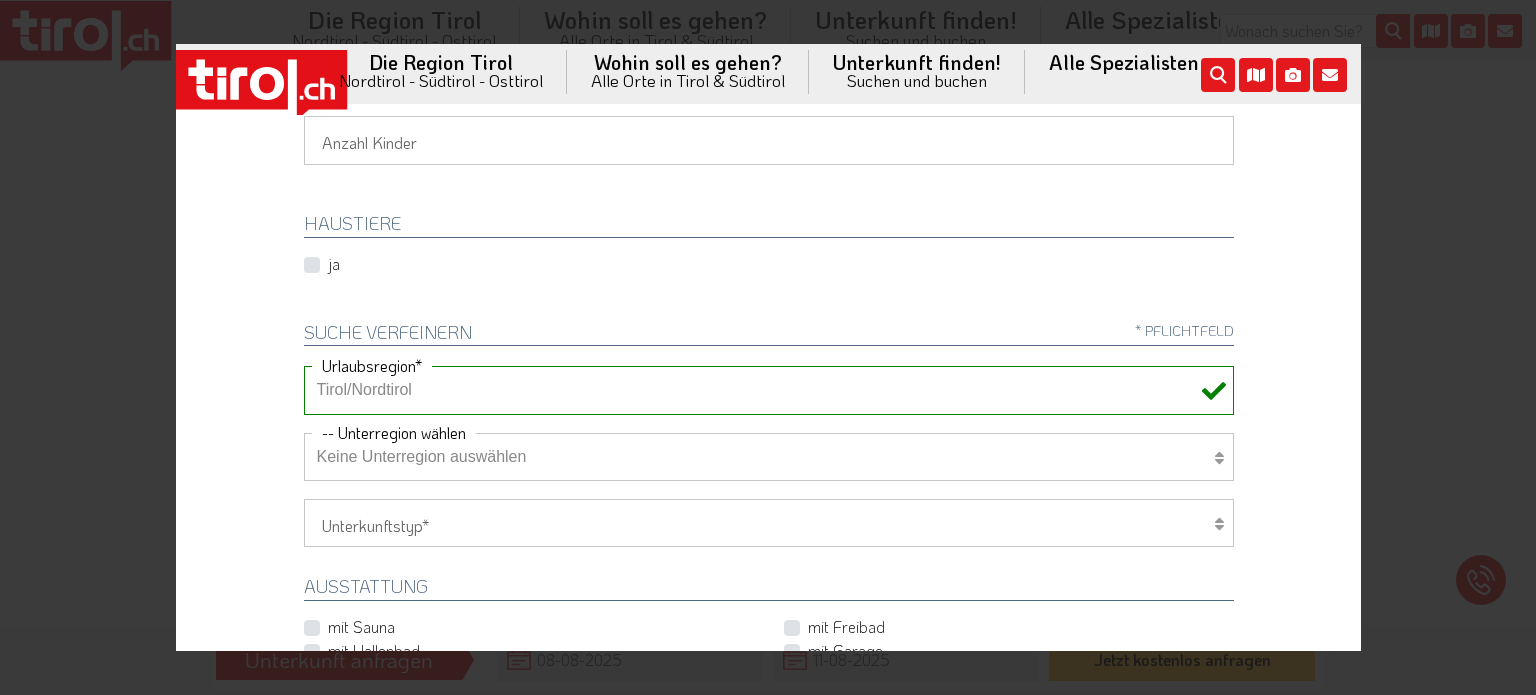 click at bounding box center (1218, 458) 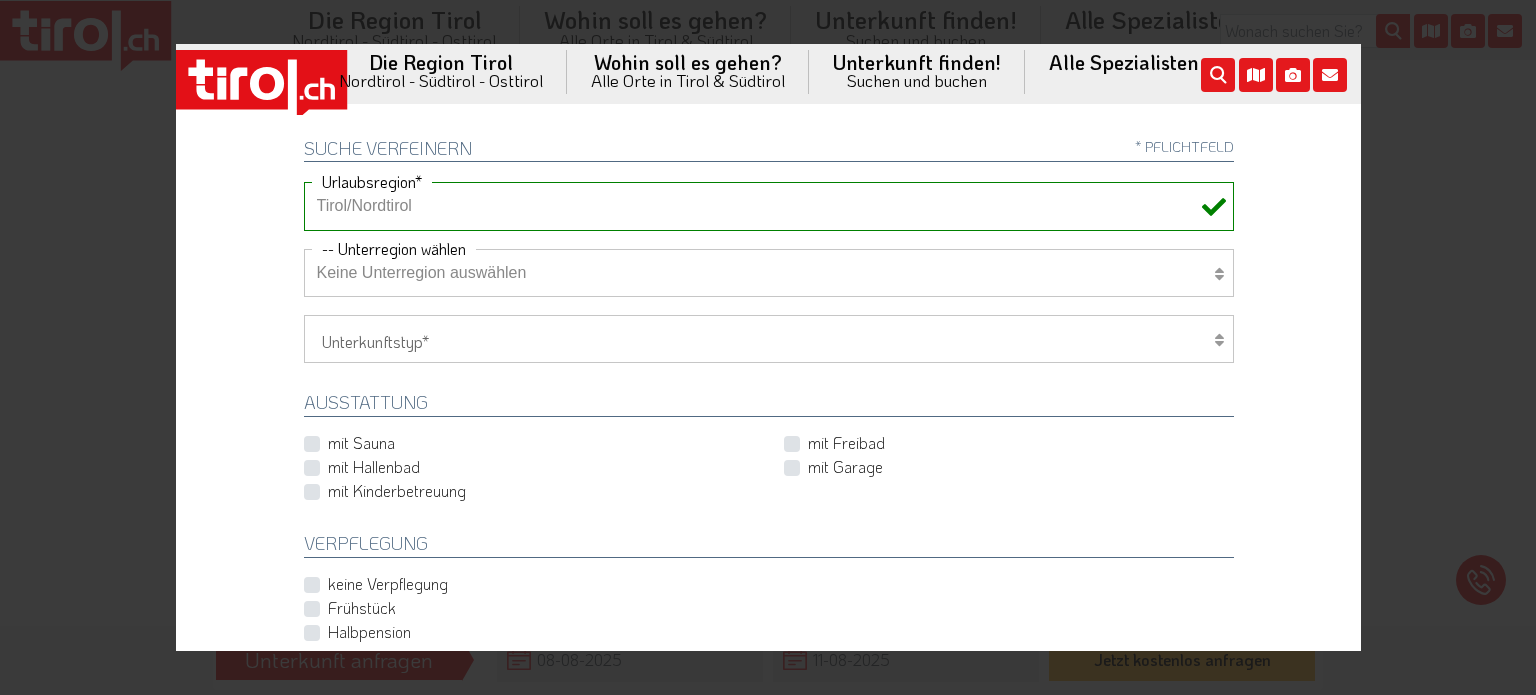 scroll, scrollTop: 700, scrollLeft: 0, axis: vertical 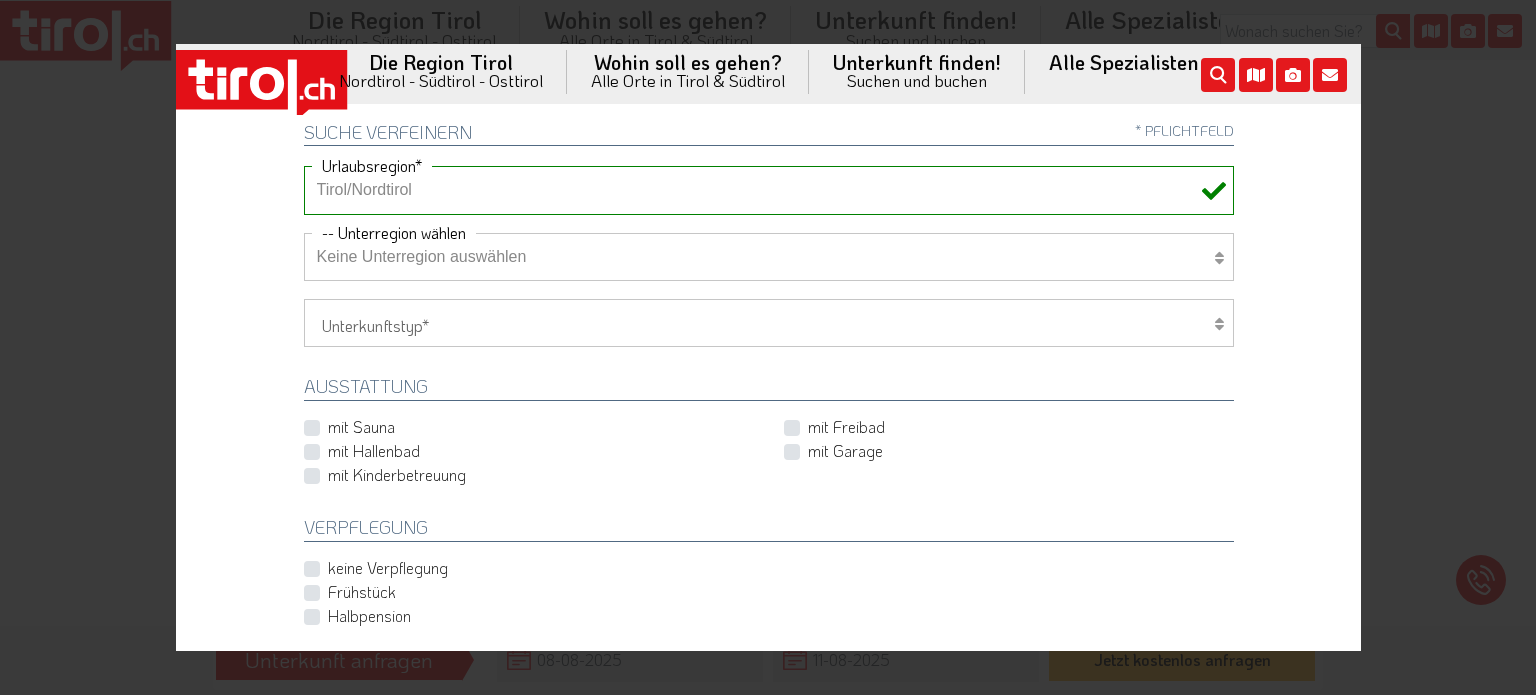 click at bounding box center (1218, 258) 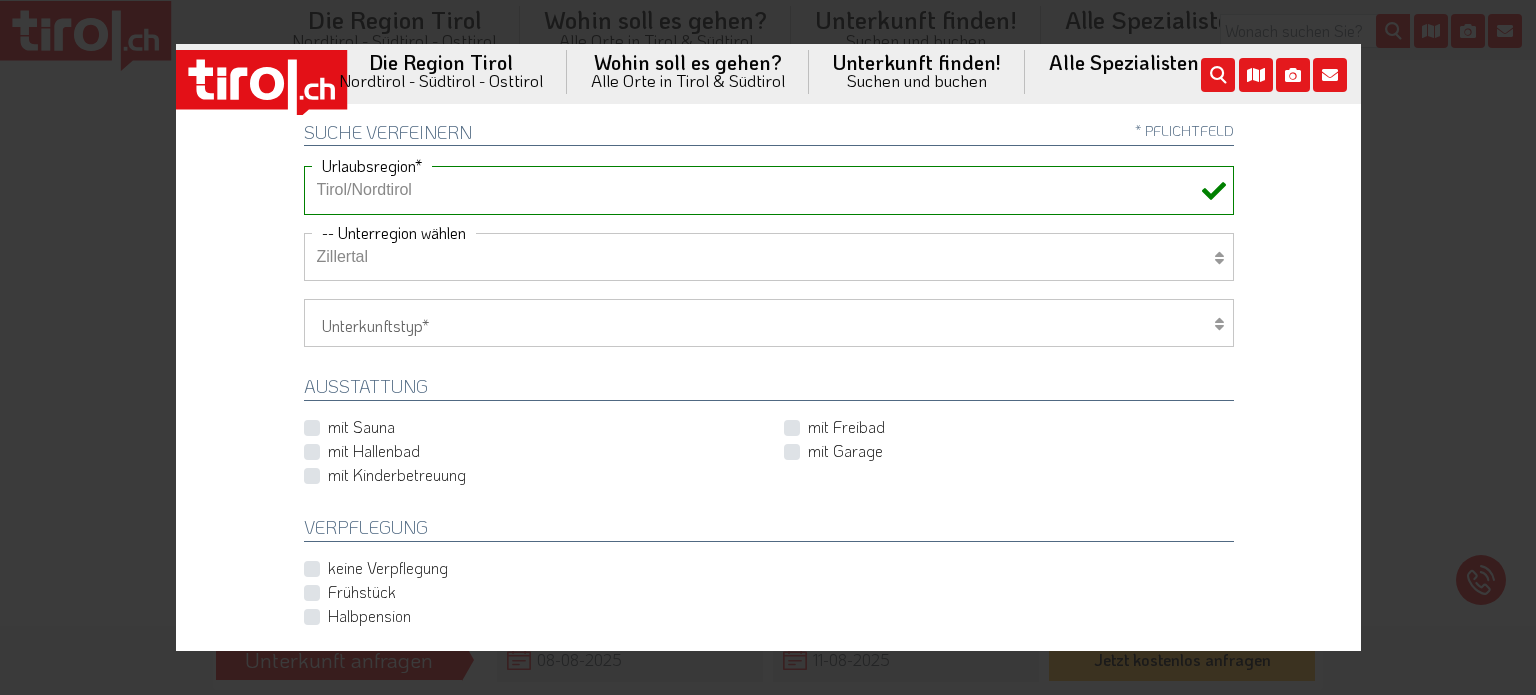 click on "Keine Unterregion auswählen
Achensee
Alpbachtal & Tiroler Seenland
Arlberg
Ferienregion Imst
Ferienregion Reutte
Hall-Wattens
Innsbruck und seine Feriendörfer
Kaiserwinkl
Kitzbühel
Kitzbüheler Alpen
Kufsteinerland
Lechtal
Seefeld    Ötztal" at bounding box center [768, 257] 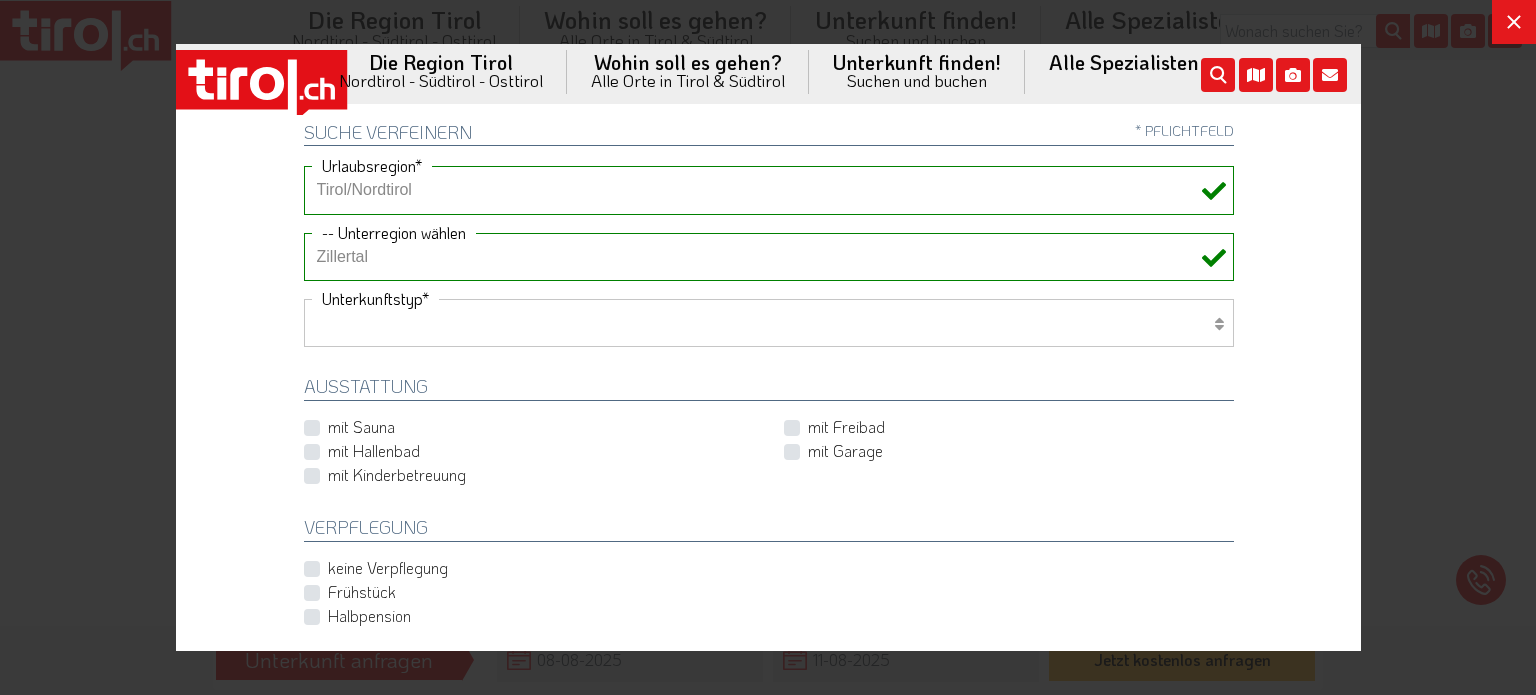 click on "Hotel 1-3 Sterne
Hotel 4-5 Sterne
Ferienwohnung
Chalet/Ferienhaus
Bauernhöfe" at bounding box center [768, 323] 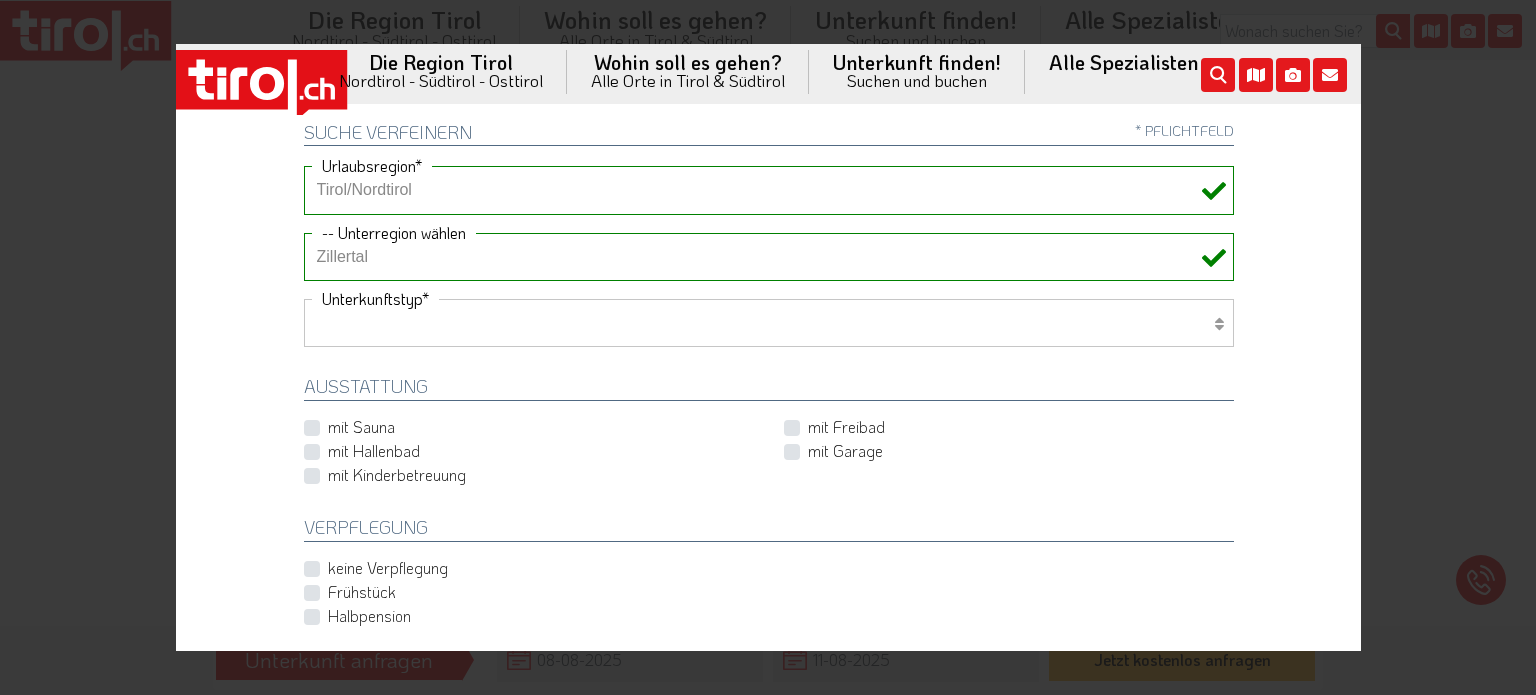 select on "1_4-5" 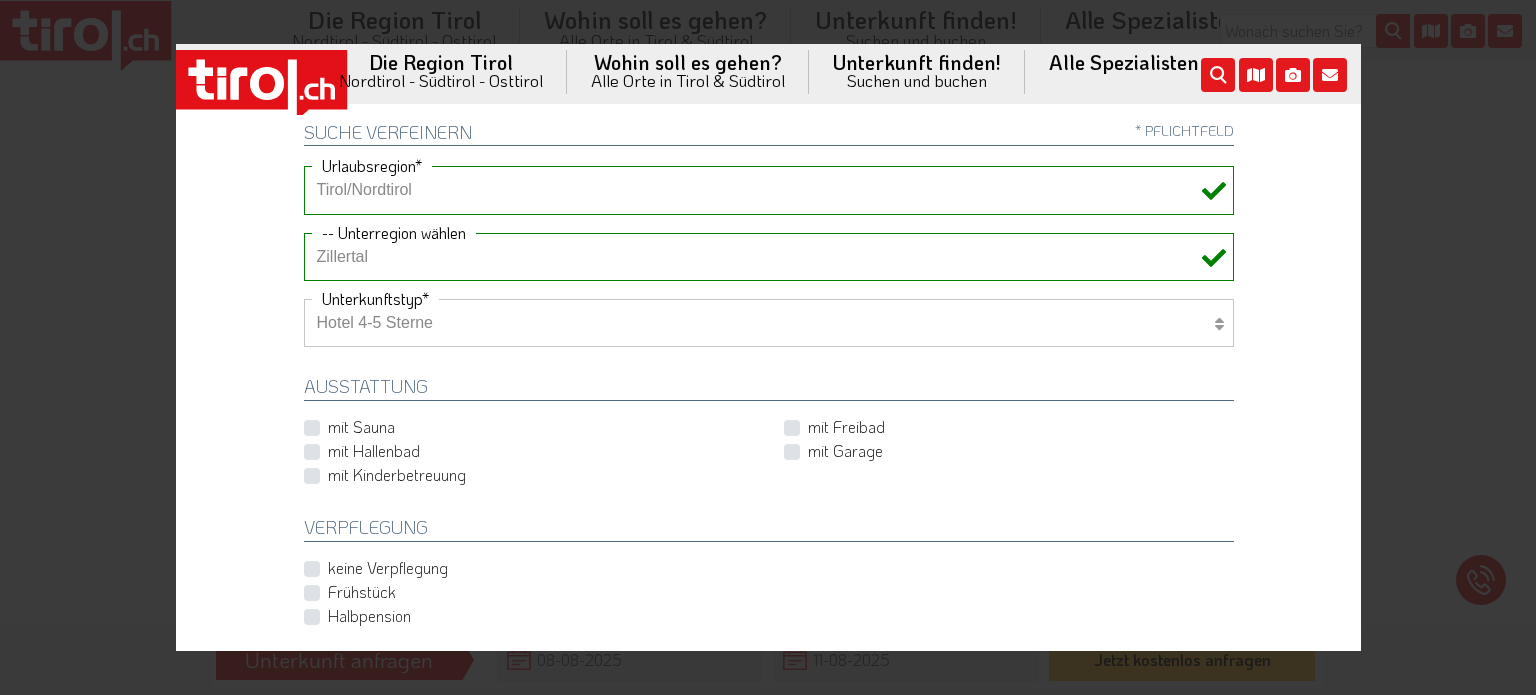 click on "Hotel 1-3 Sterne
Hotel 4-5 Sterne
Ferienwohnung
Chalet/Ferienhaus
Bauernhöfe" at bounding box center [768, 323] 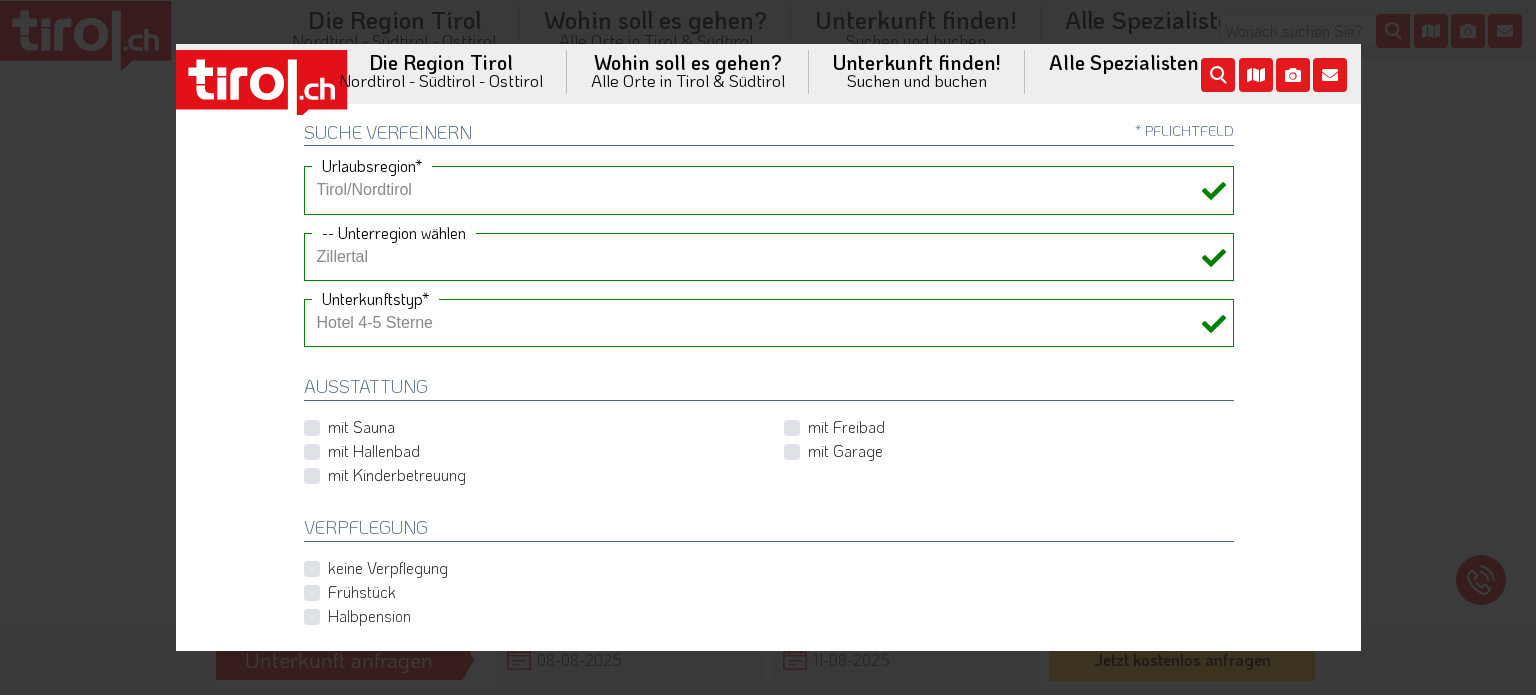 drag, startPoint x: 300, startPoint y: 446, endPoint x: 329, endPoint y: 432, distance: 32.202484 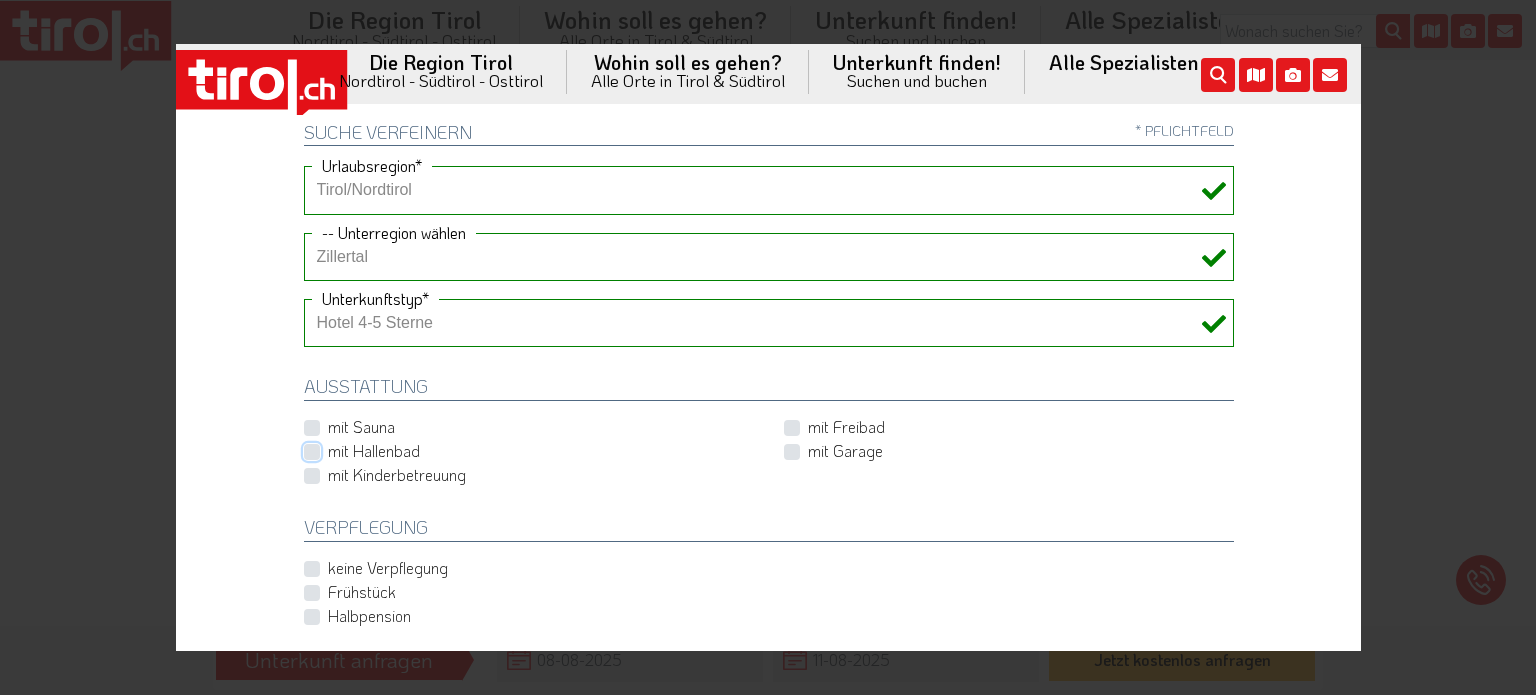 click on "mit Hallenbad" at bounding box center (532, 451) 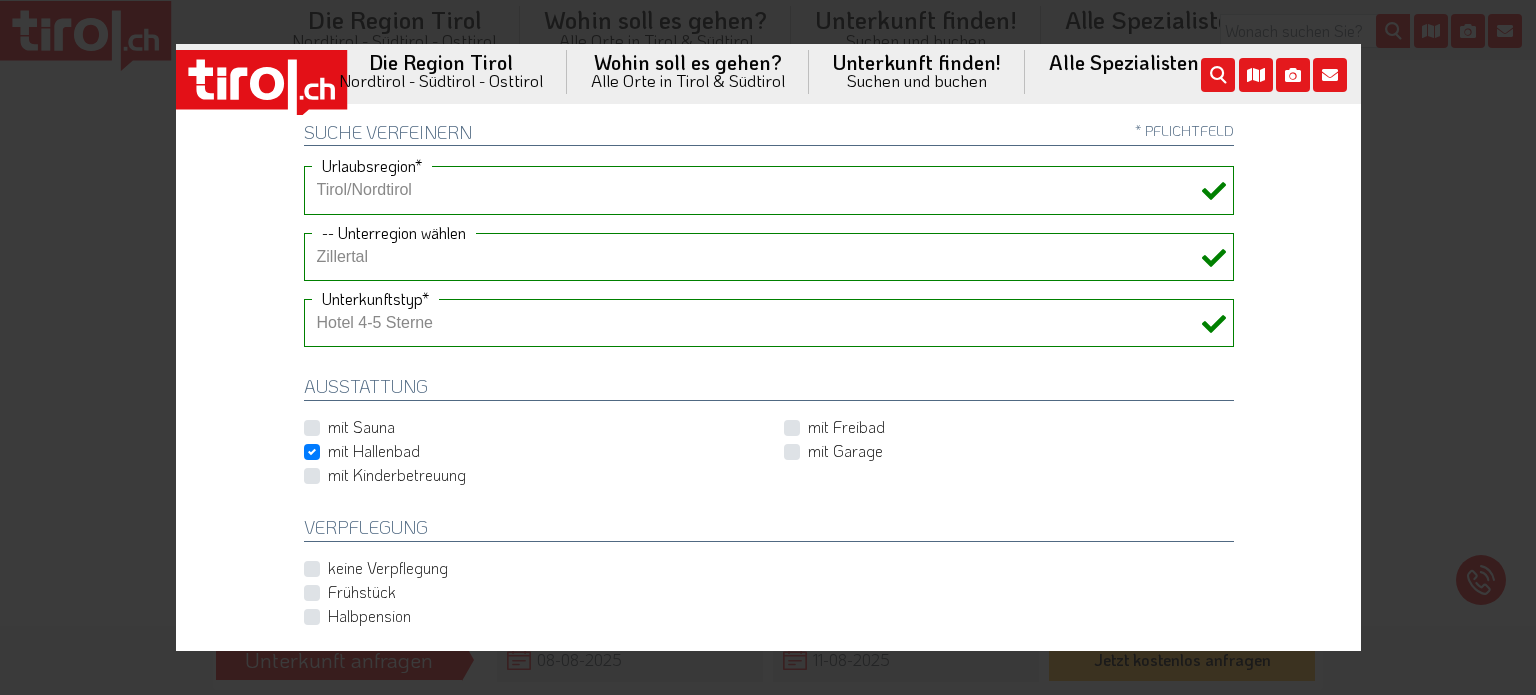 click on "mit Freibad" at bounding box center [845, 427] 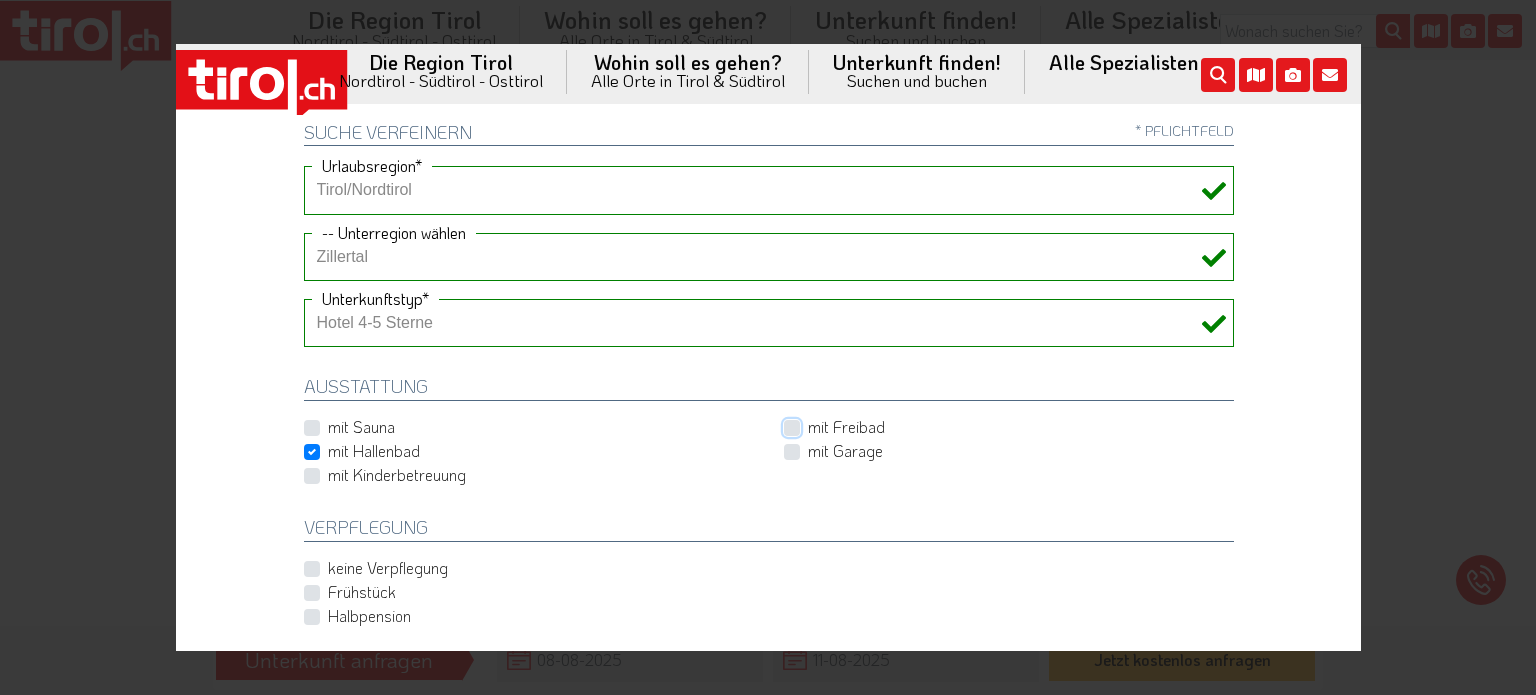 click on "mit Freibad" at bounding box center (1012, 427) 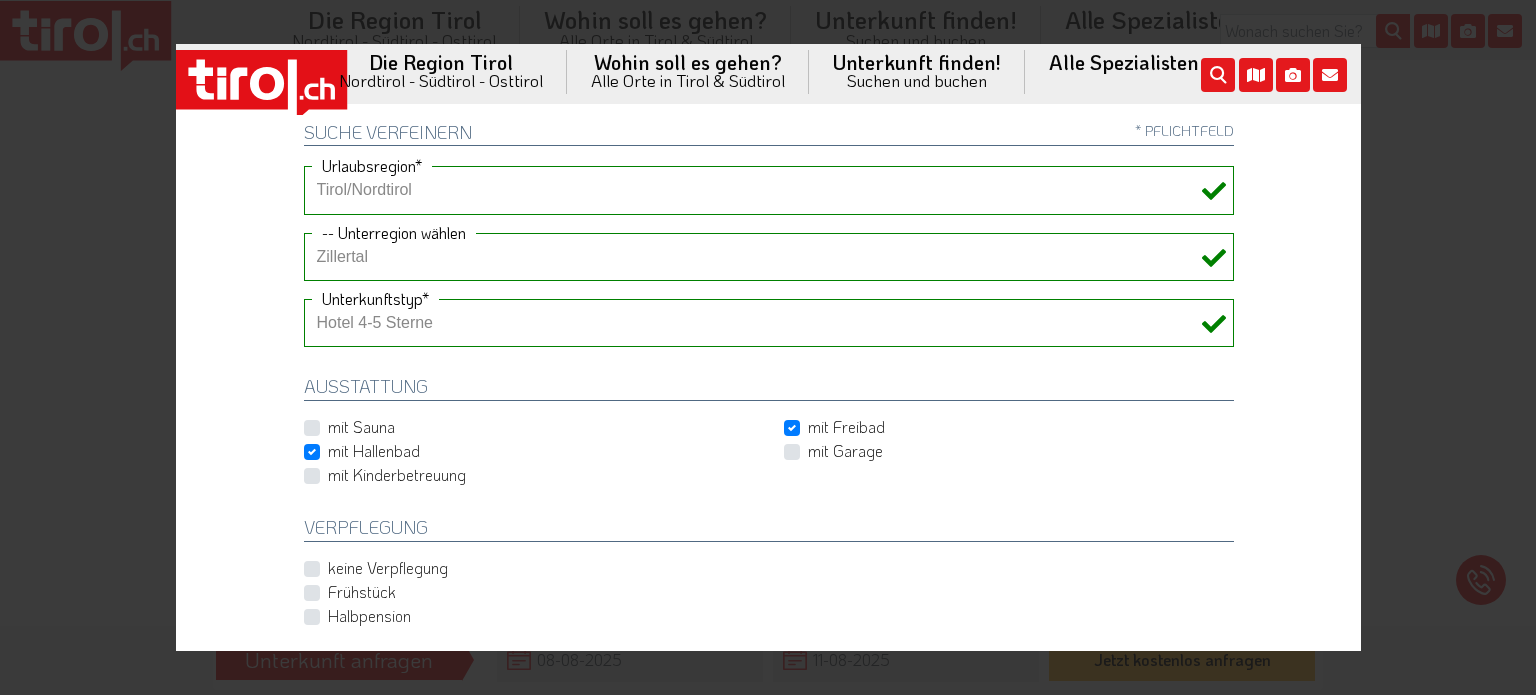 click on "mit Garage" at bounding box center [1008, 452] 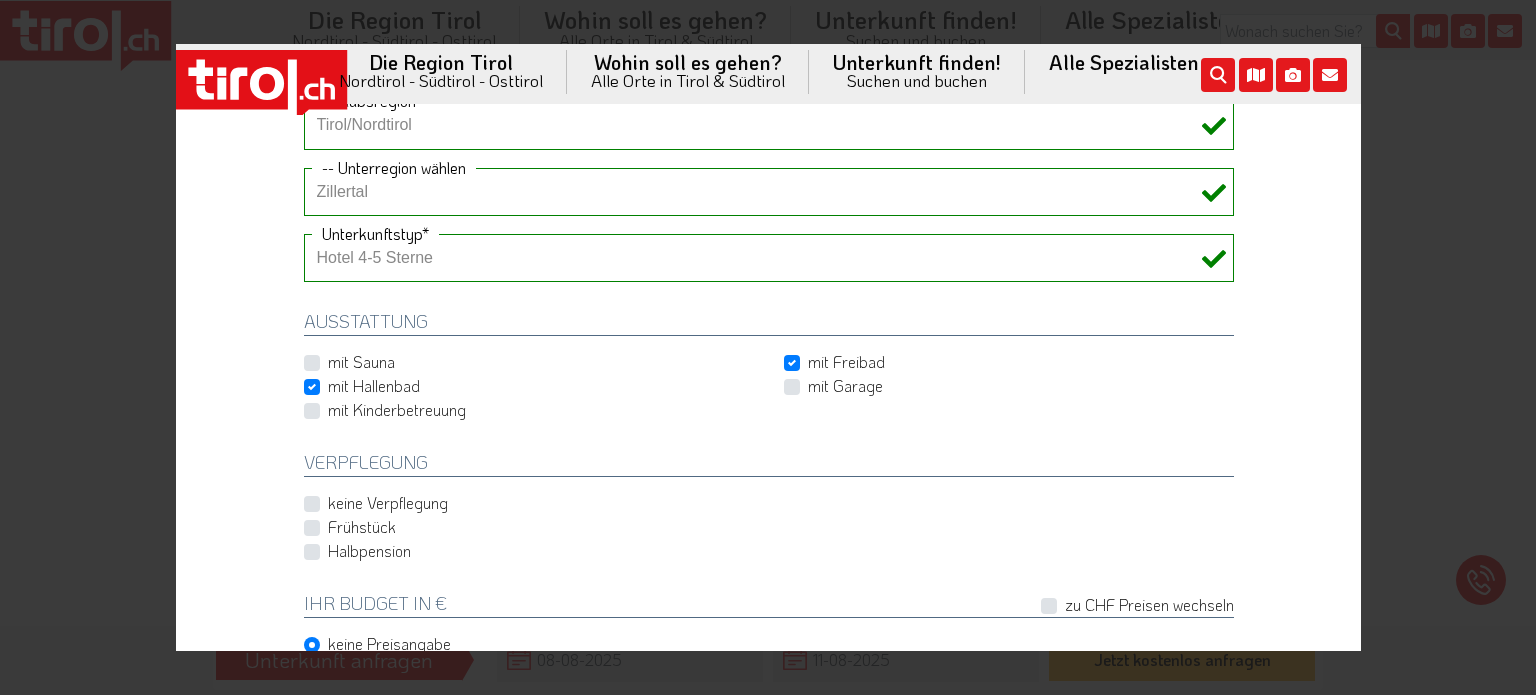 scroll, scrollTop: 800, scrollLeft: 0, axis: vertical 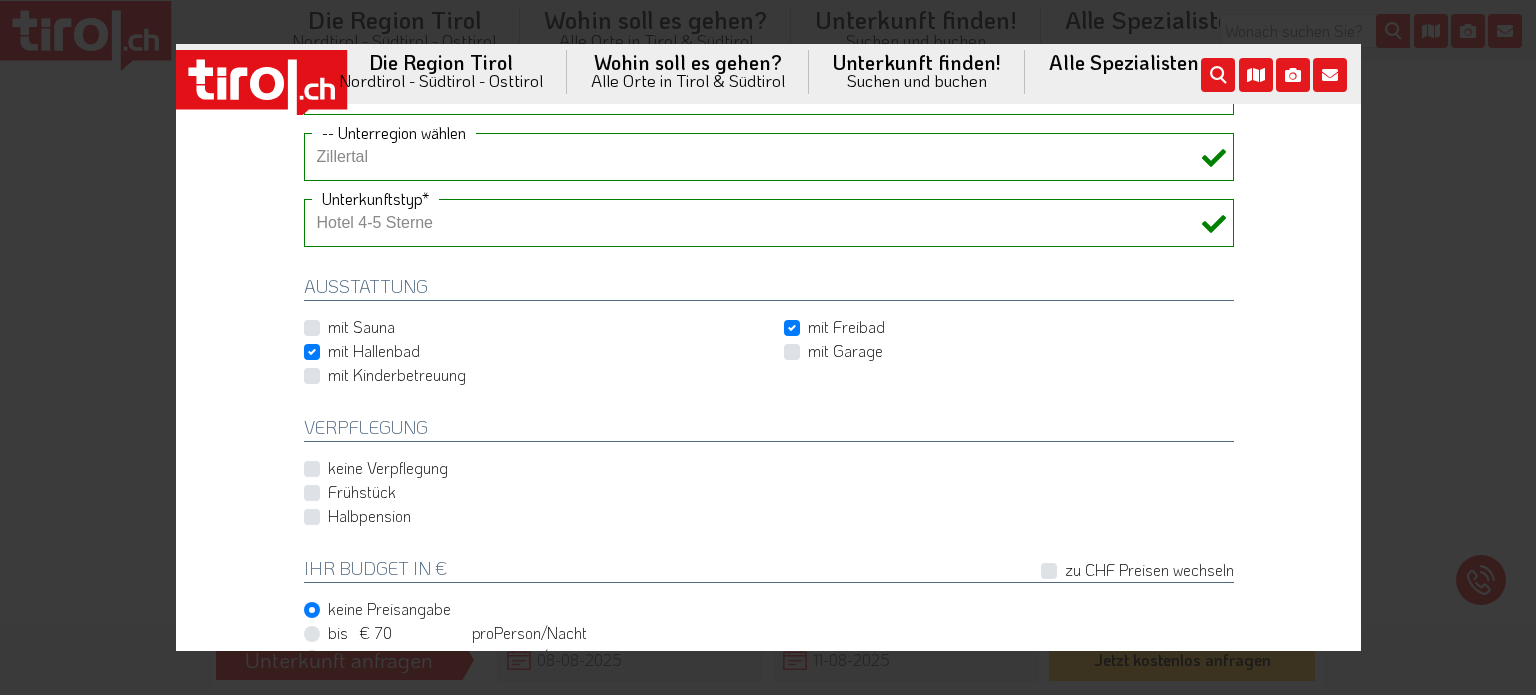 click on "Halbpension" at bounding box center [368, 516] 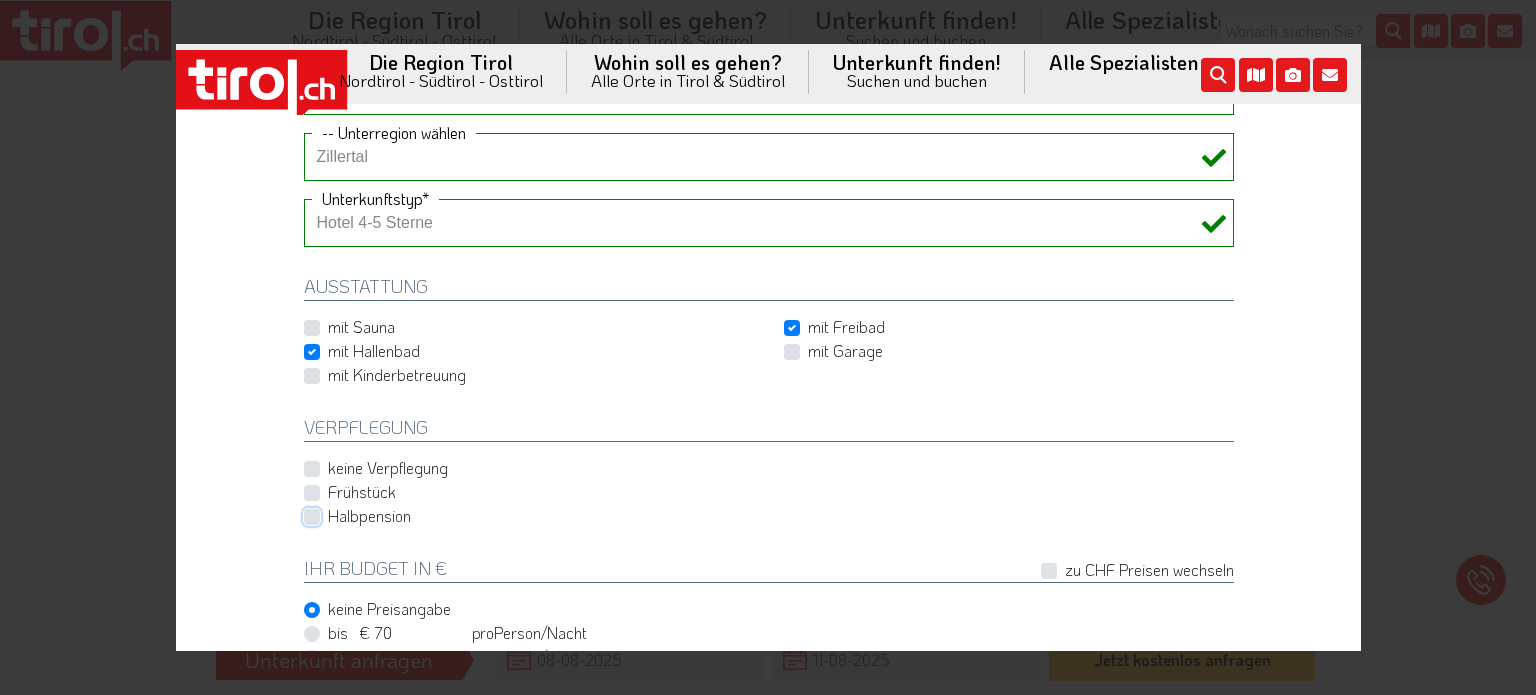 click on "Halbpension" at bounding box center (772, 516) 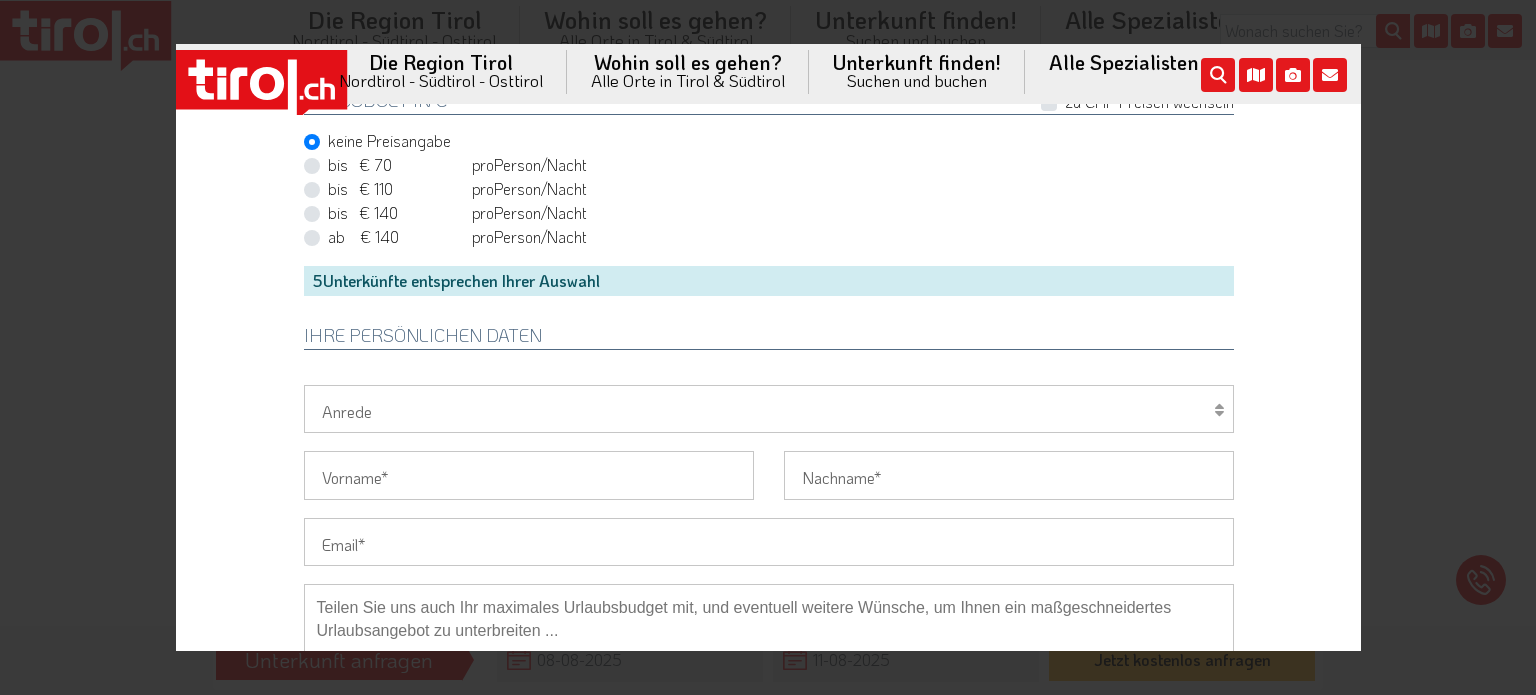 scroll, scrollTop: 1300, scrollLeft: 0, axis: vertical 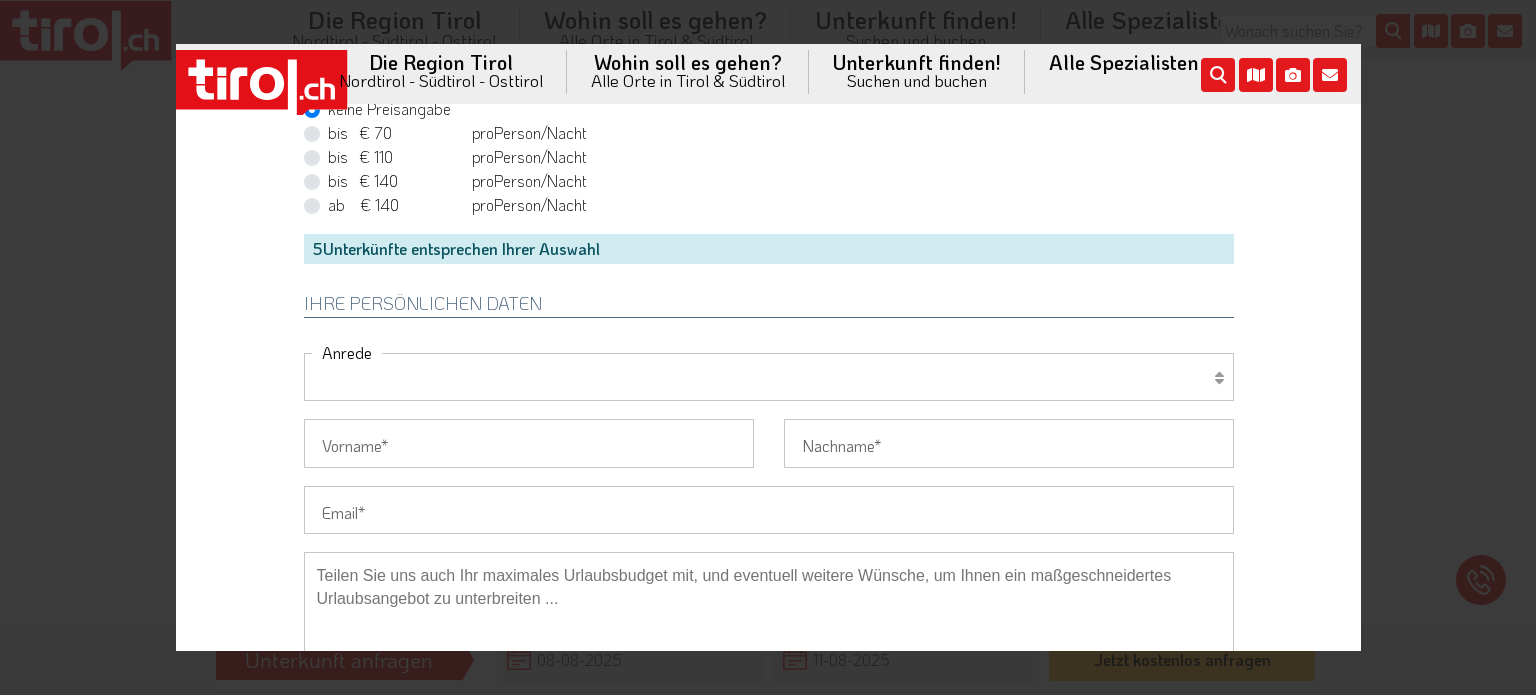 click on "Herr
Frau
Familie" at bounding box center (768, 377) 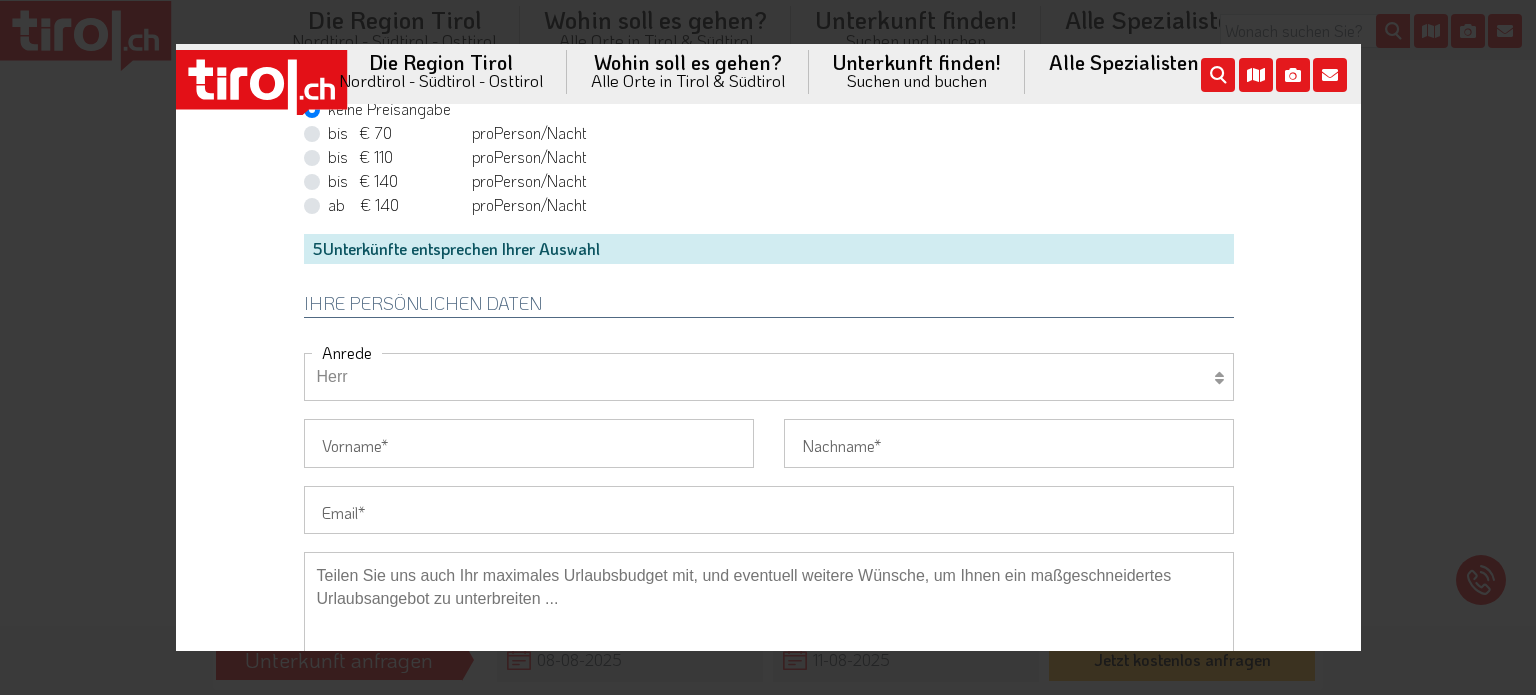 click on "Herr
Frau
Familie" at bounding box center (768, 377) 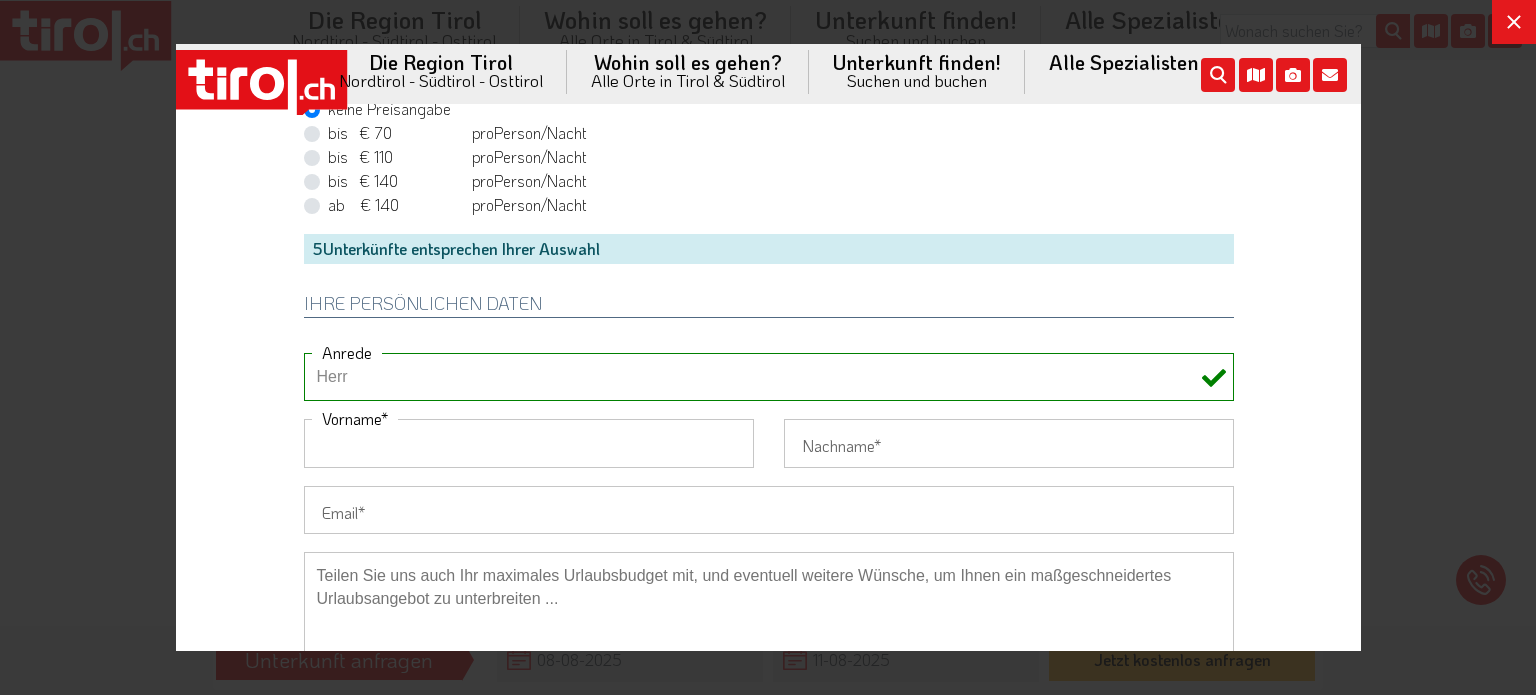 type on "[FIRST]" 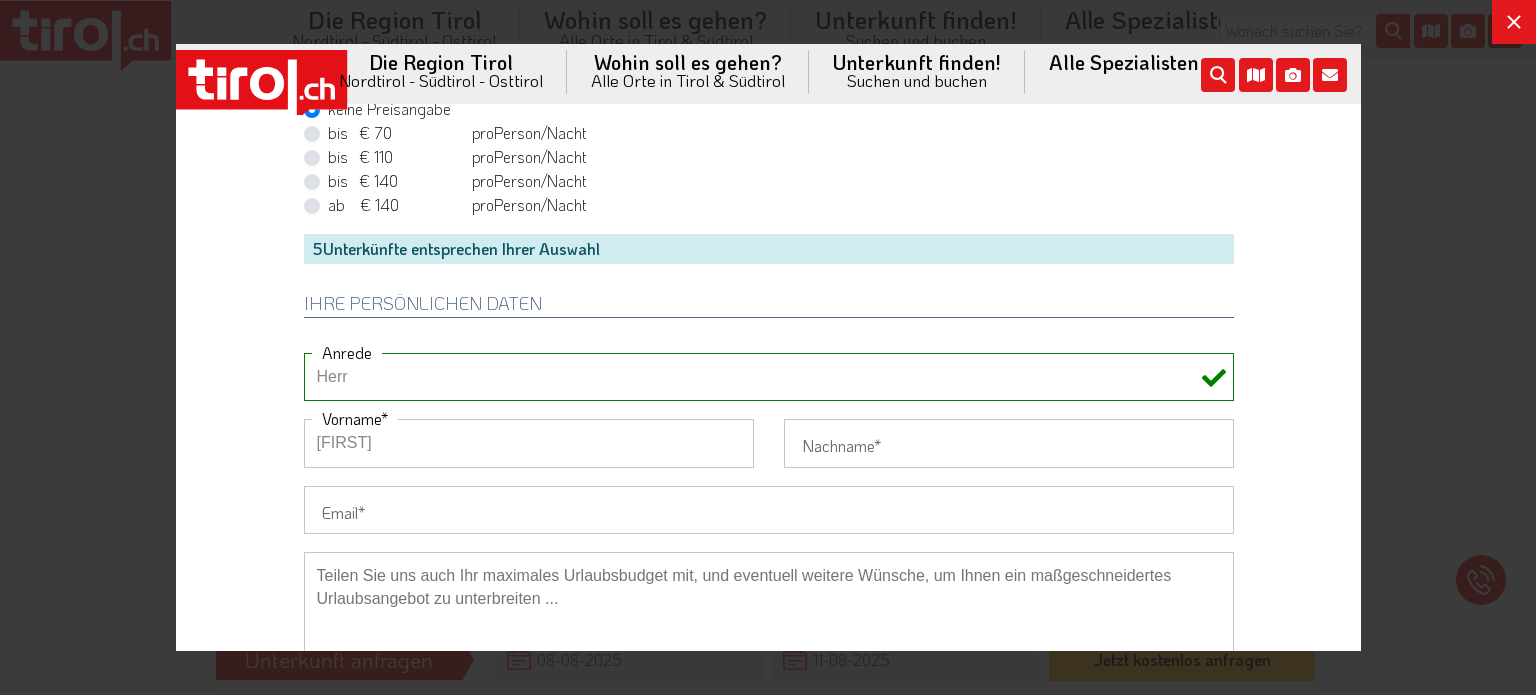 type on "[LAST]" 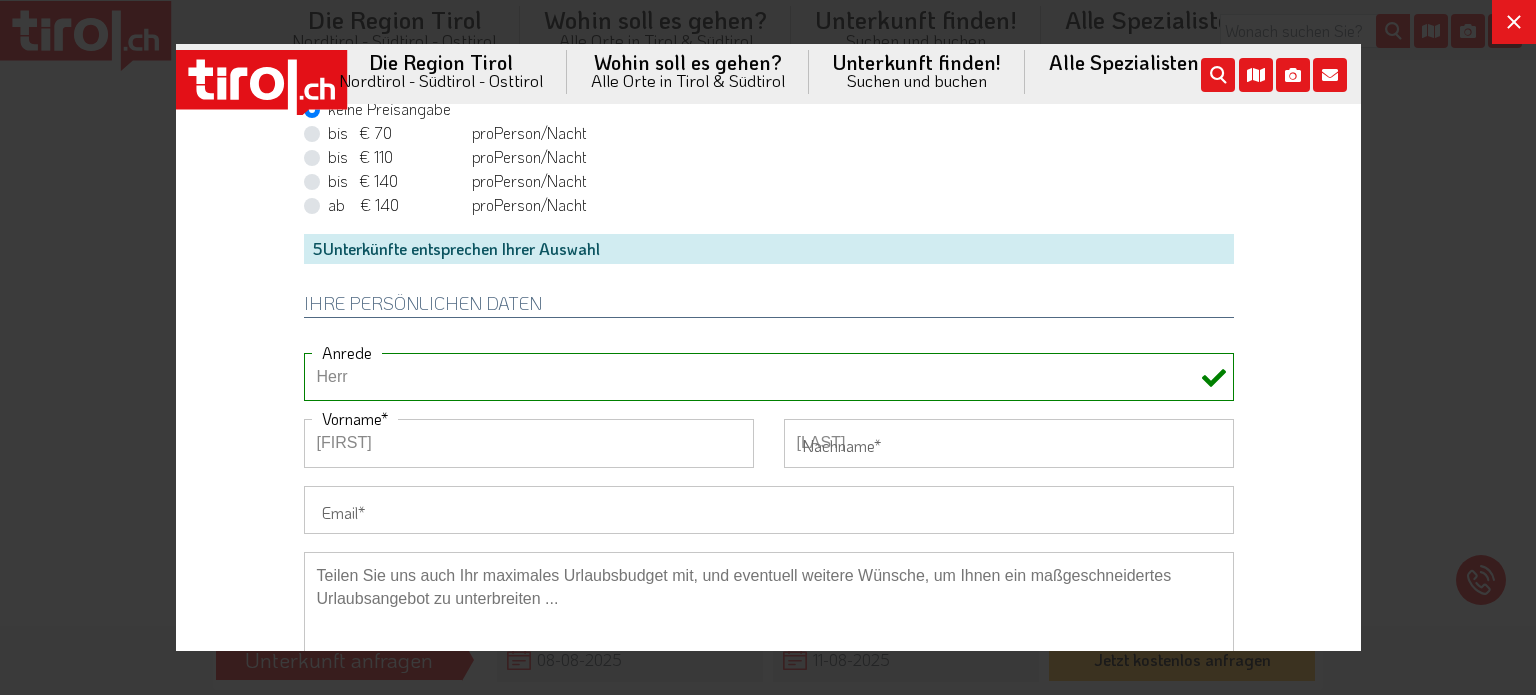 type on "kurt.hafner@[EMAIL]" 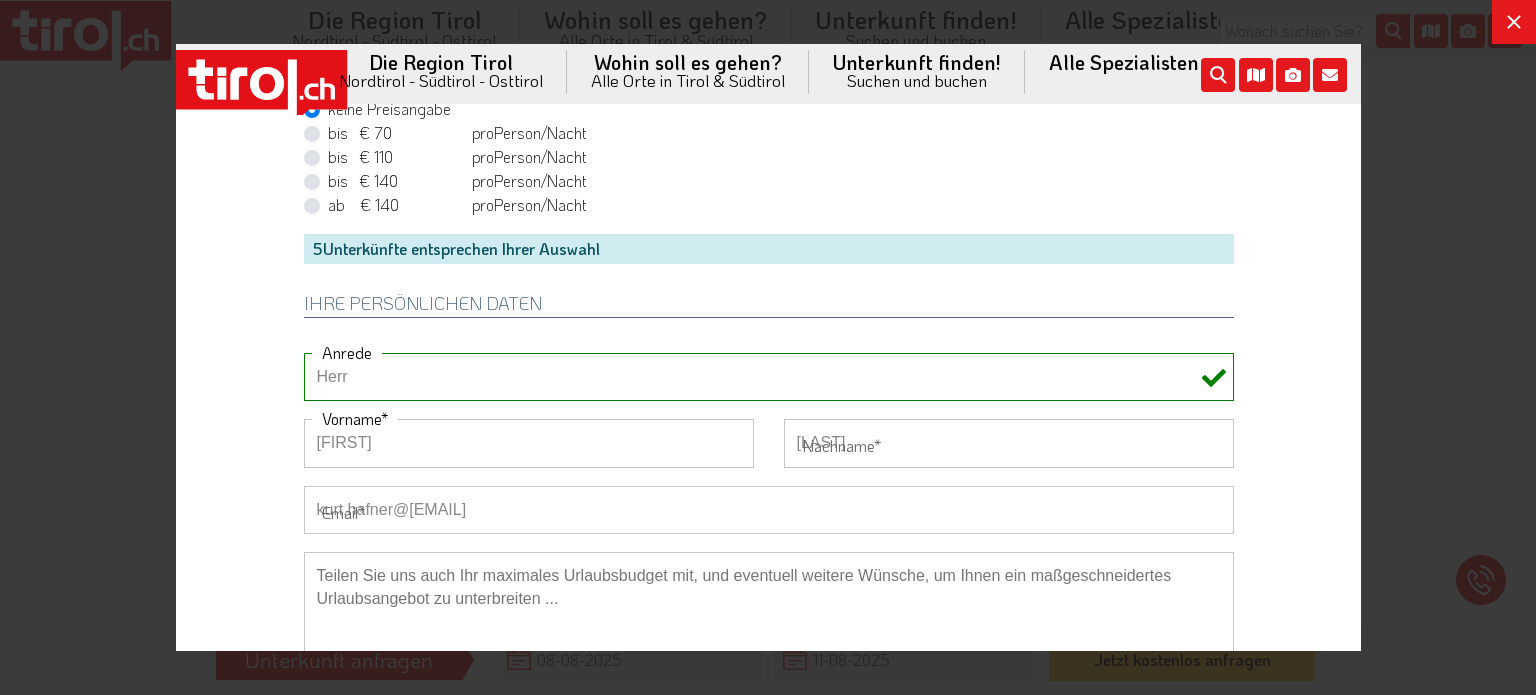 type on "[PHONE]" 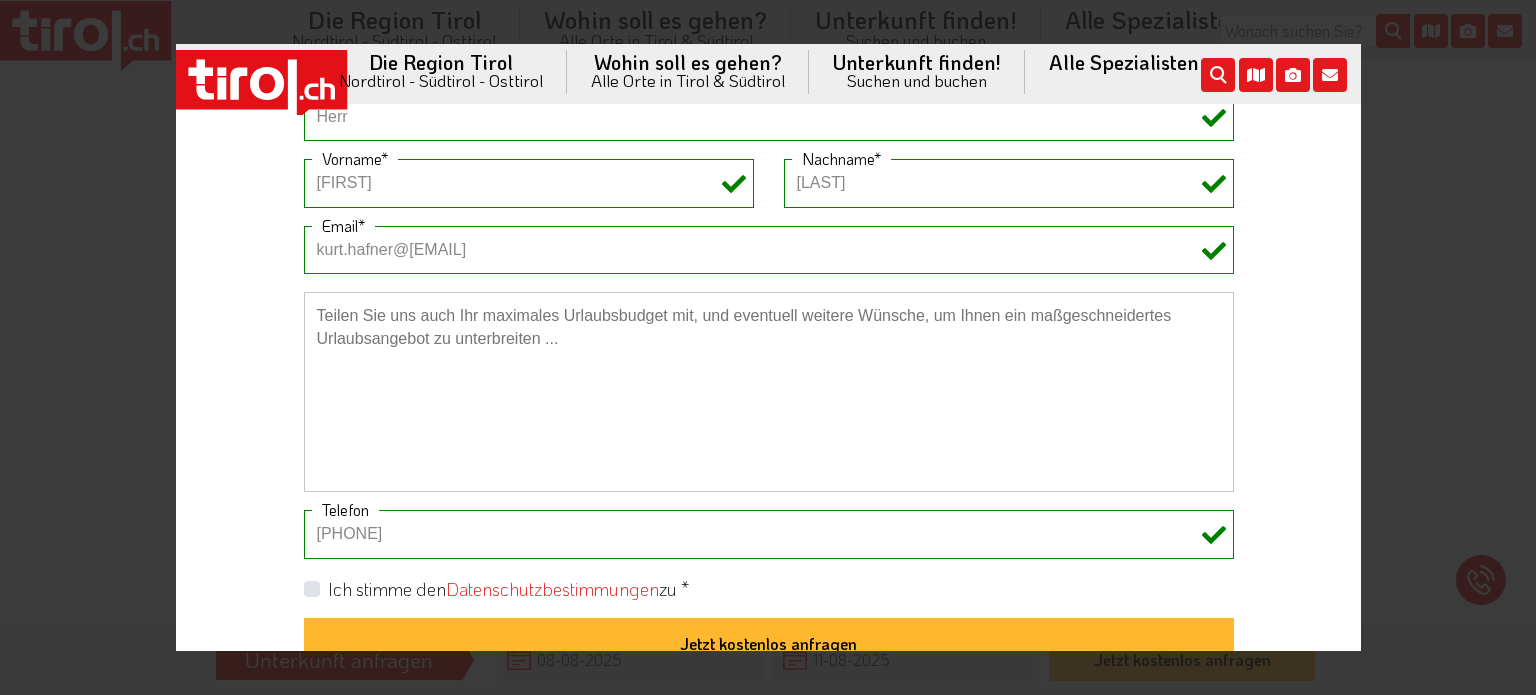 scroll, scrollTop: 1600, scrollLeft: 0, axis: vertical 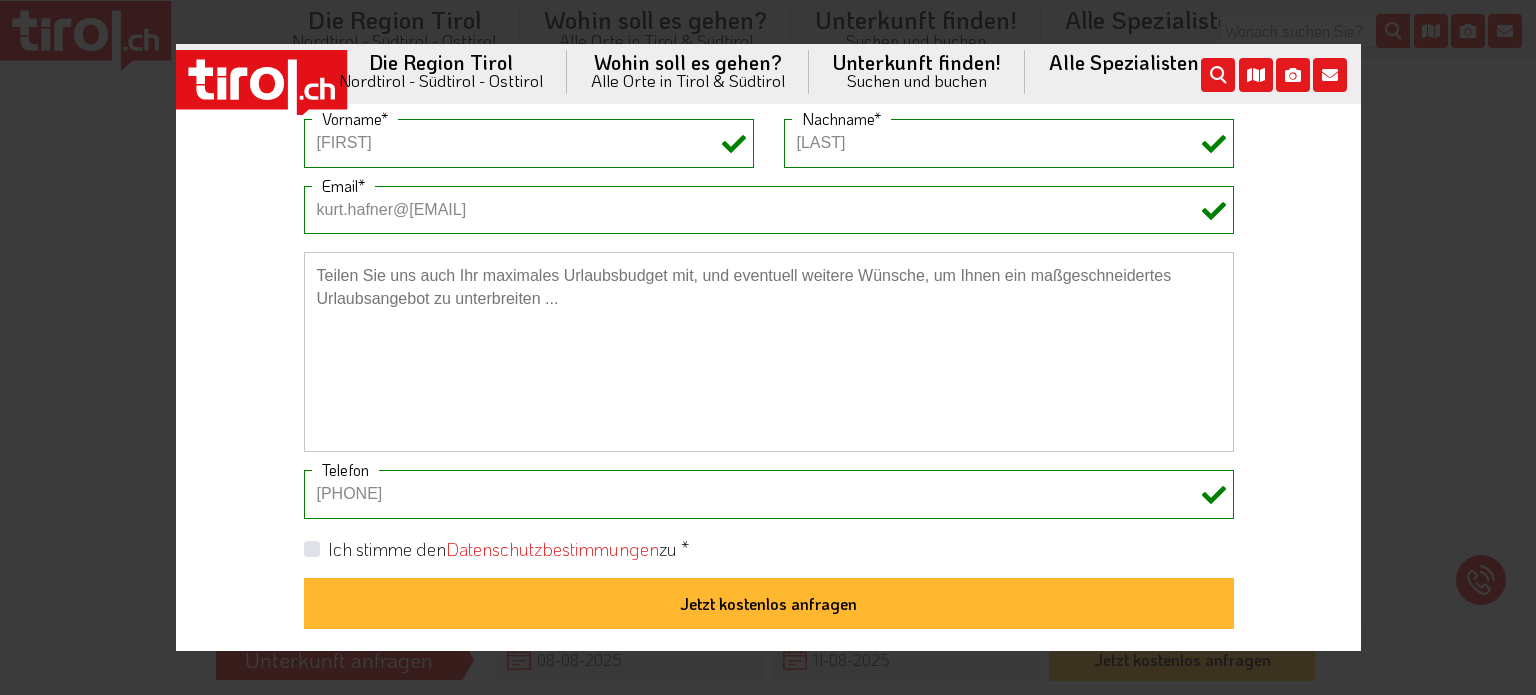 drag, startPoint x: 303, startPoint y: 542, endPoint x: 346, endPoint y: 549, distance: 43.56604 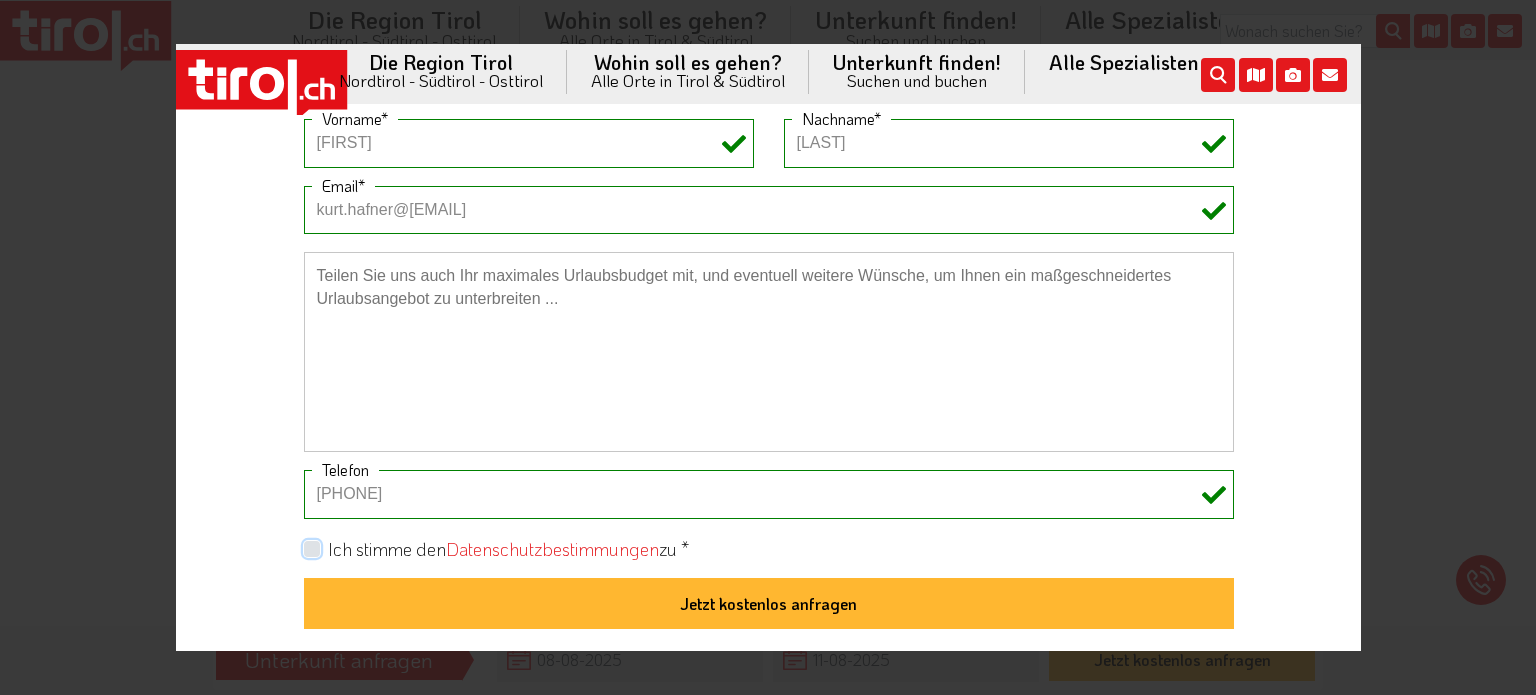 click on "Ich stimme den  Datenschutzbestimmungen  zu *" at bounding box center [772, 547] 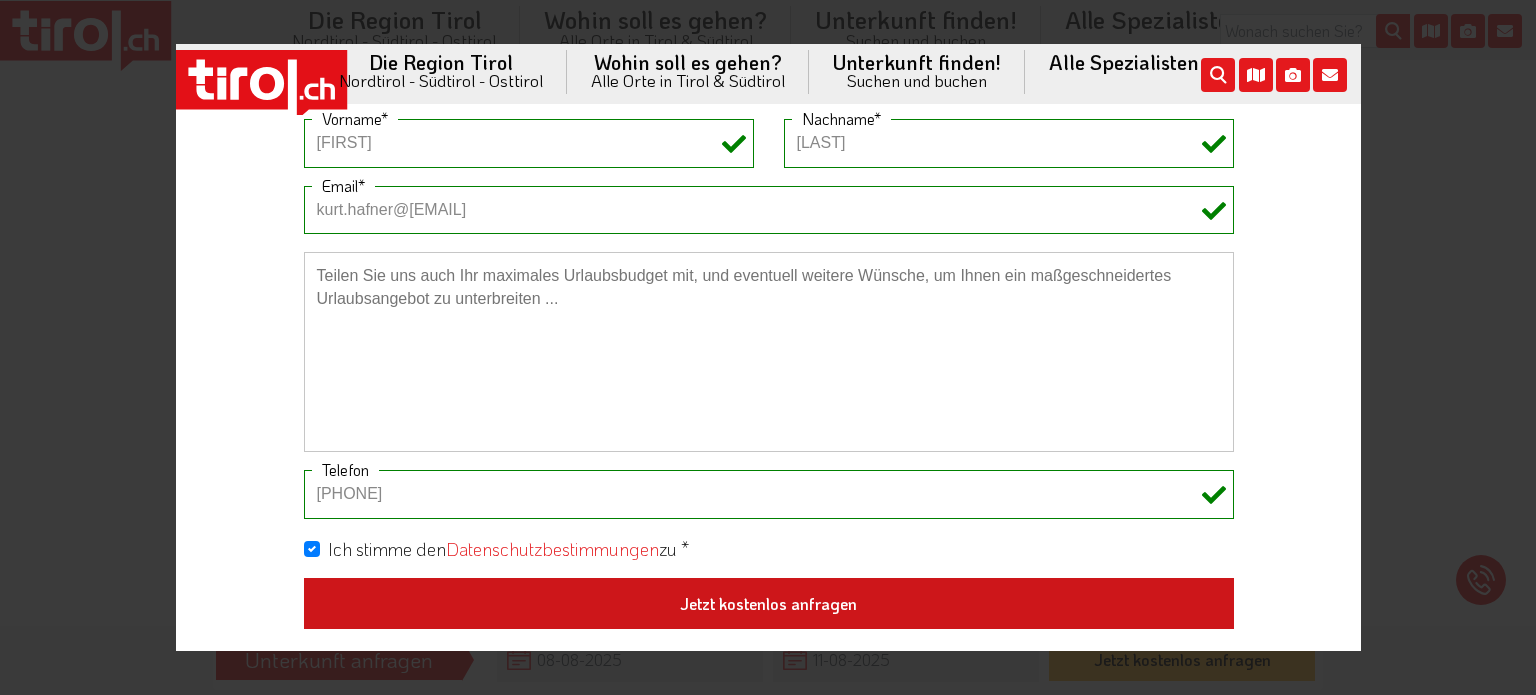 click on "Jetzt kostenlos anfragen" at bounding box center [768, 604] 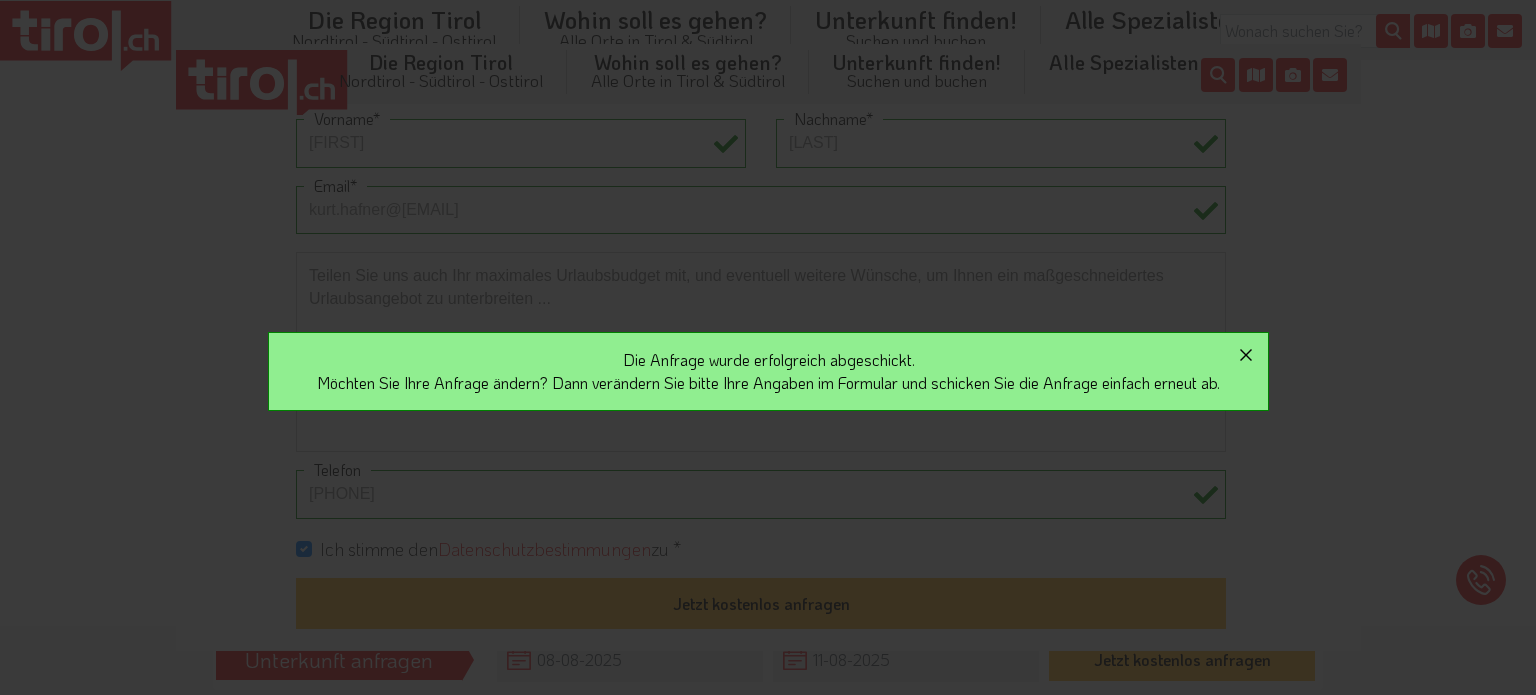 click 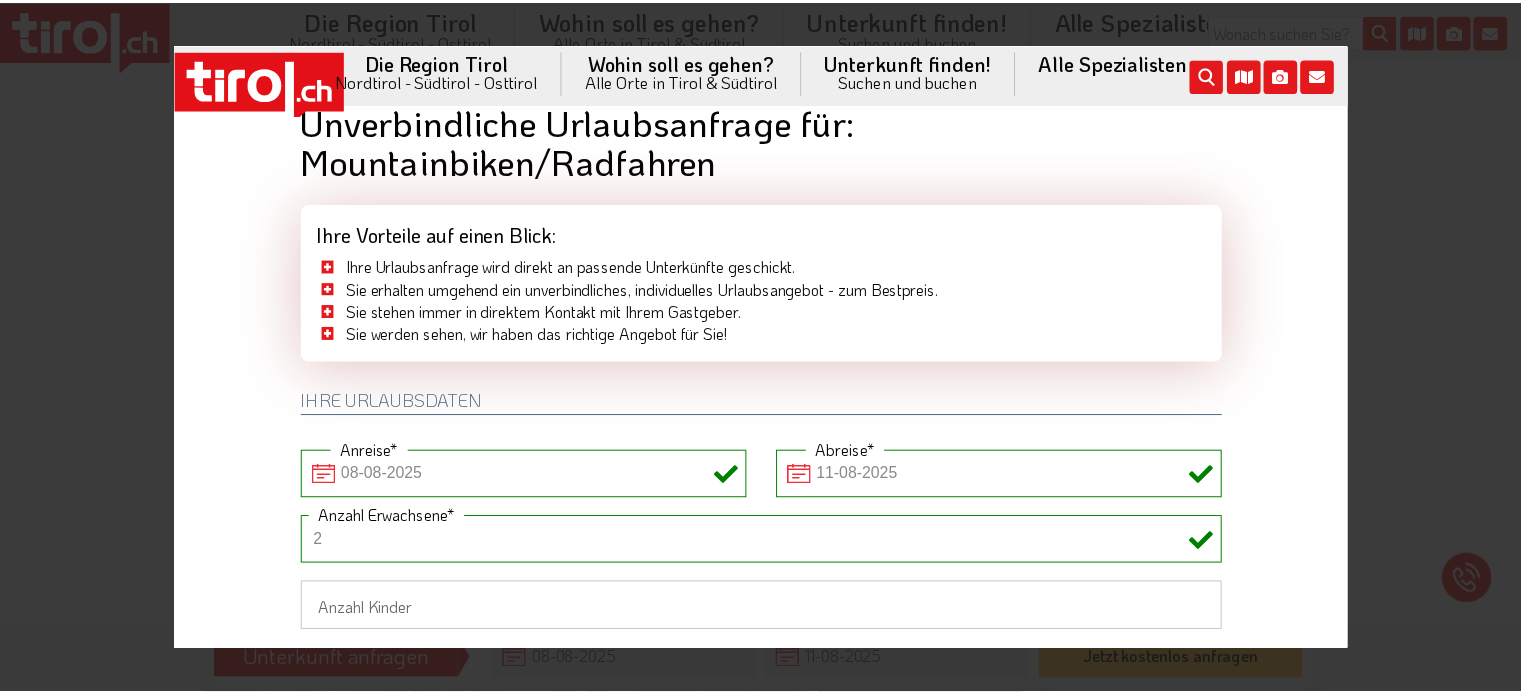 scroll, scrollTop: 0, scrollLeft: 0, axis: both 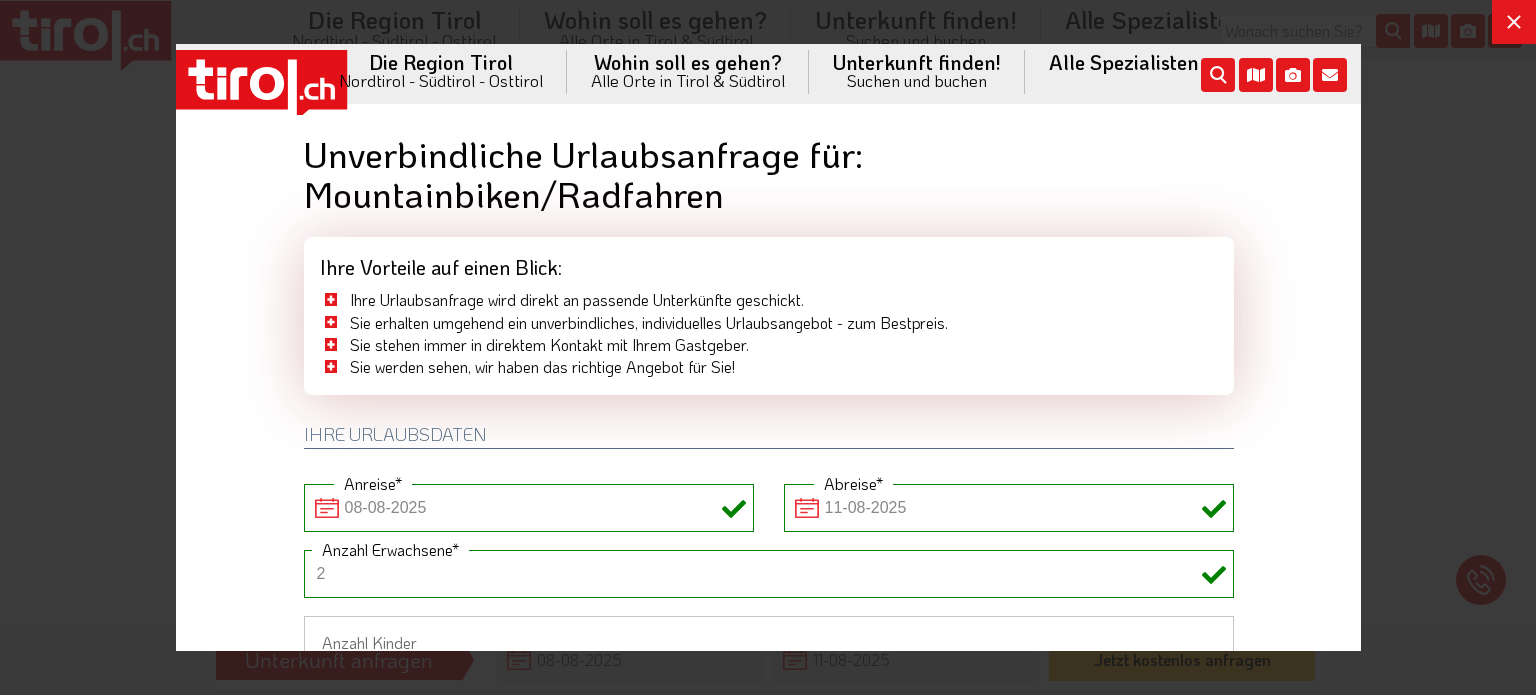 click at bounding box center [768, 347] 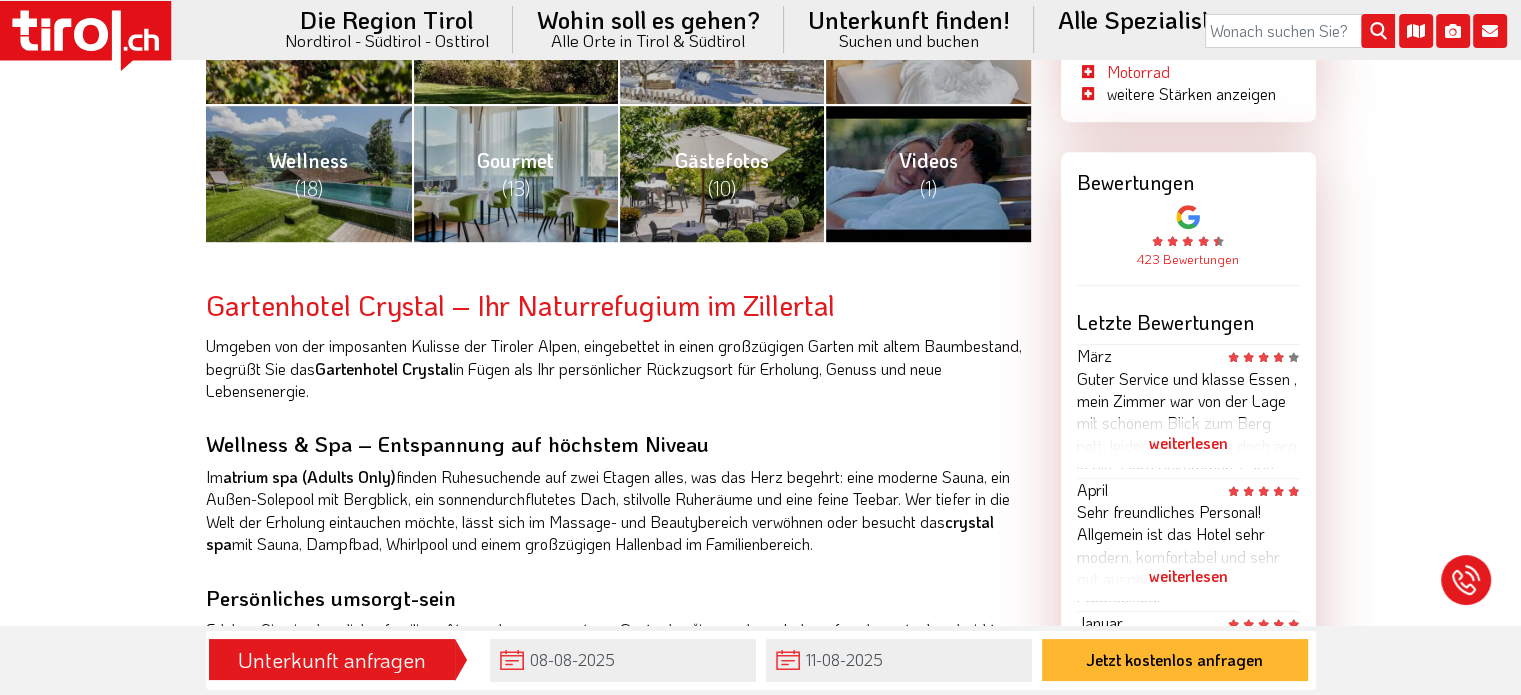 scroll, scrollTop: 1000, scrollLeft: 0, axis: vertical 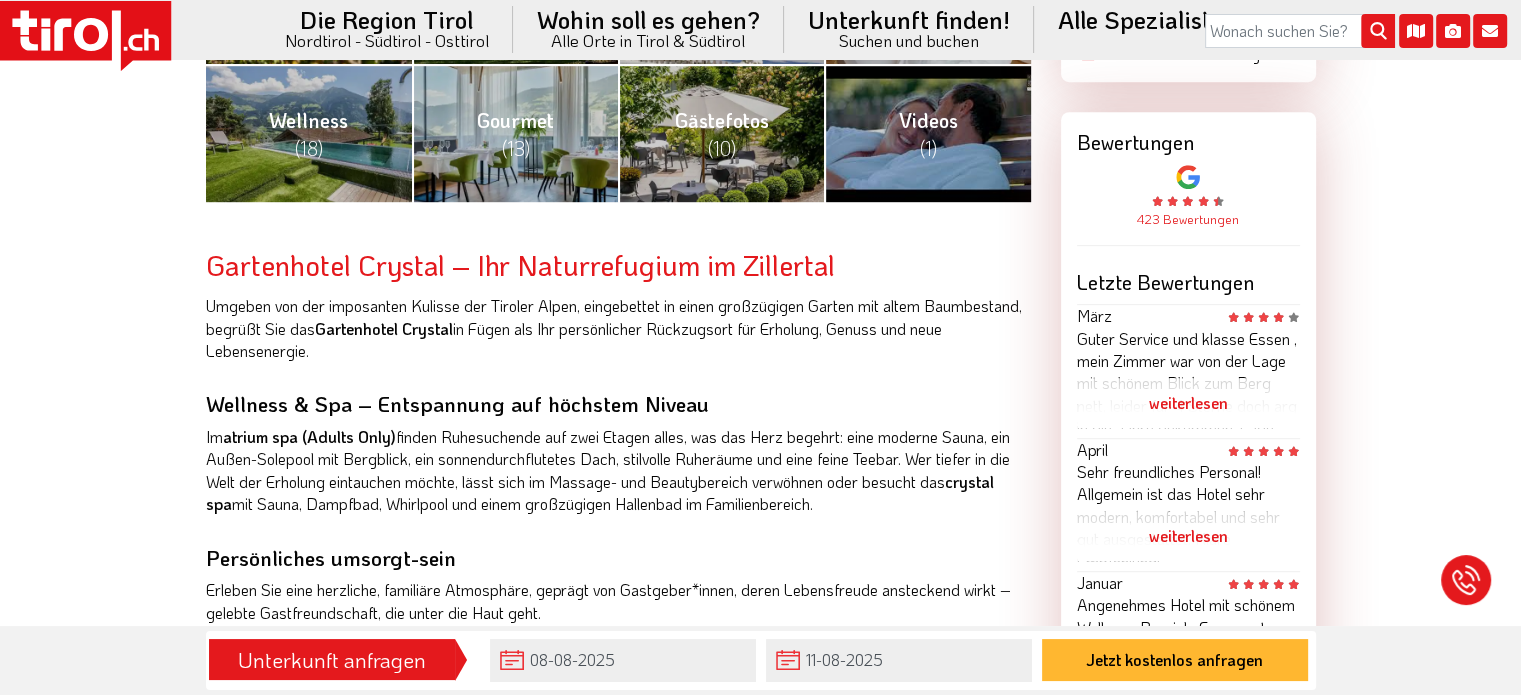 click on "weiterlesen" at bounding box center [1188, 403] 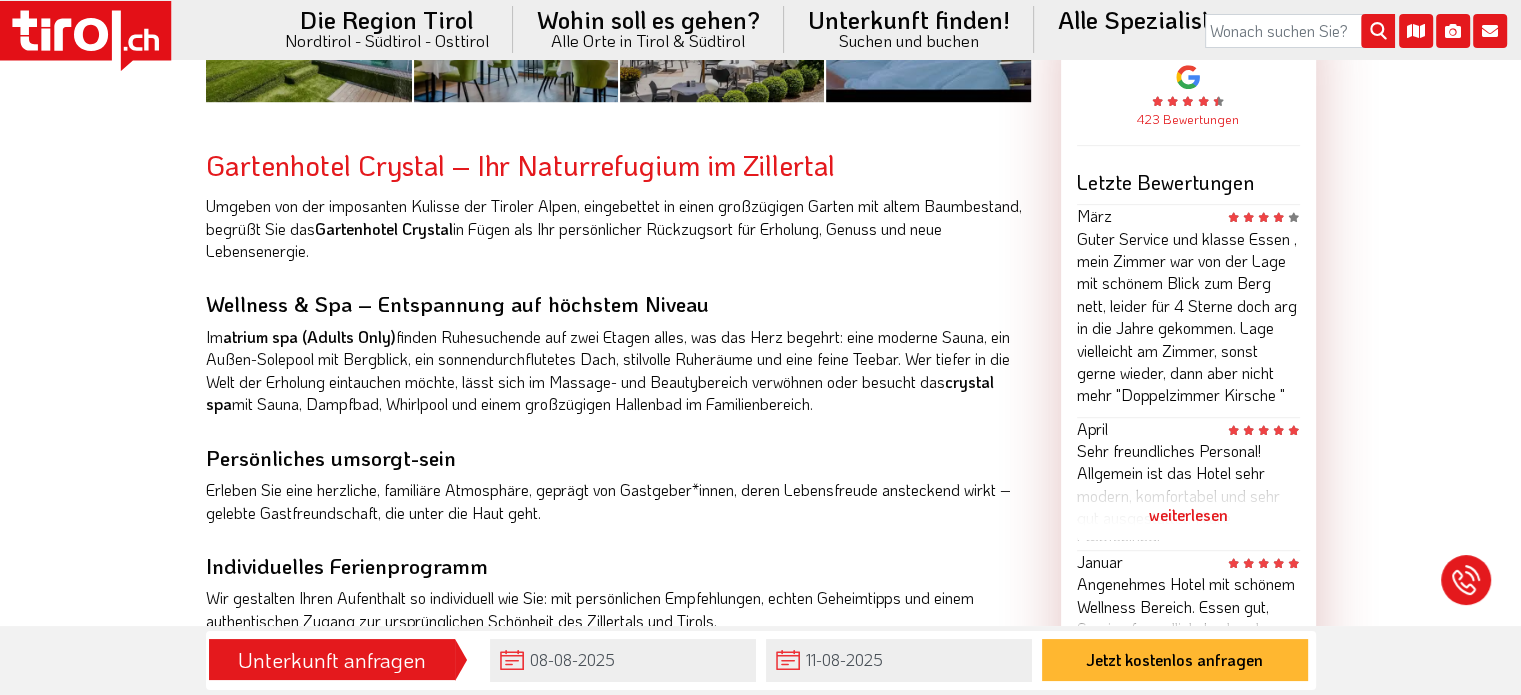 scroll, scrollTop: 1200, scrollLeft: 0, axis: vertical 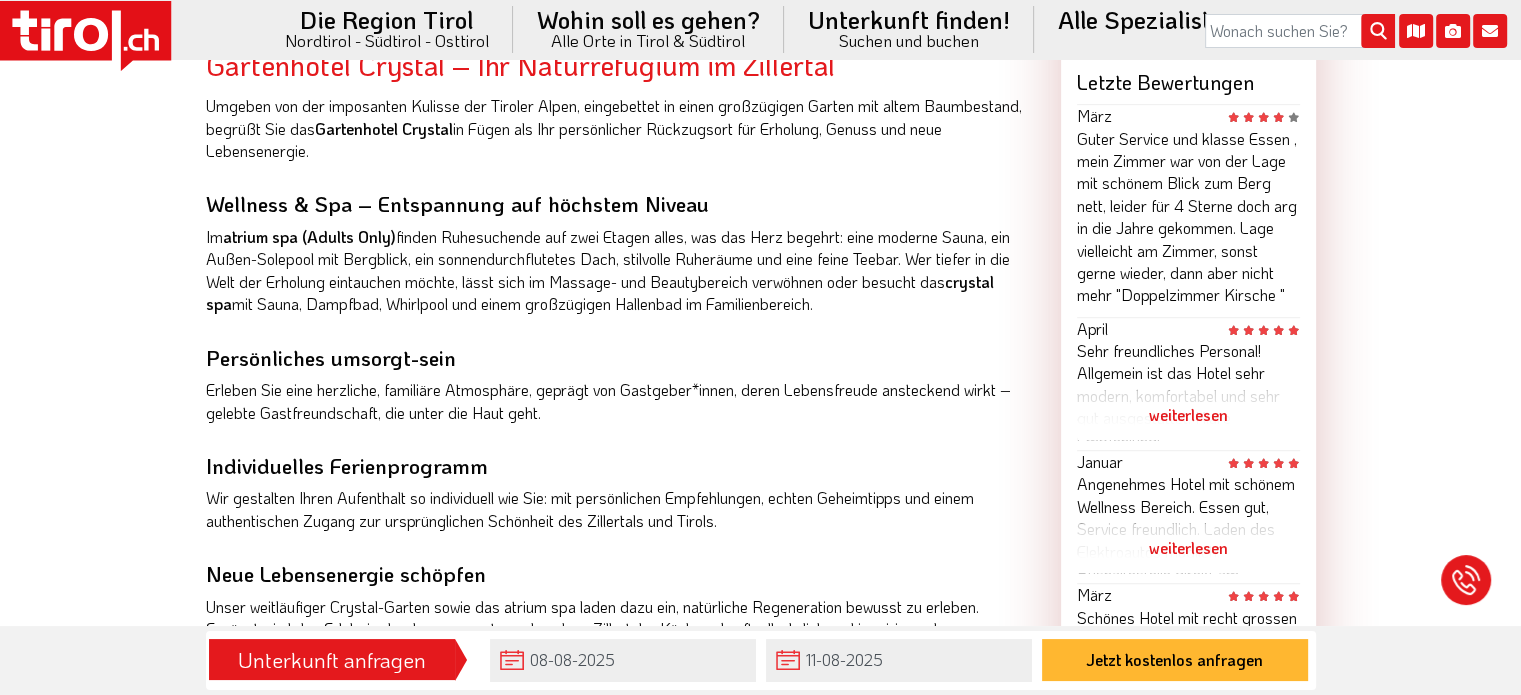 click on "weiterlesen" at bounding box center [1188, 415] 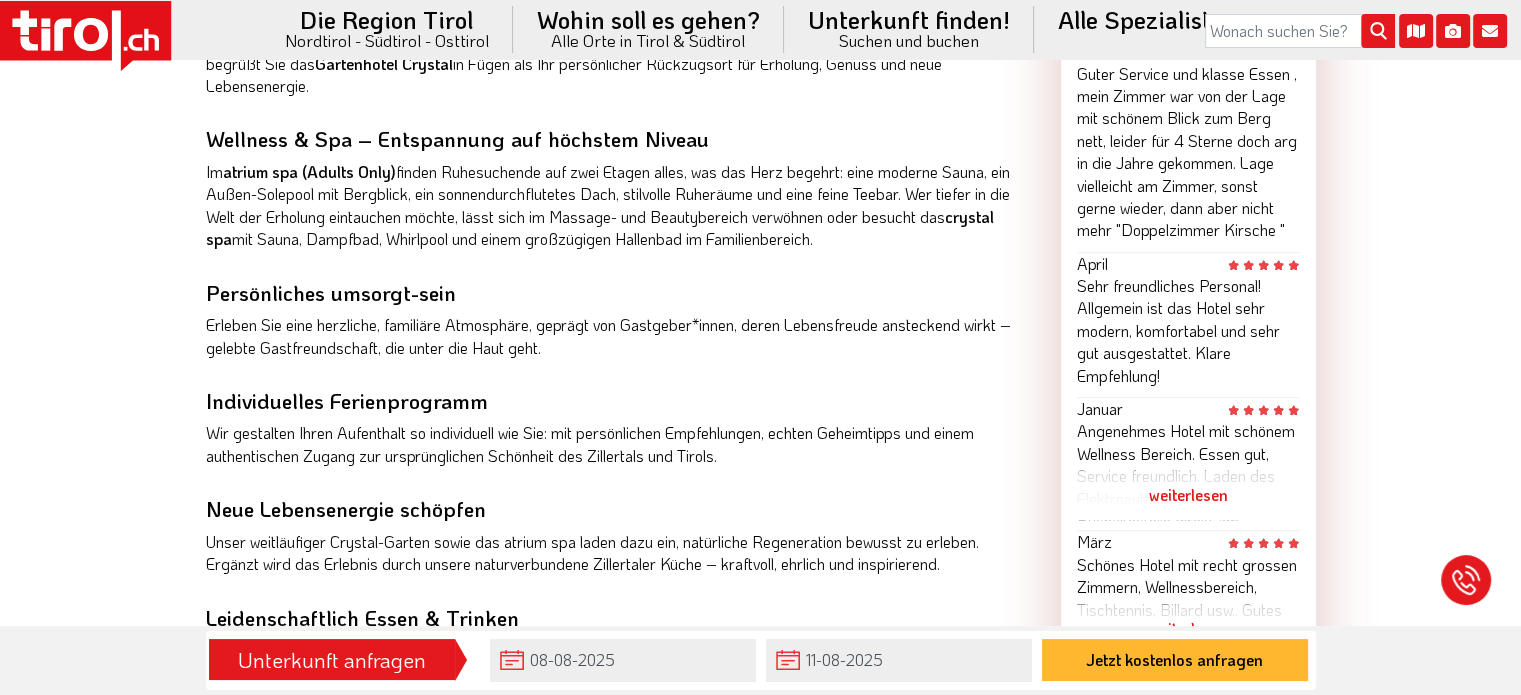 scroll, scrollTop: 1300, scrollLeft: 0, axis: vertical 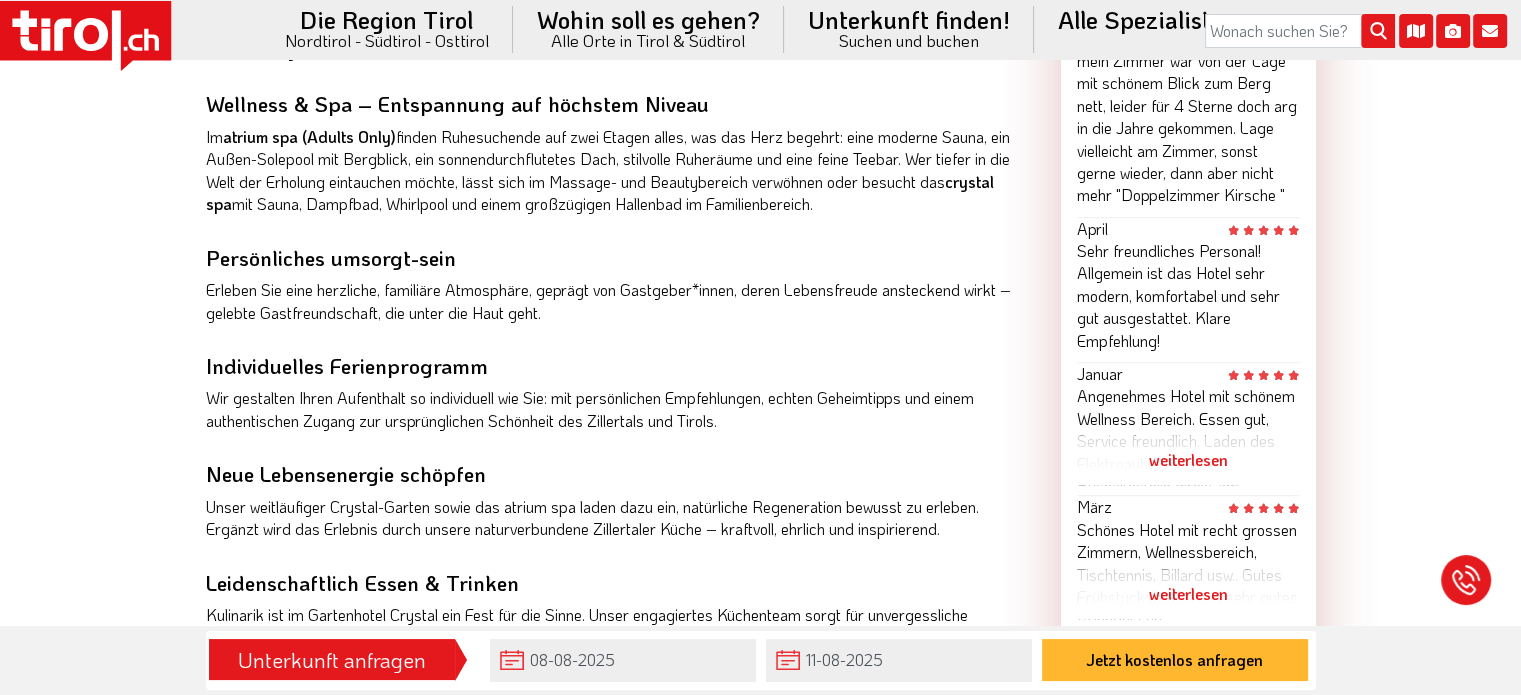 click on "weiterlesen" at bounding box center (1188, 460) 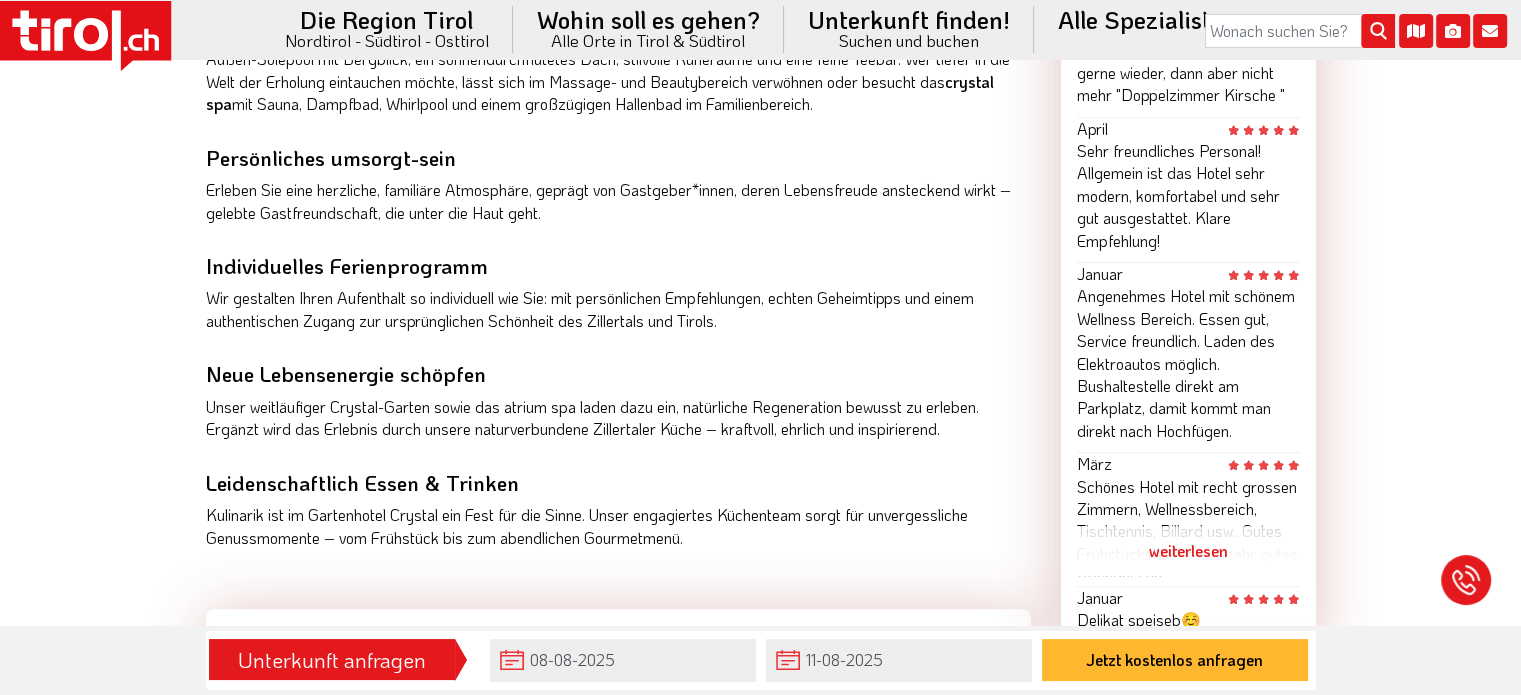 scroll, scrollTop: 1500, scrollLeft: 0, axis: vertical 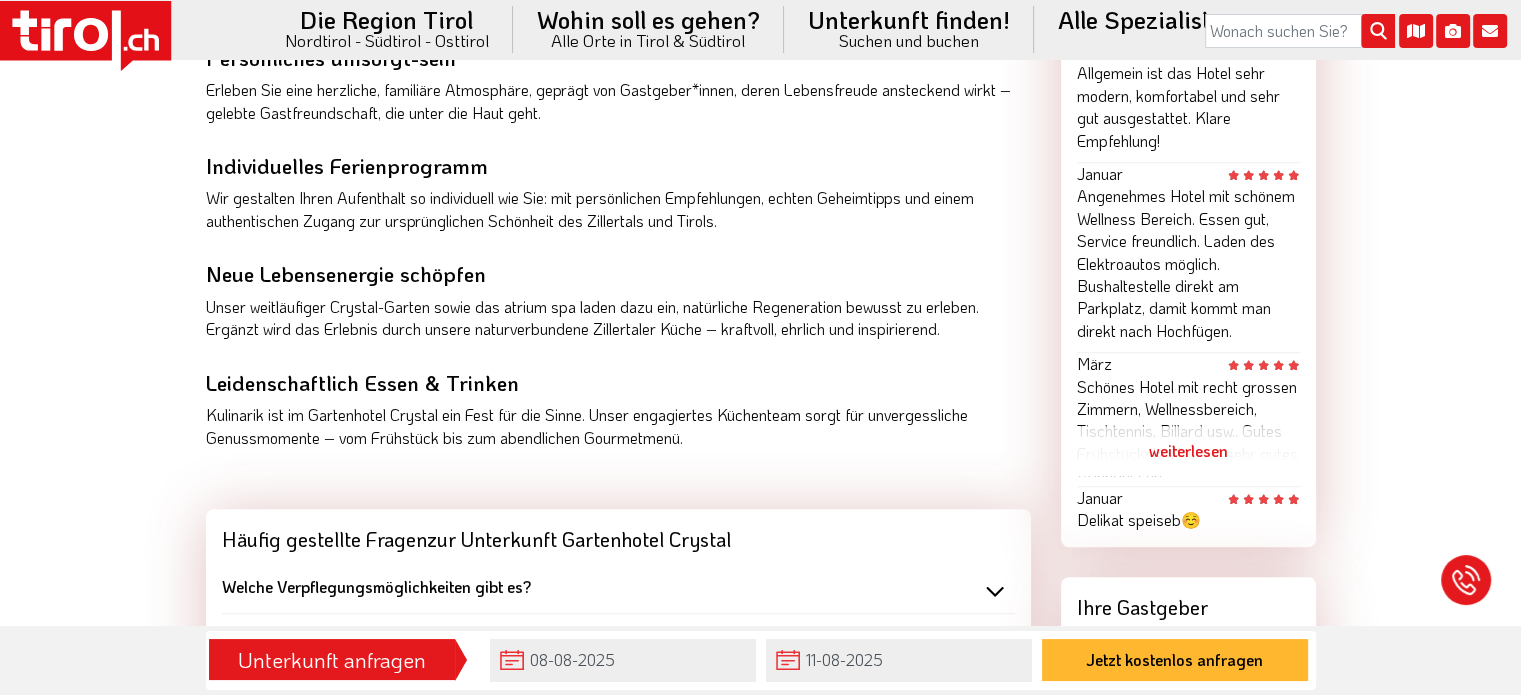 click on "weiterlesen" at bounding box center (1188, 451) 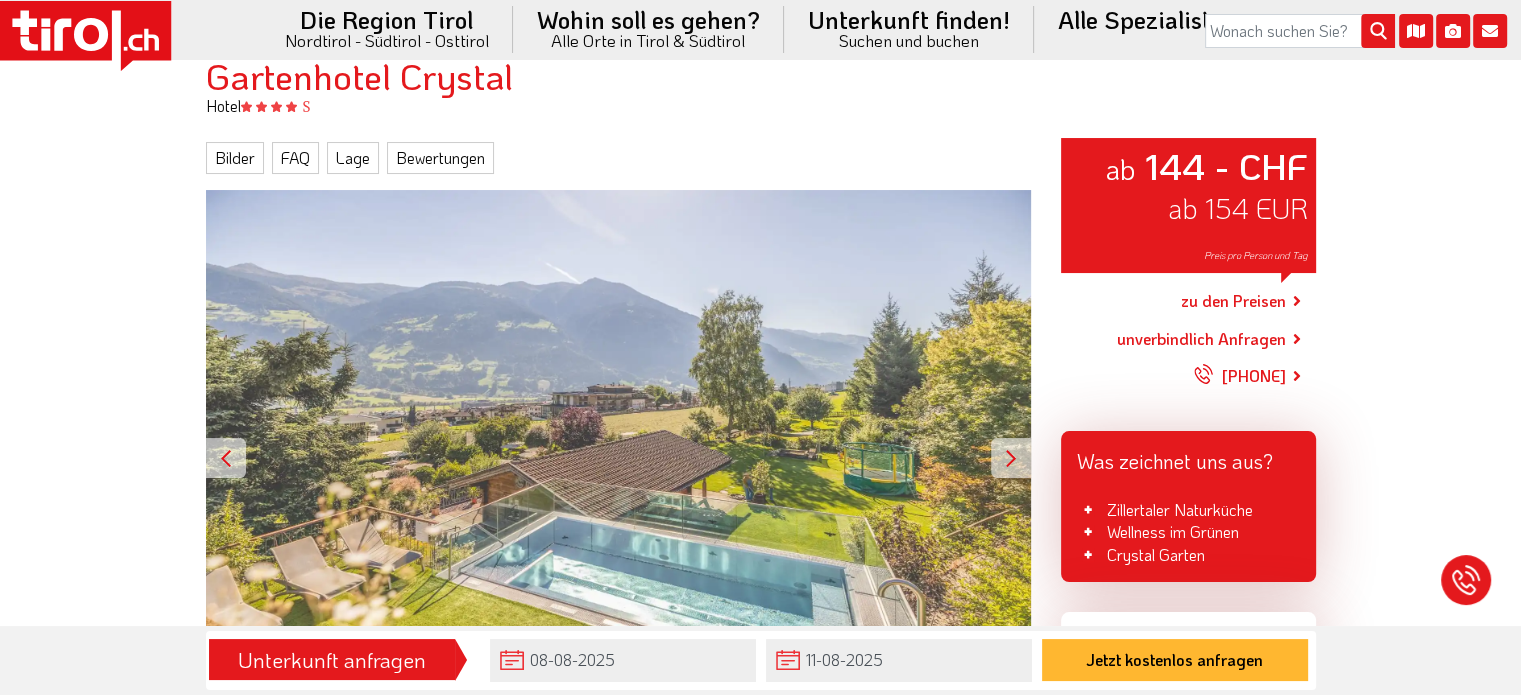 scroll, scrollTop: 0, scrollLeft: 0, axis: both 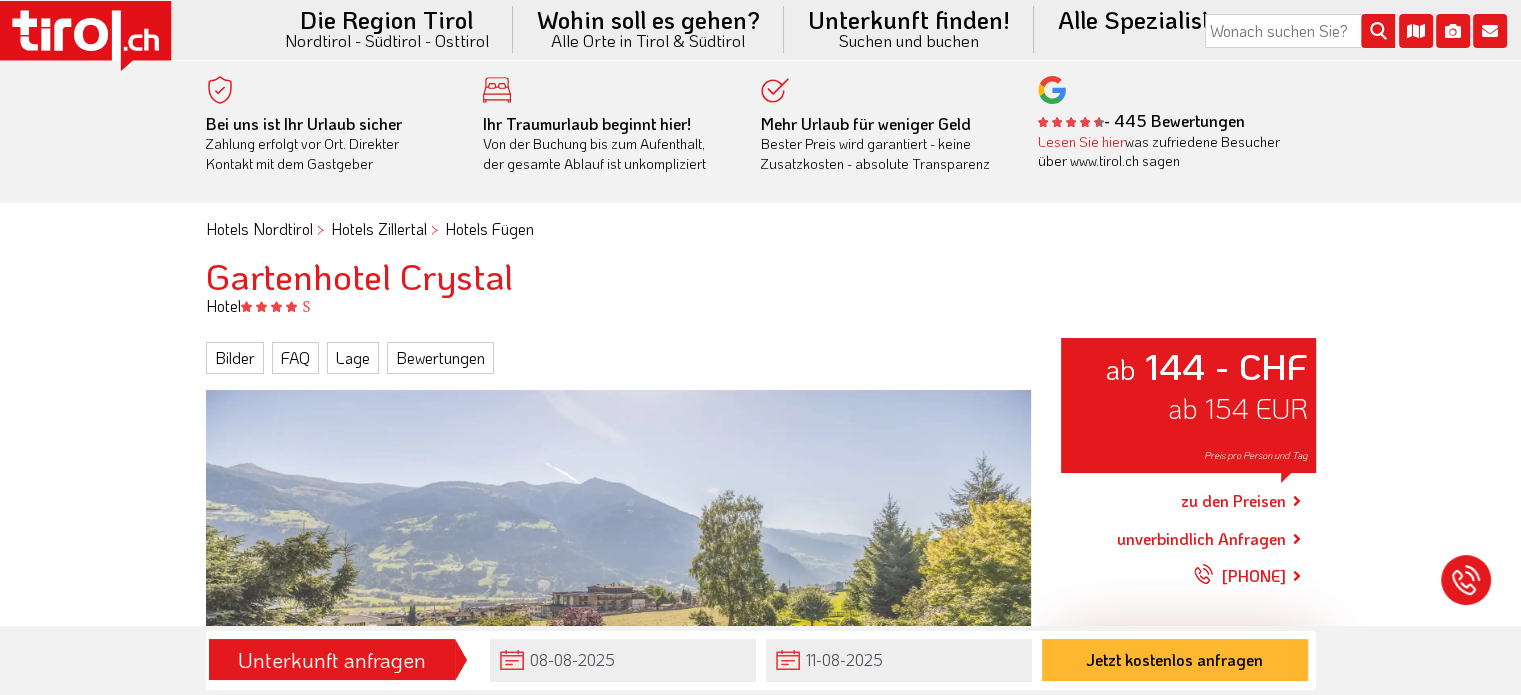 click on ".st0{fill:#FFFFFF}.st1{fill:#E31017}       Die Region Tirol  Nordtirol - Südtirol - Osttirol      Tirol/Nordtirol    Tirol/Nordtirol      Achensee      Alpbachtal & Tiroler Seenland      Arlberg      Ferienregion Imst      Ferienregion Reutte      Hall-Wattens      Innsbruck und seine Feriendörfer      Kaiserwinkl      Kitzbühel      Kitzbüheler Alpen      Kufsteinerland      Lechtal      Seefeld      Ötztal      Paznaun Ischgl      Pitztal      Serfaus Fiss Ladis      Silberregion Karwendel      Stubaital      Tannheimer Tal      Tirol West      Tiroler Oberland / Reschenpass      Tiroler Zugspitz Arena      Wilder Kaiser      Wildschönau      Wipptal      Zillertal      Osttirol    Osttirol      Defereggental      Hochpustertal      Lienzer Dolomiten      Nationalparkregion      Südtirol    Südtirol      Ahrntal      Alta Badia      Bozen und Umgebung      Dolomiten      Eisacktal" at bounding box center [760, 347] 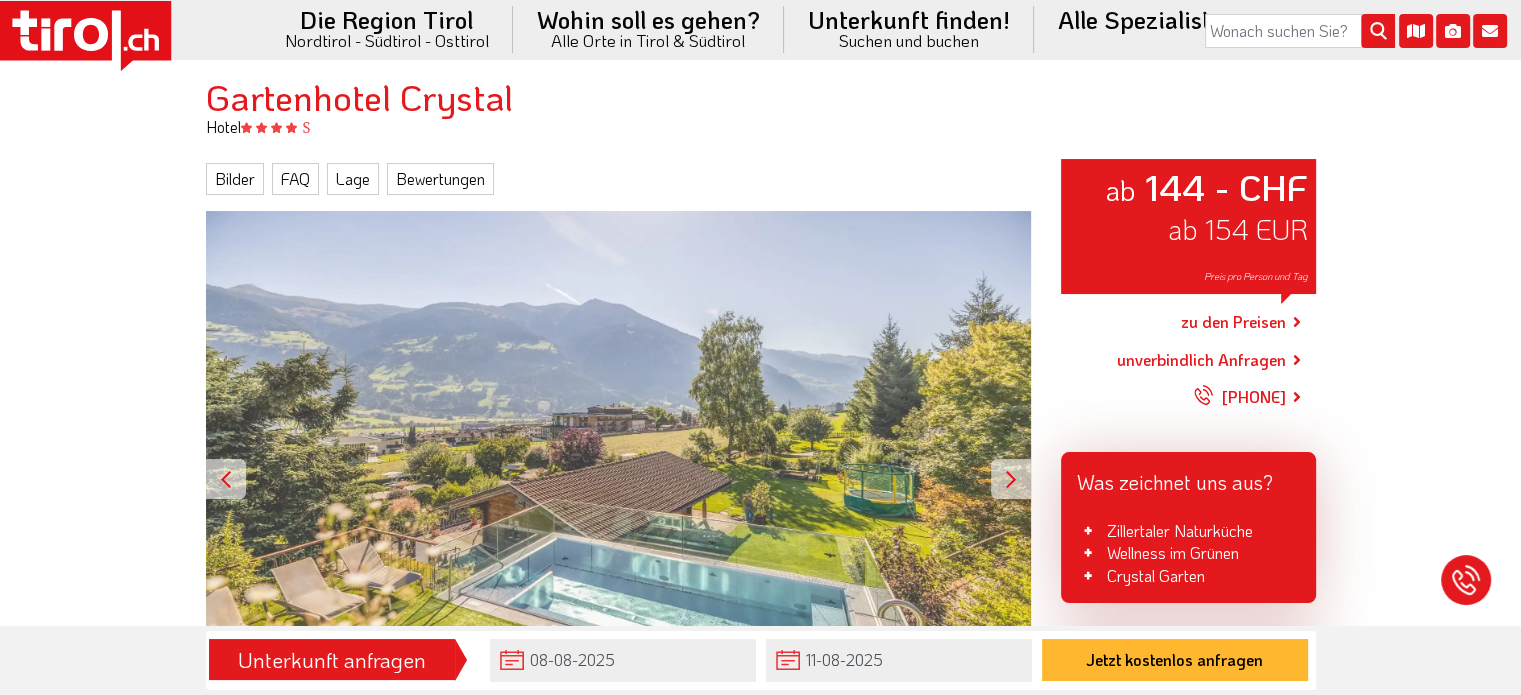 scroll, scrollTop: 0, scrollLeft: 0, axis: both 